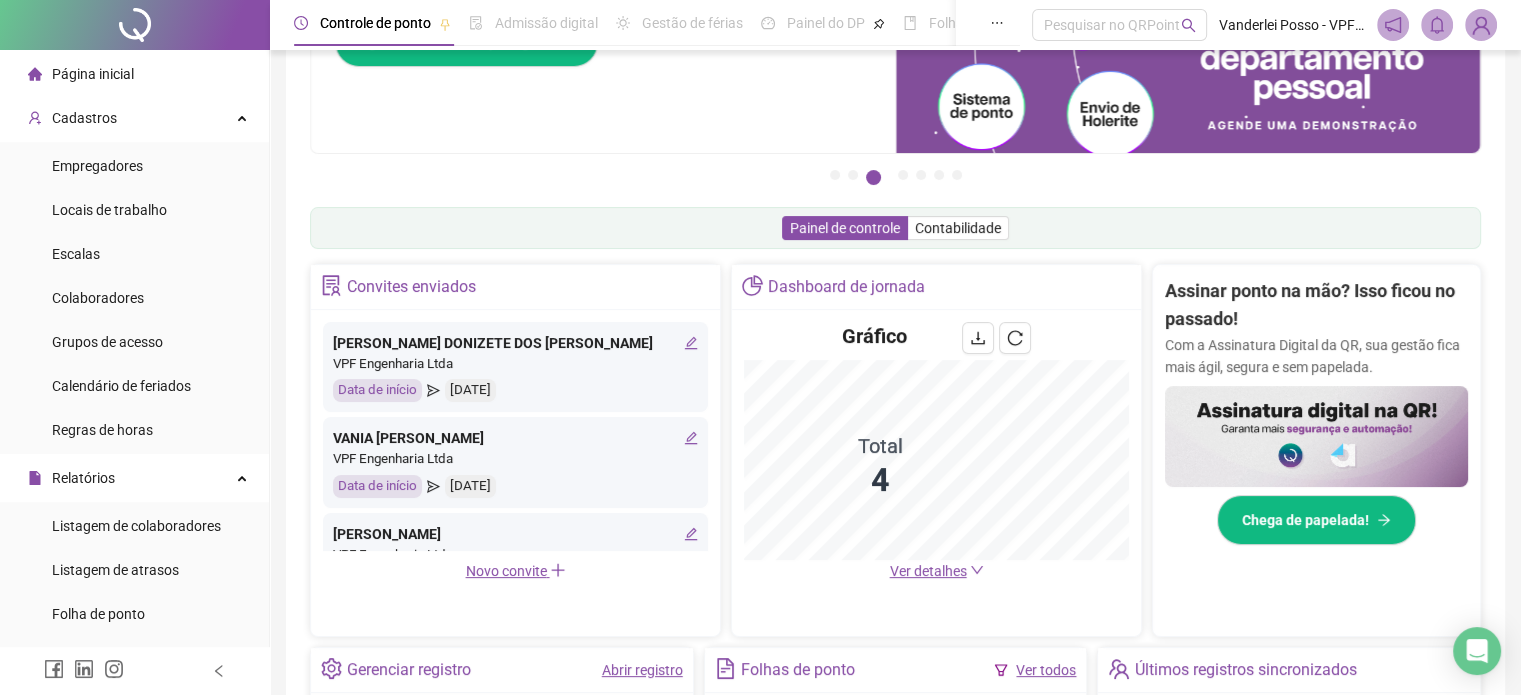 scroll, scrollTop: 200, scrollLeft: 0, axis: vertical 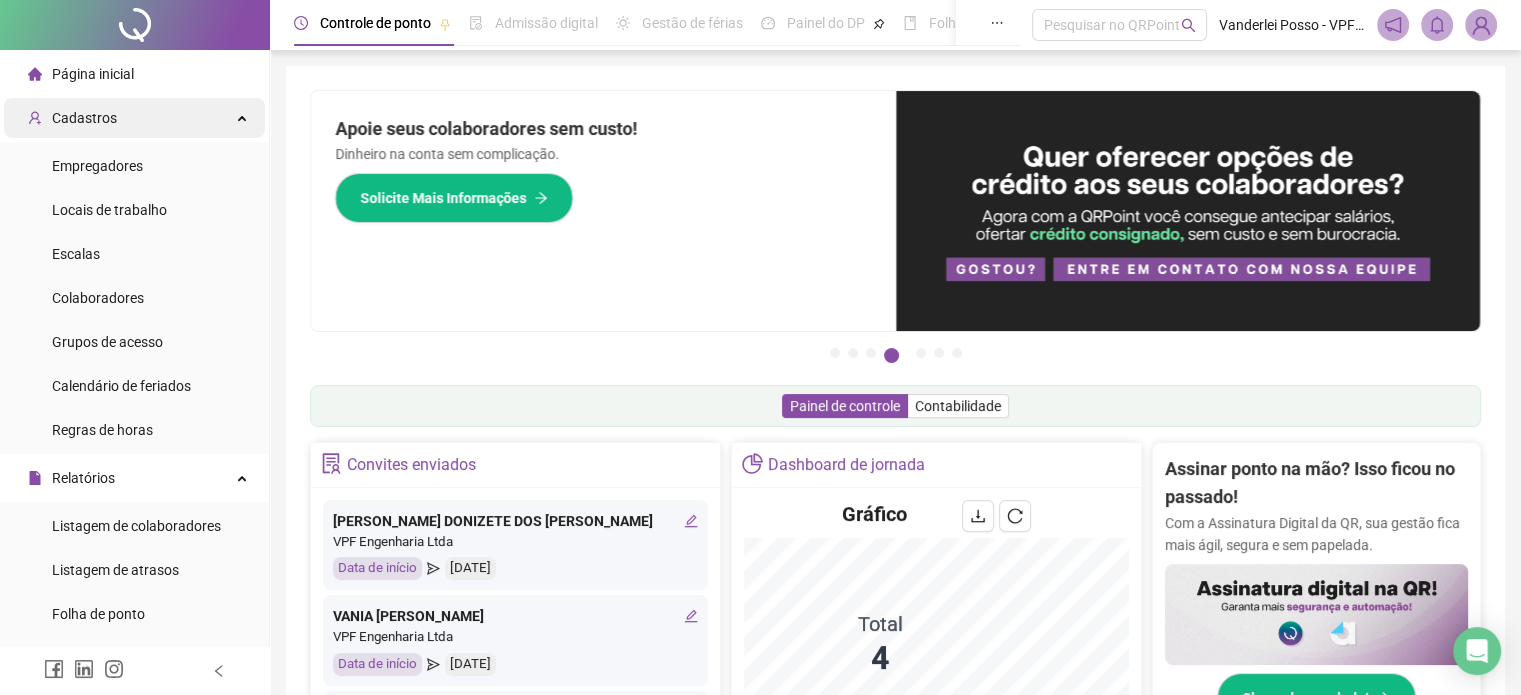 click on "Cadastros" at bounding box center (134, 118) 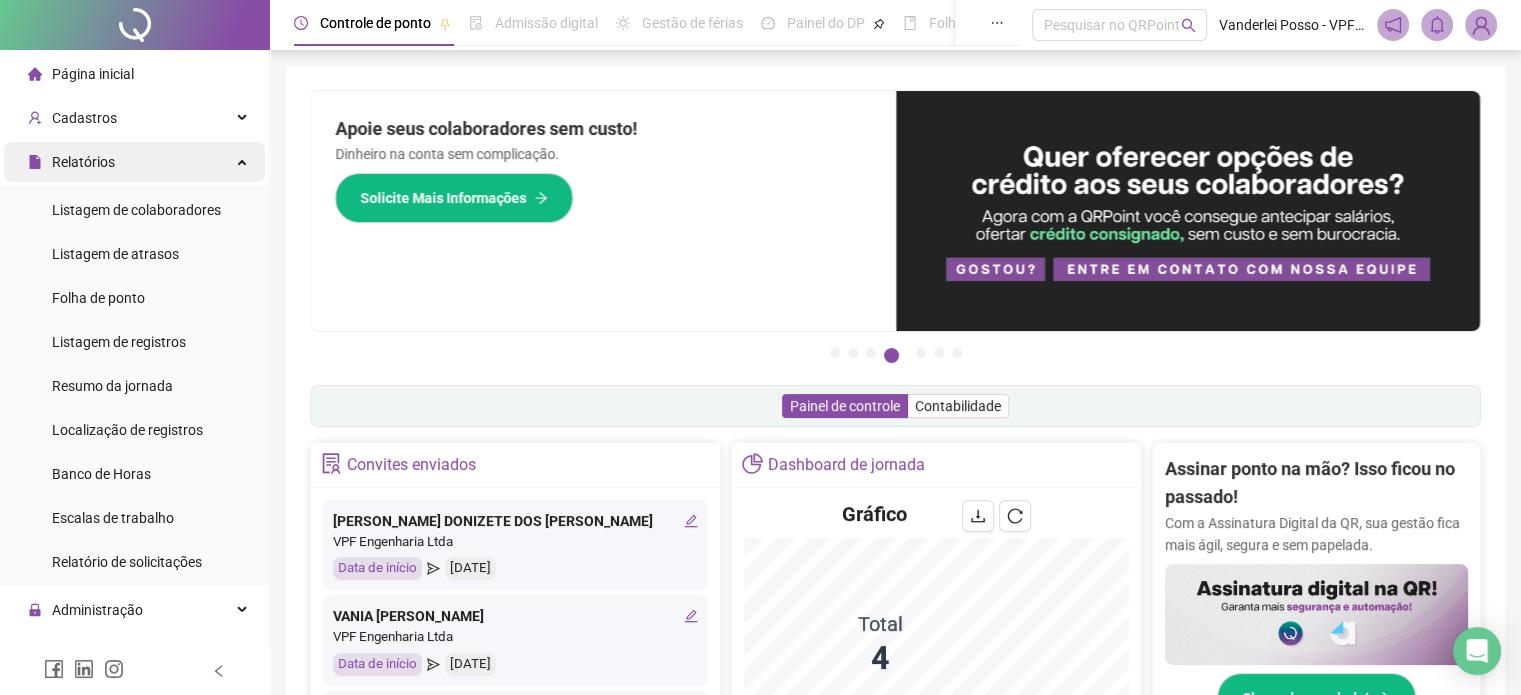 click on "Relatórios" at bounding box center (134, 162) 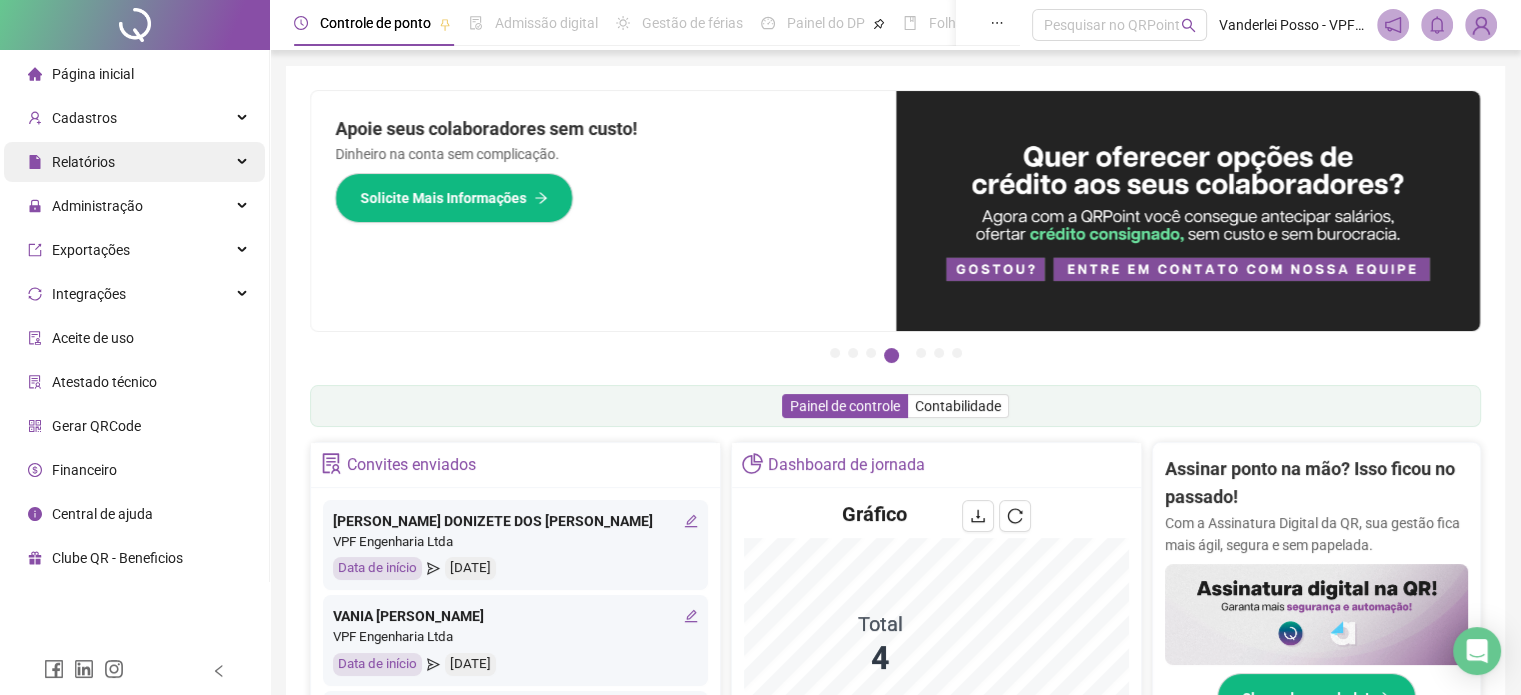 click on "Relatórios" at bounding box center (134, 162) 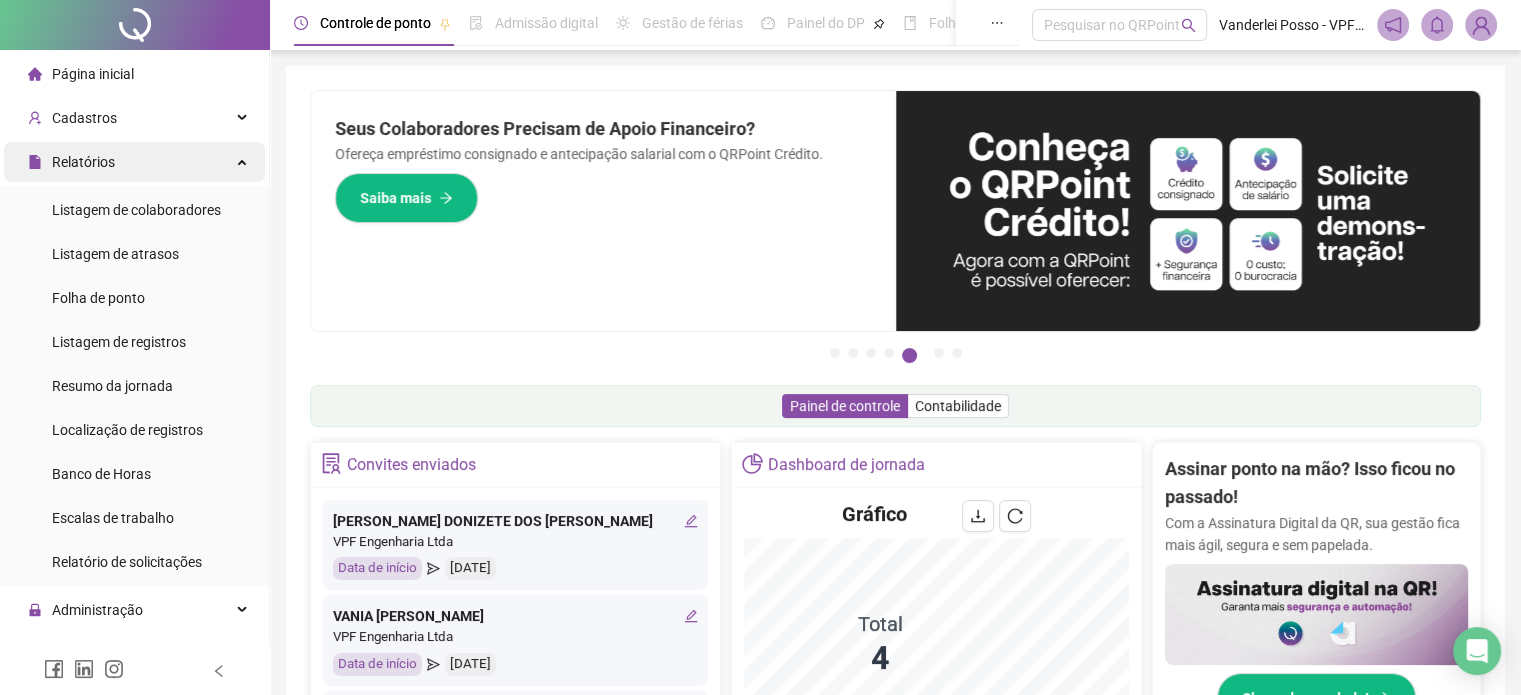 click on "Relatórios" at bounding box center (134, 162) 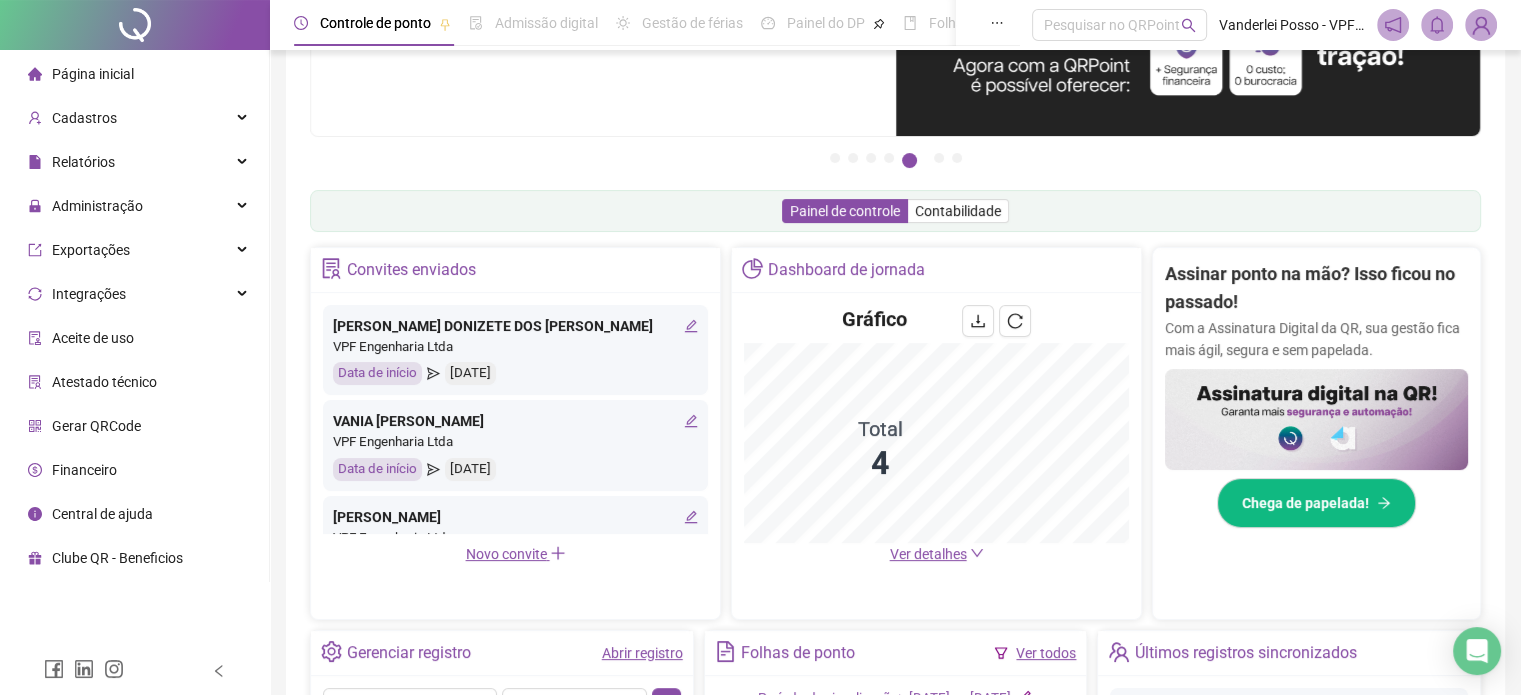 scroll, scrollTop: 200, scrollLeft: 0, axis: vertical 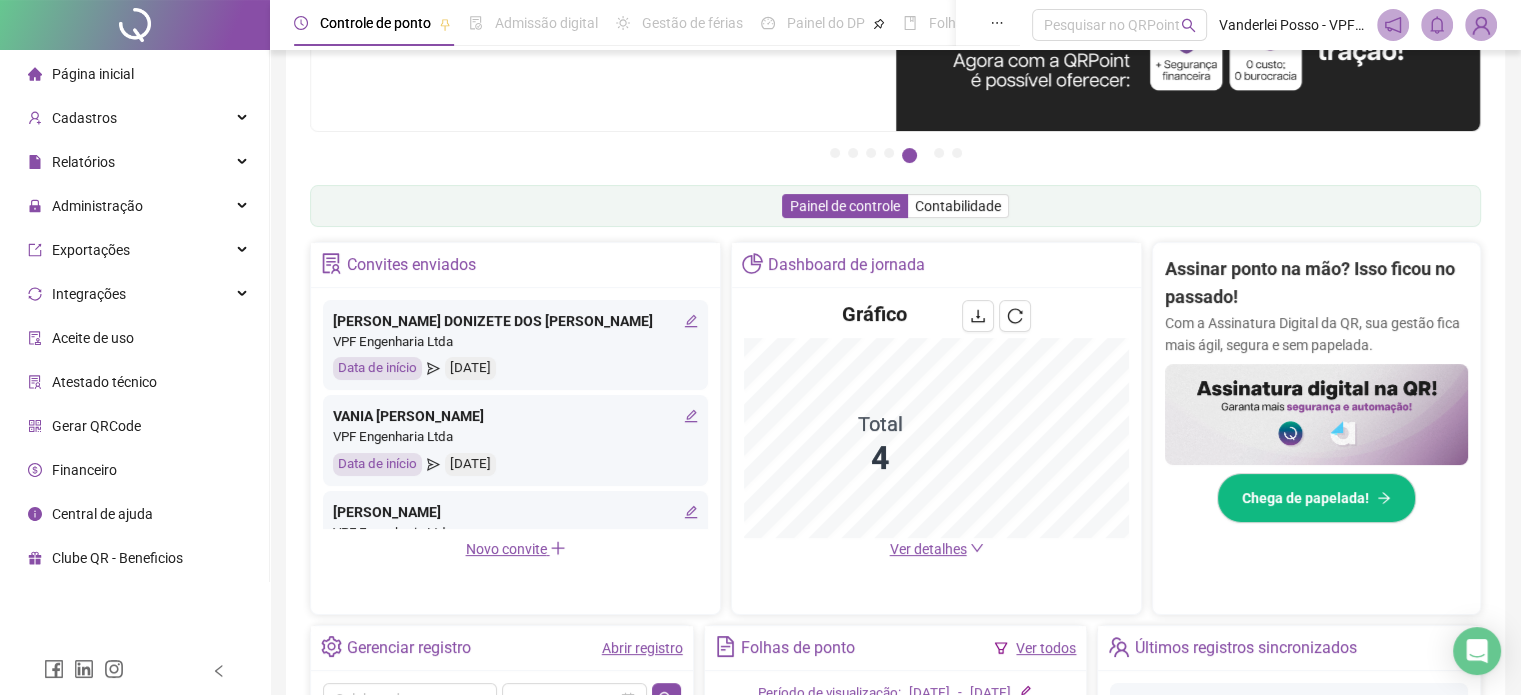 click on "Ver detalhes" at bounding box center (937, 549) 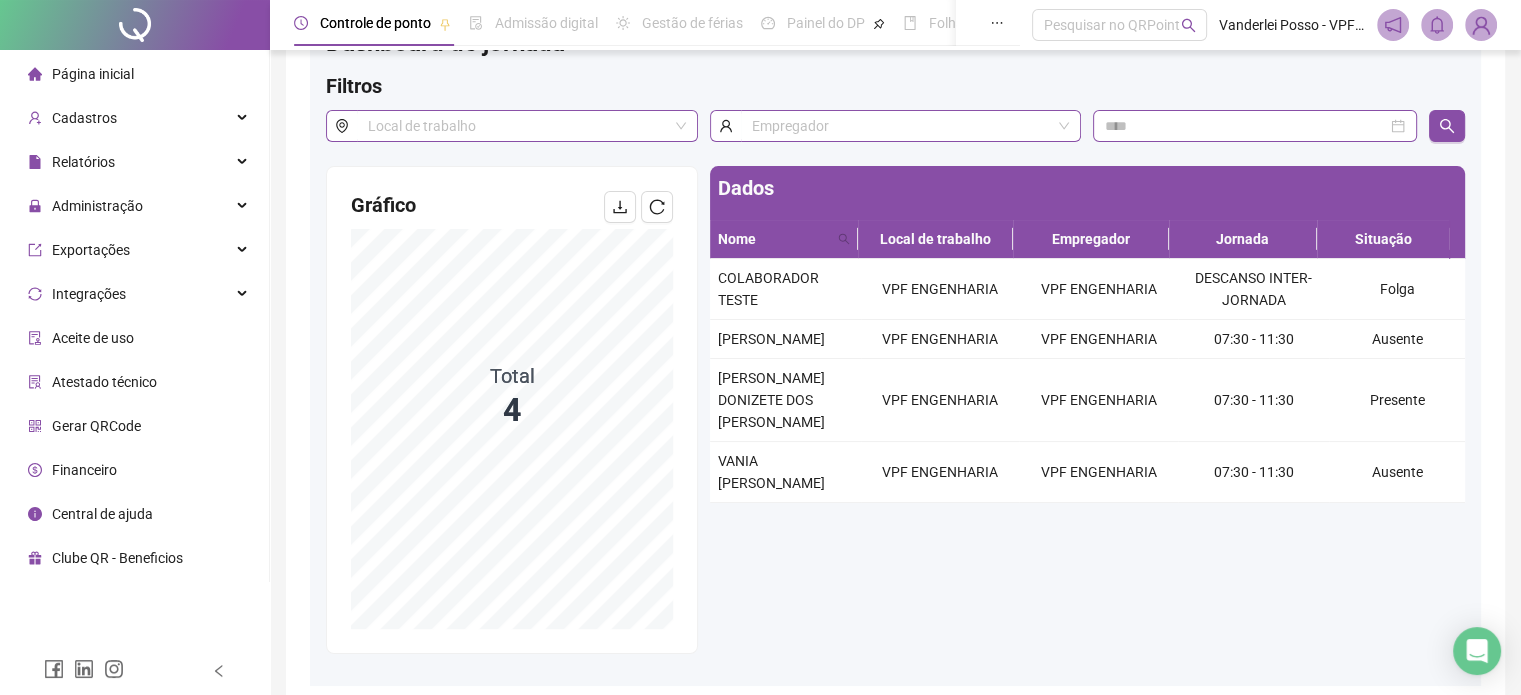 scroll, scrollTop: 0, scrollLeft: 0, axis: both 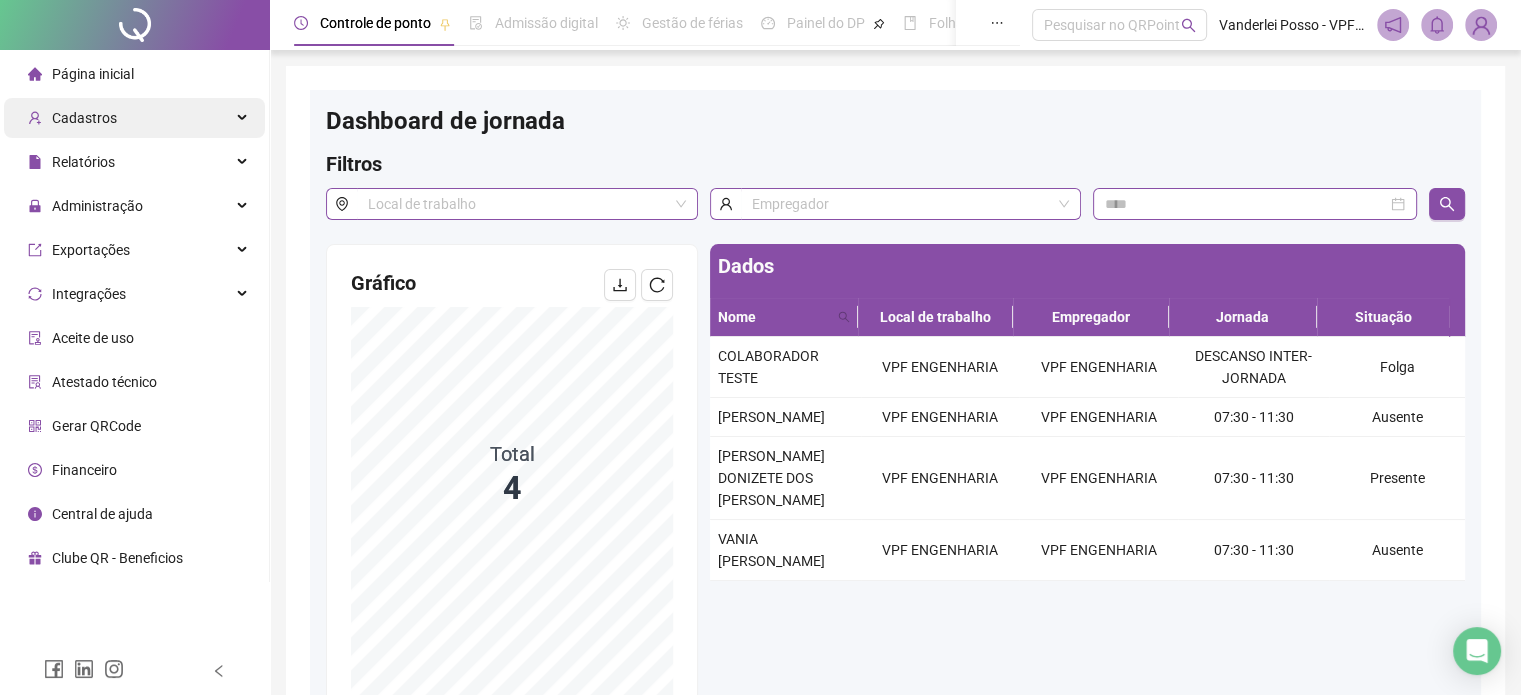 click on "Cadastros" at bounding box center (134, 118) 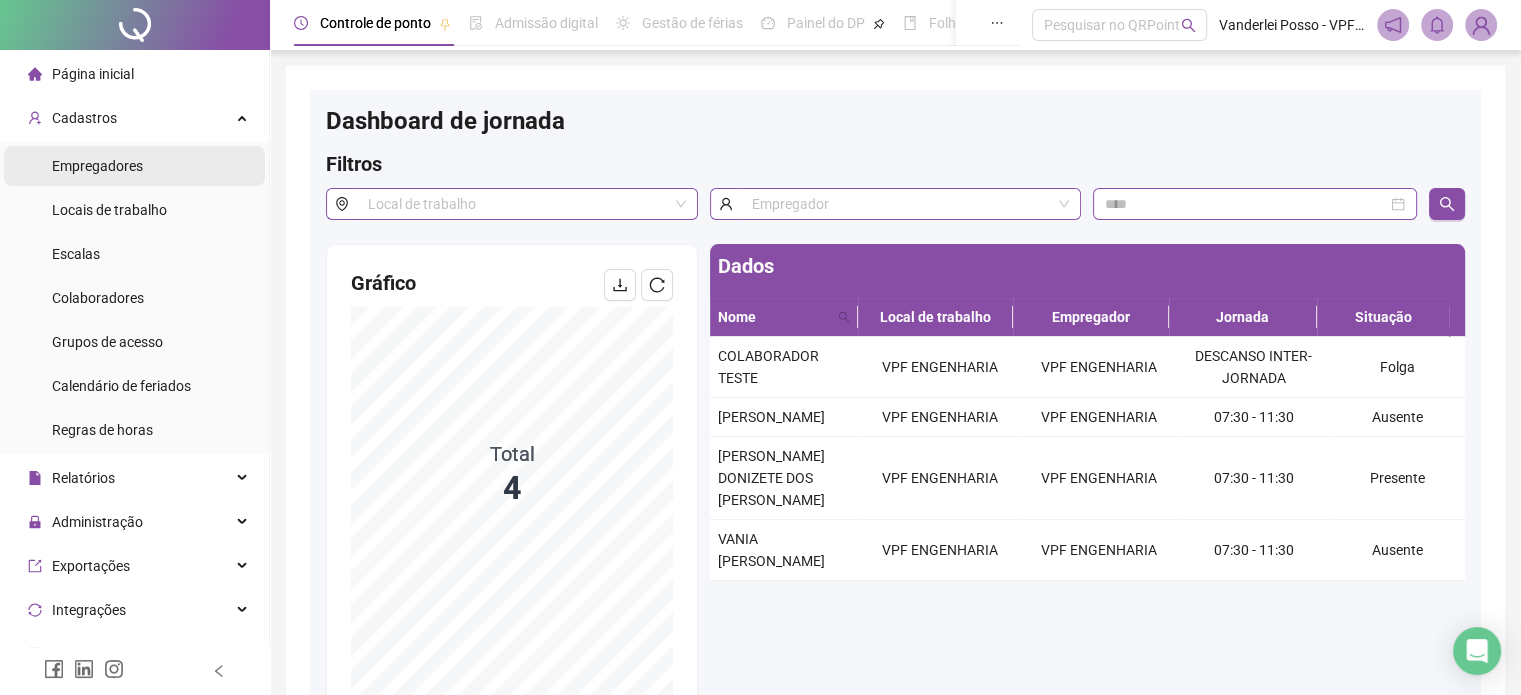 click on "Empregadores" at bounding box center (97, 166) 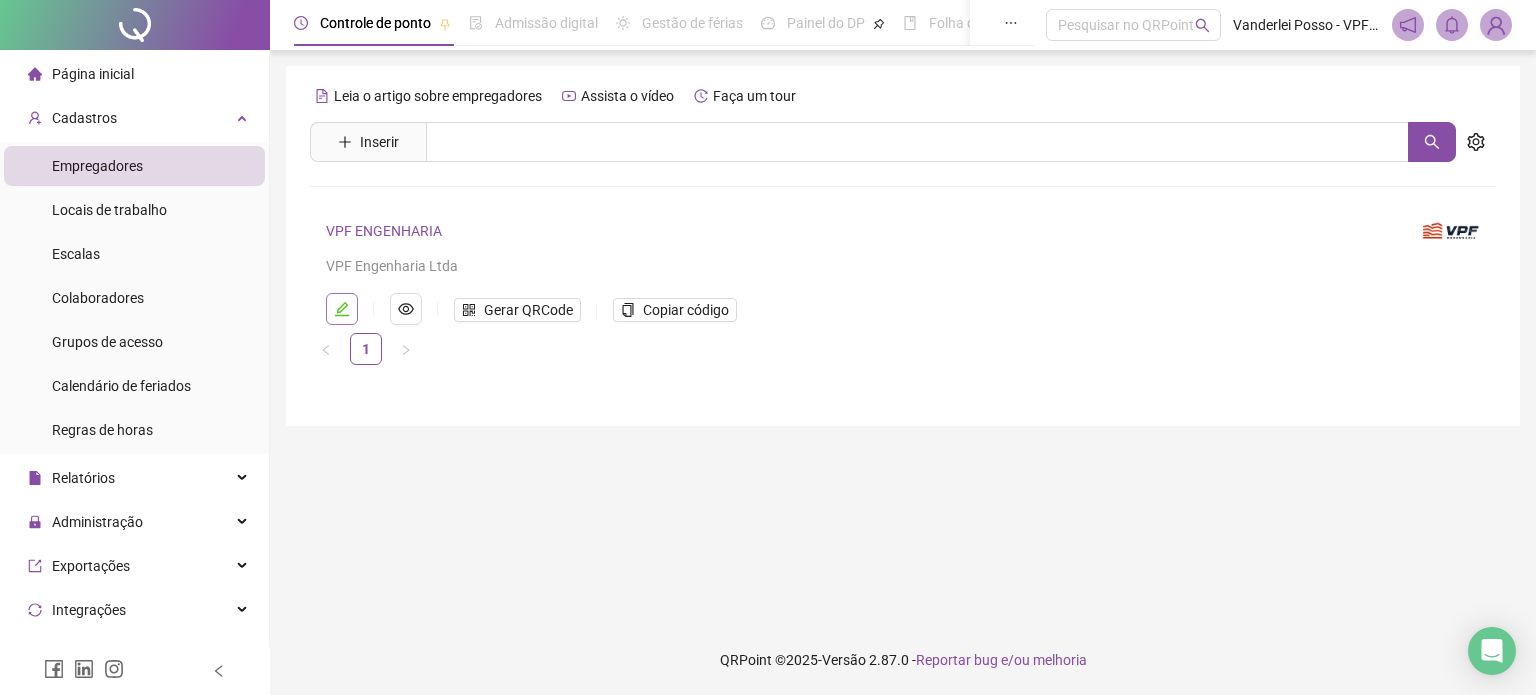 click 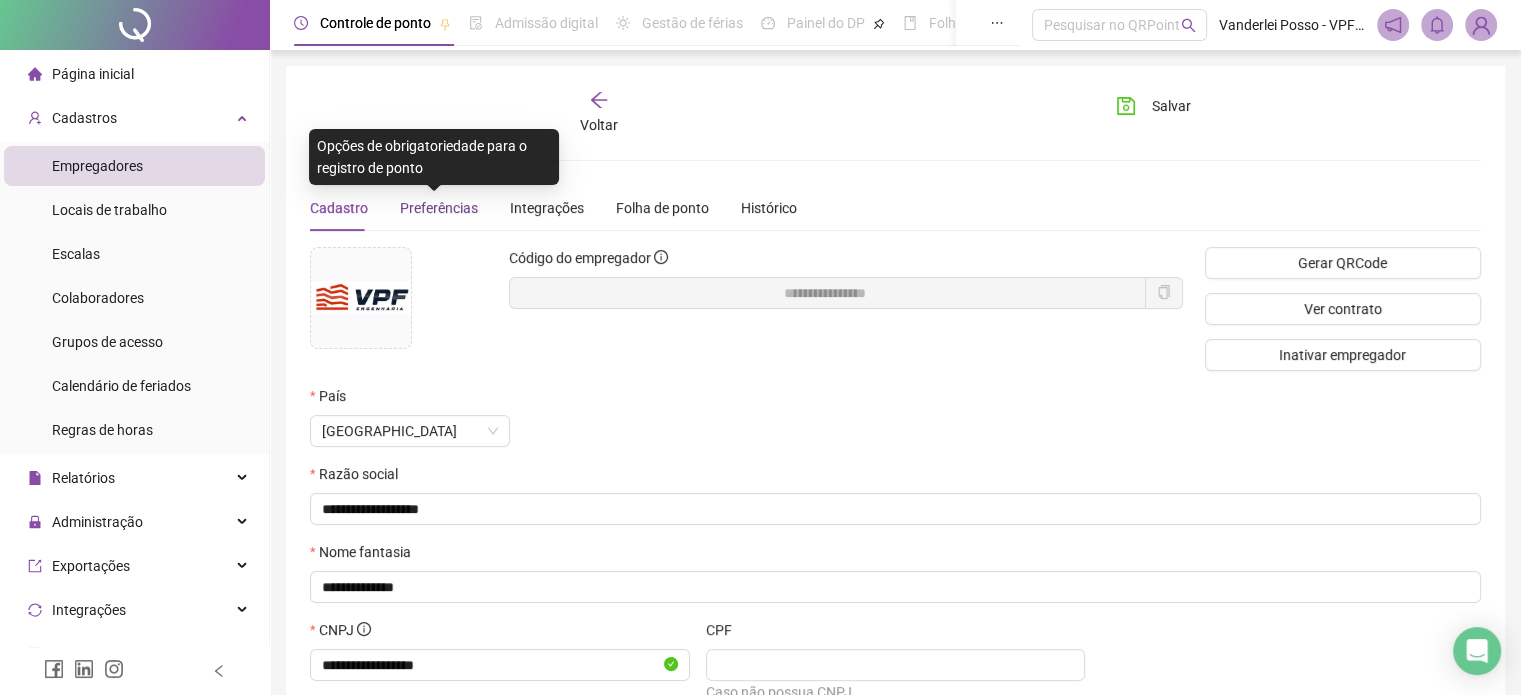 click on "Preferências" at bounding box center (439, 208) 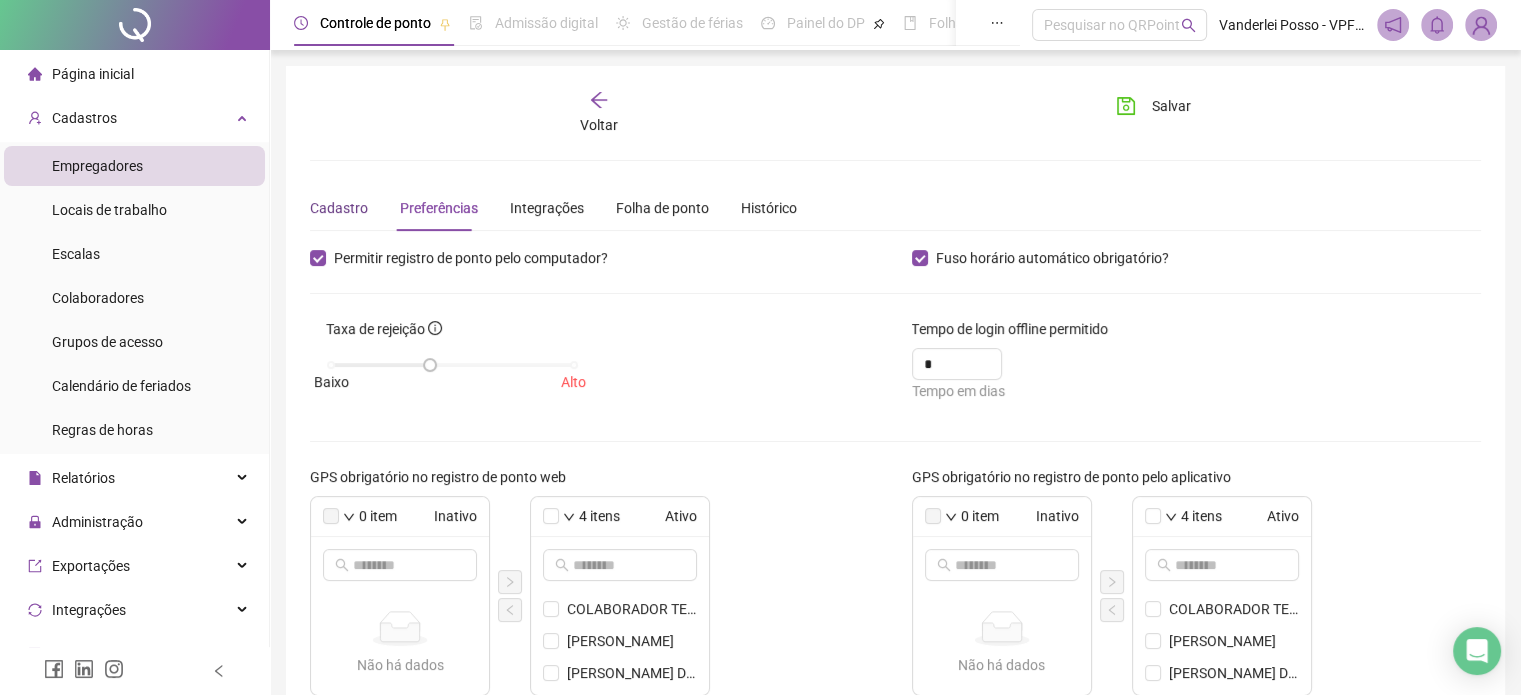 click on "Cadastro" at bounding box center (339, 208) 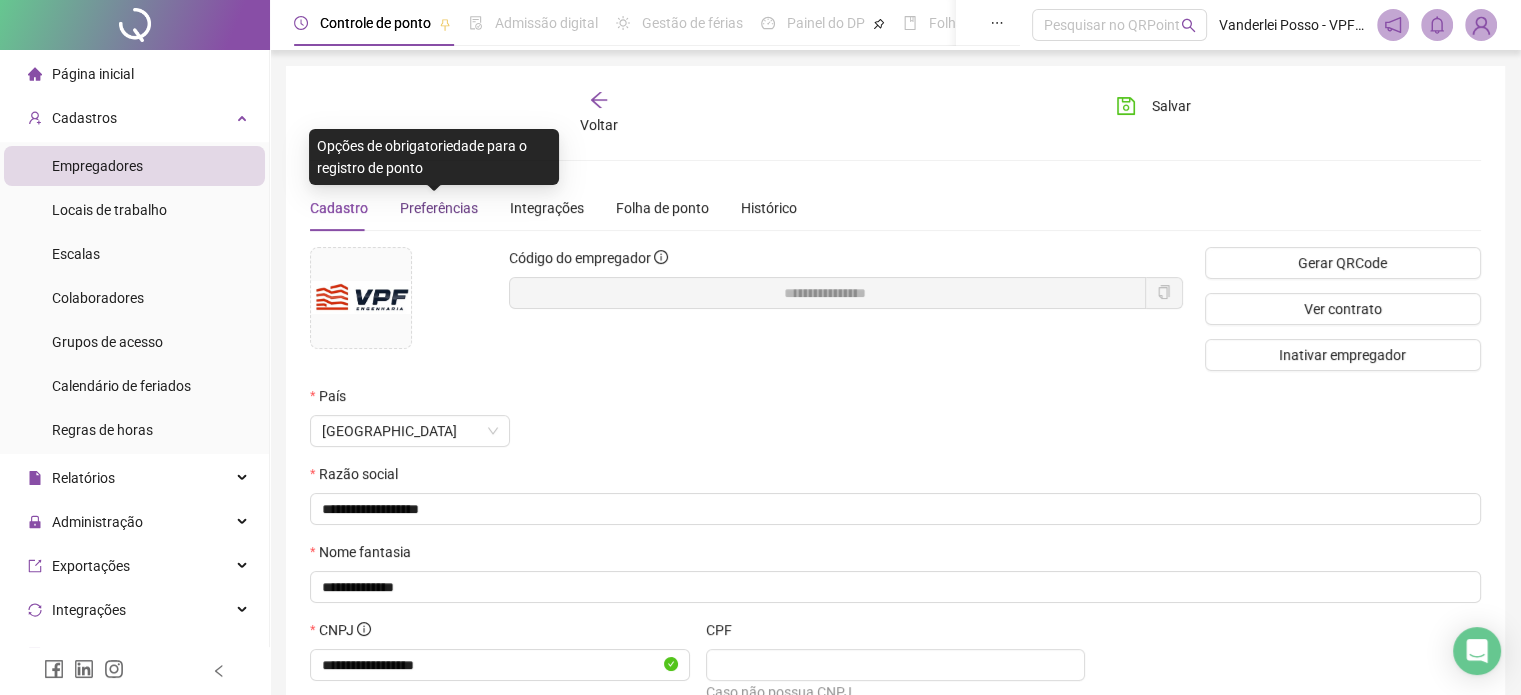click on "Preferências" at bounding box center (439, 208) 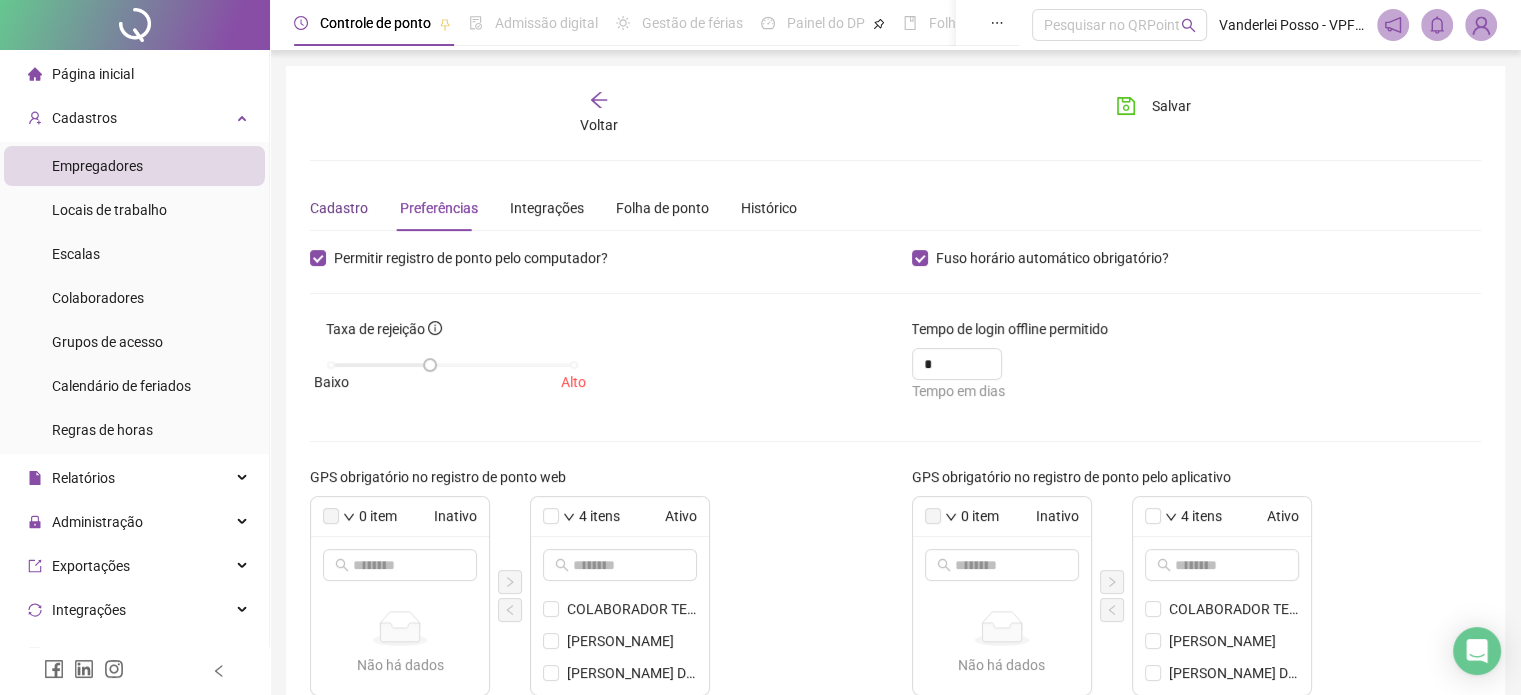 click on "Cadastro" at bounding box center [339, 208] 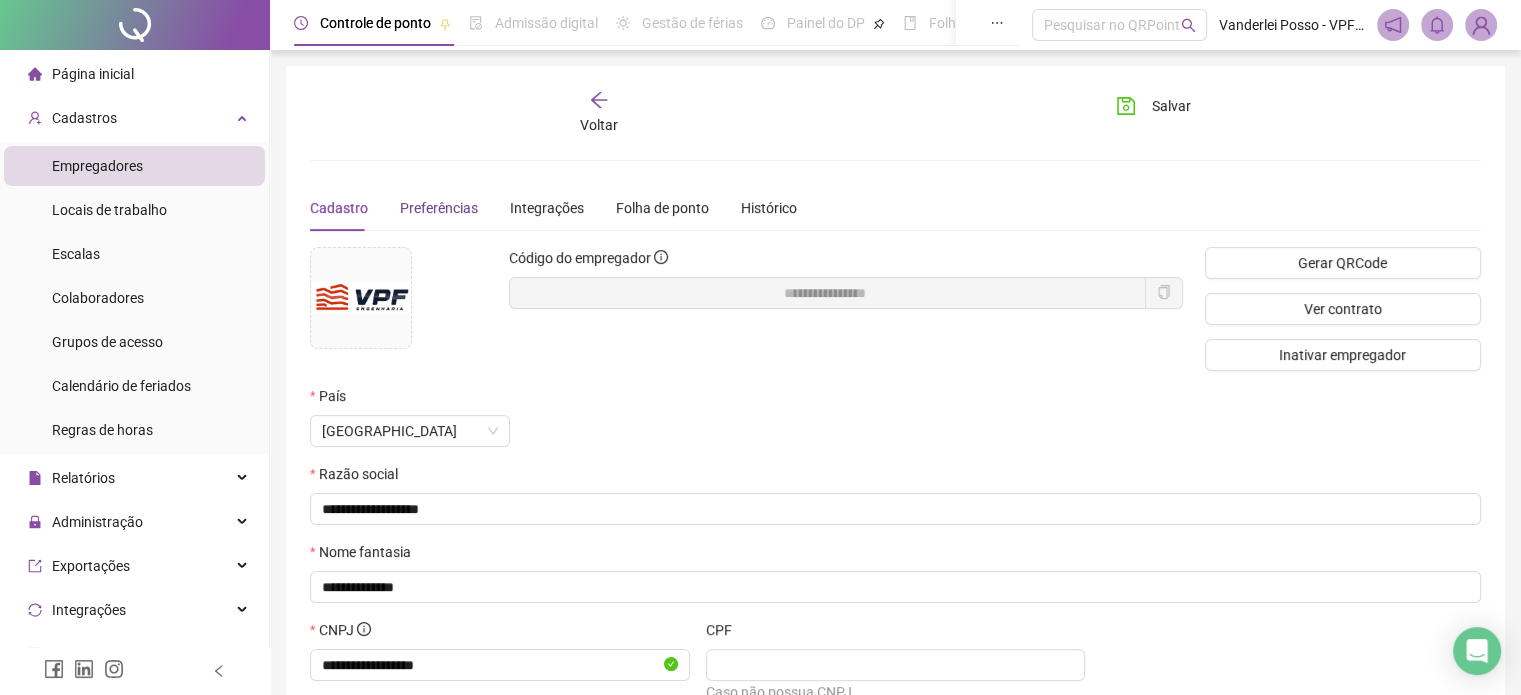 click on "Preferências" at bounding box center (439, 208) 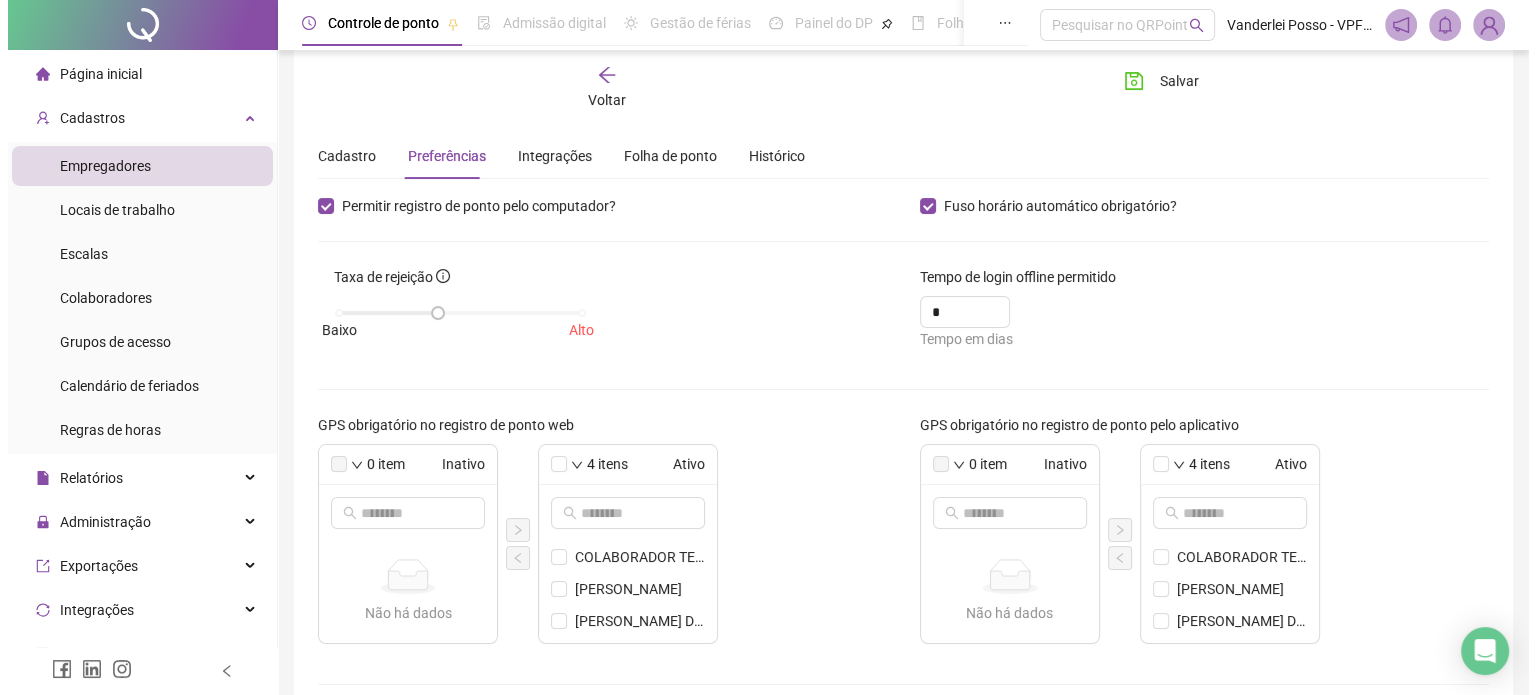 scroll, scrollTop: 0, scrollLeft: 0, axis: both 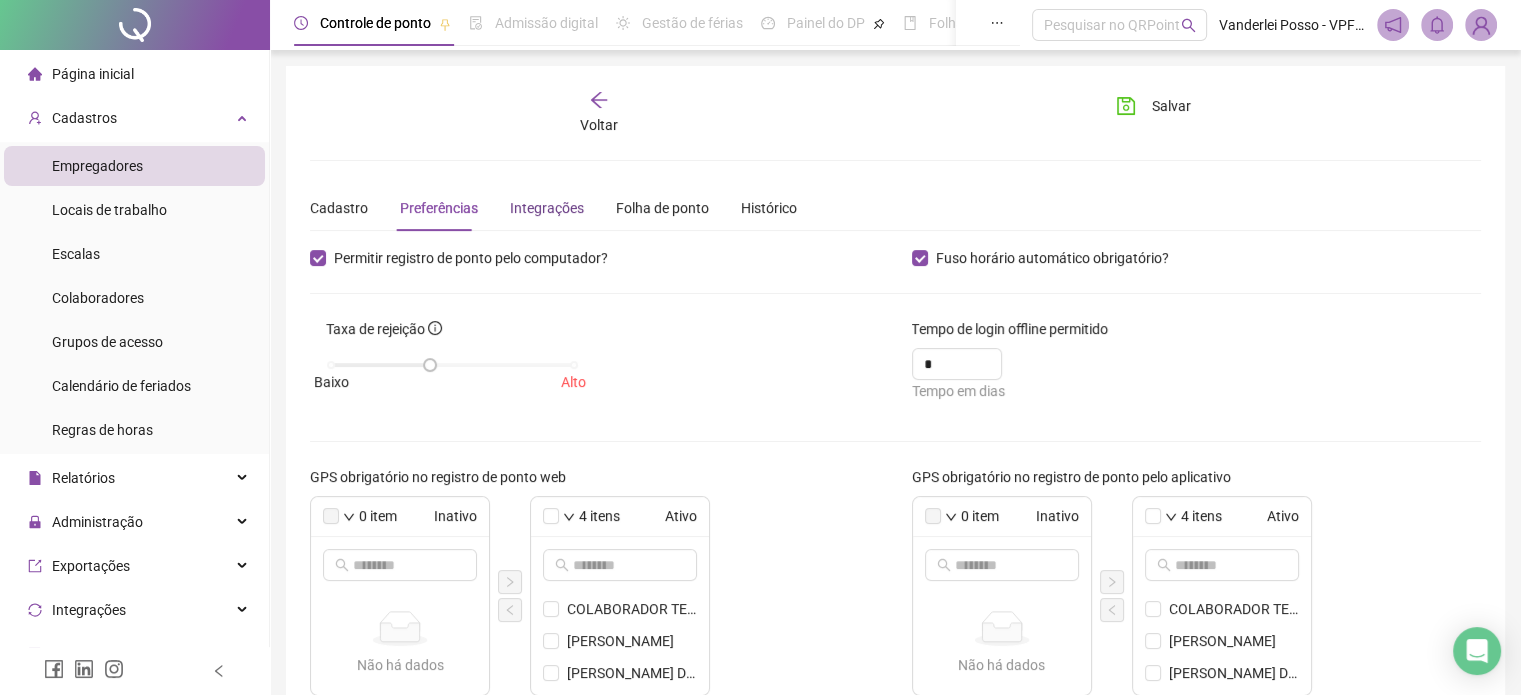 click on "Integrações" at bounding box center [547, 208] 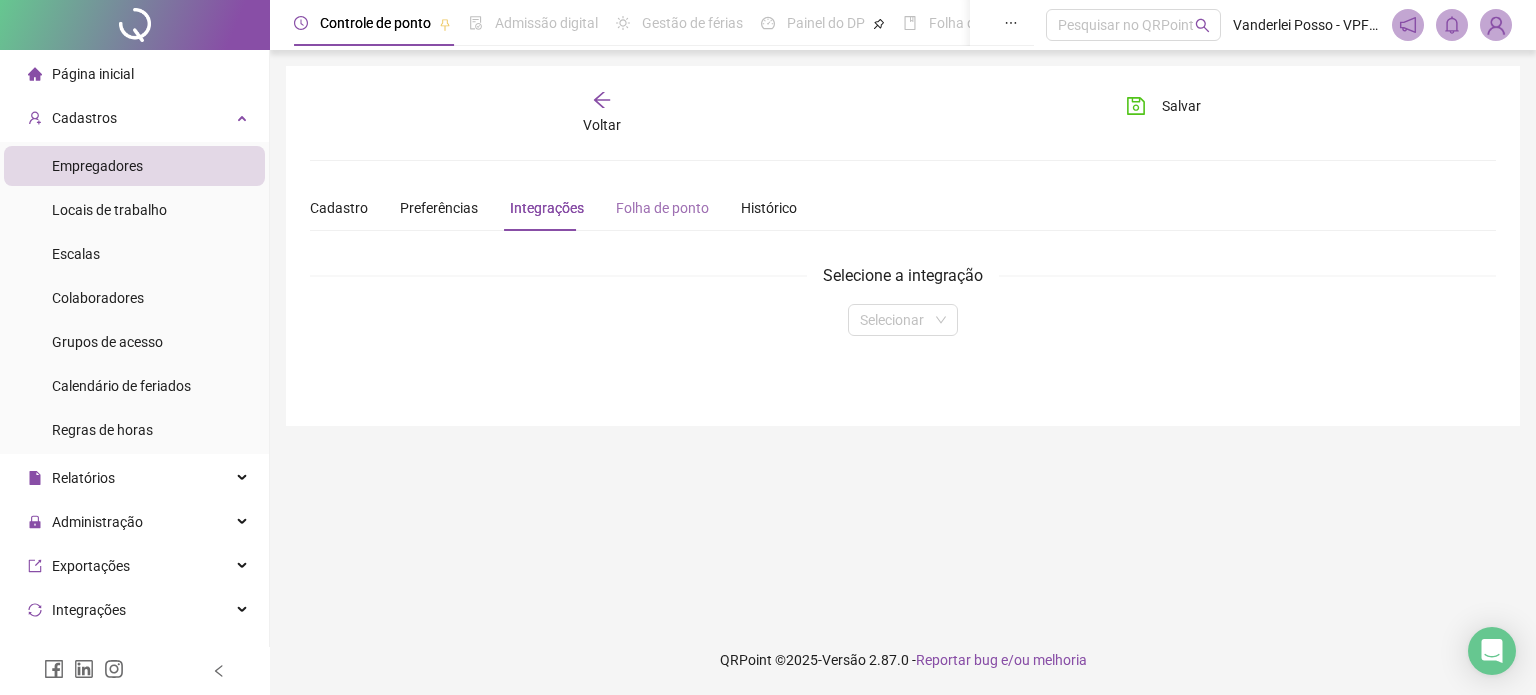 click on "Cadastro Preferências   Integrações Folha de ponto Histórico" at bounding box center (553, 208) 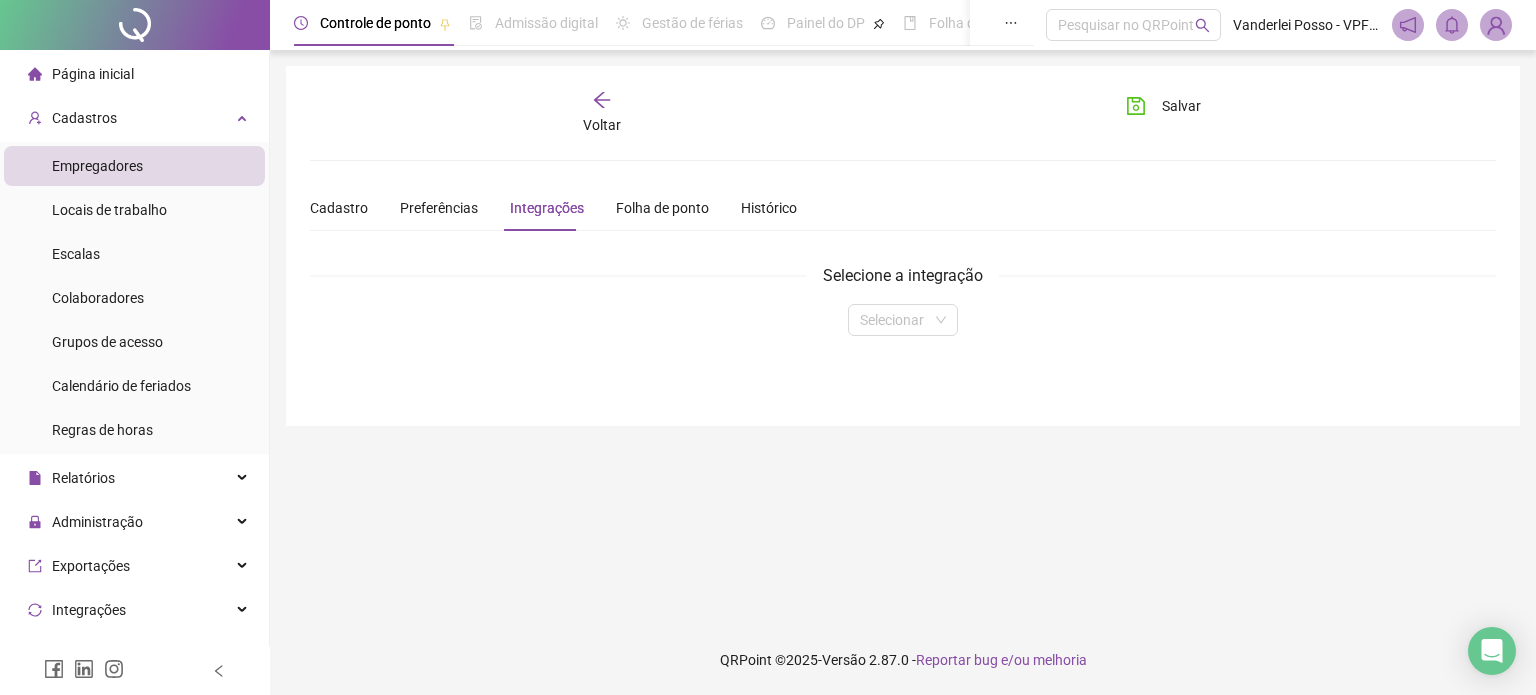 click 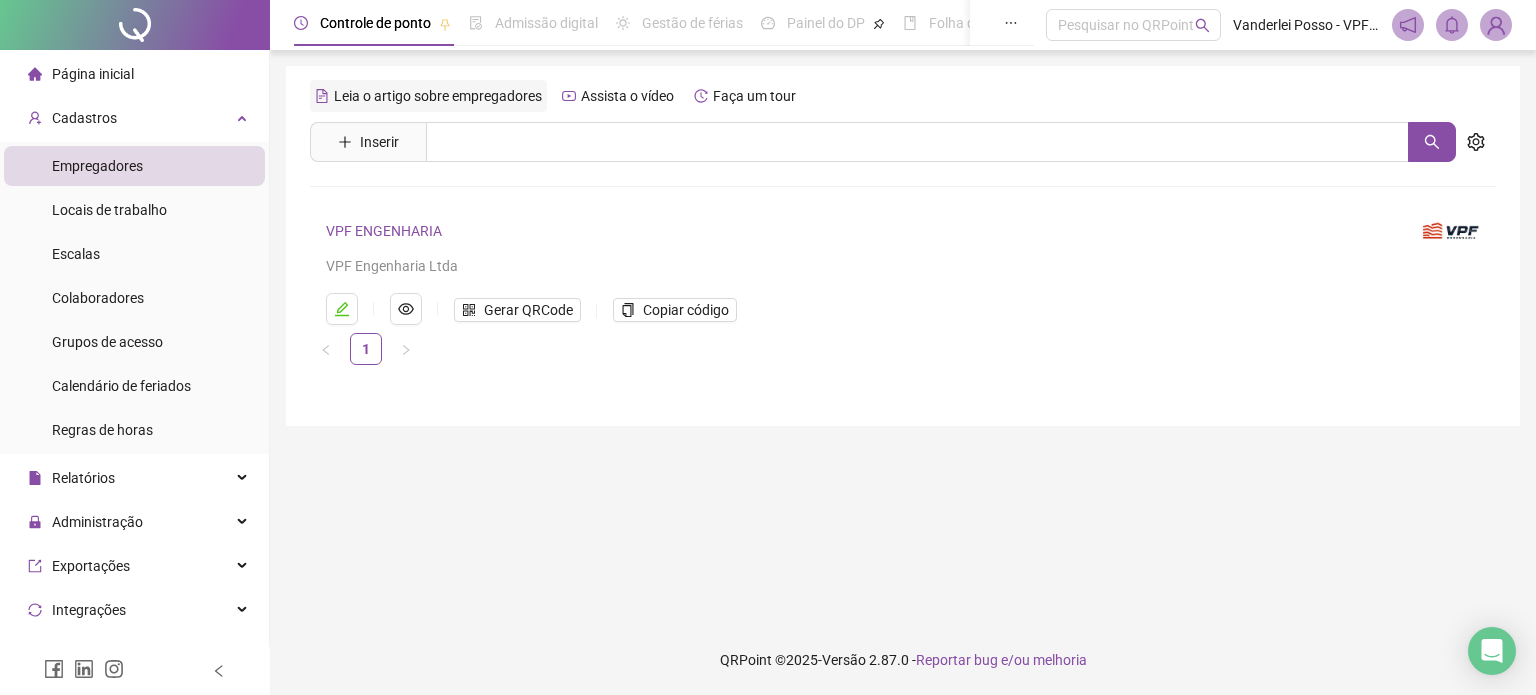 click on "Leia o artigo sobre empregadores" at bounding box center [438, 96] 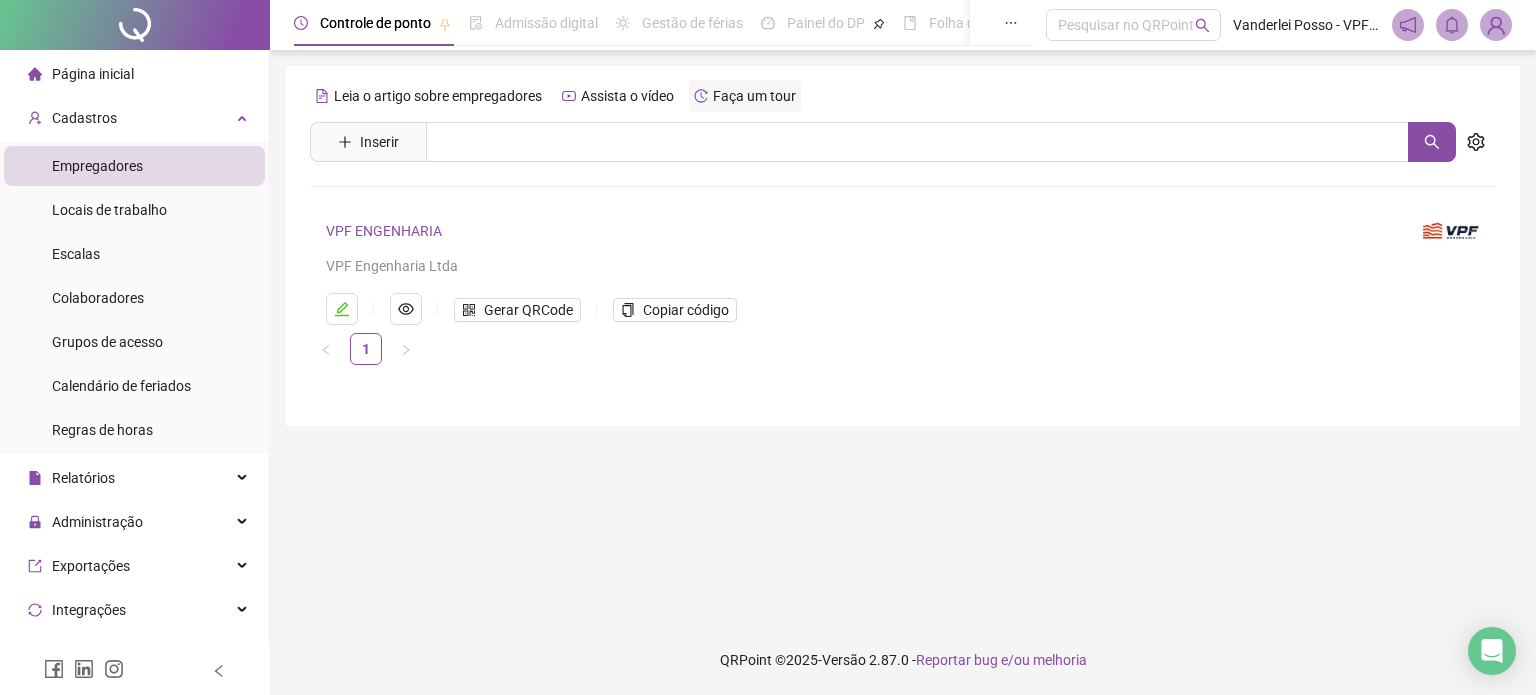 click on "Faça um tour" at bounding box center [754, 96] 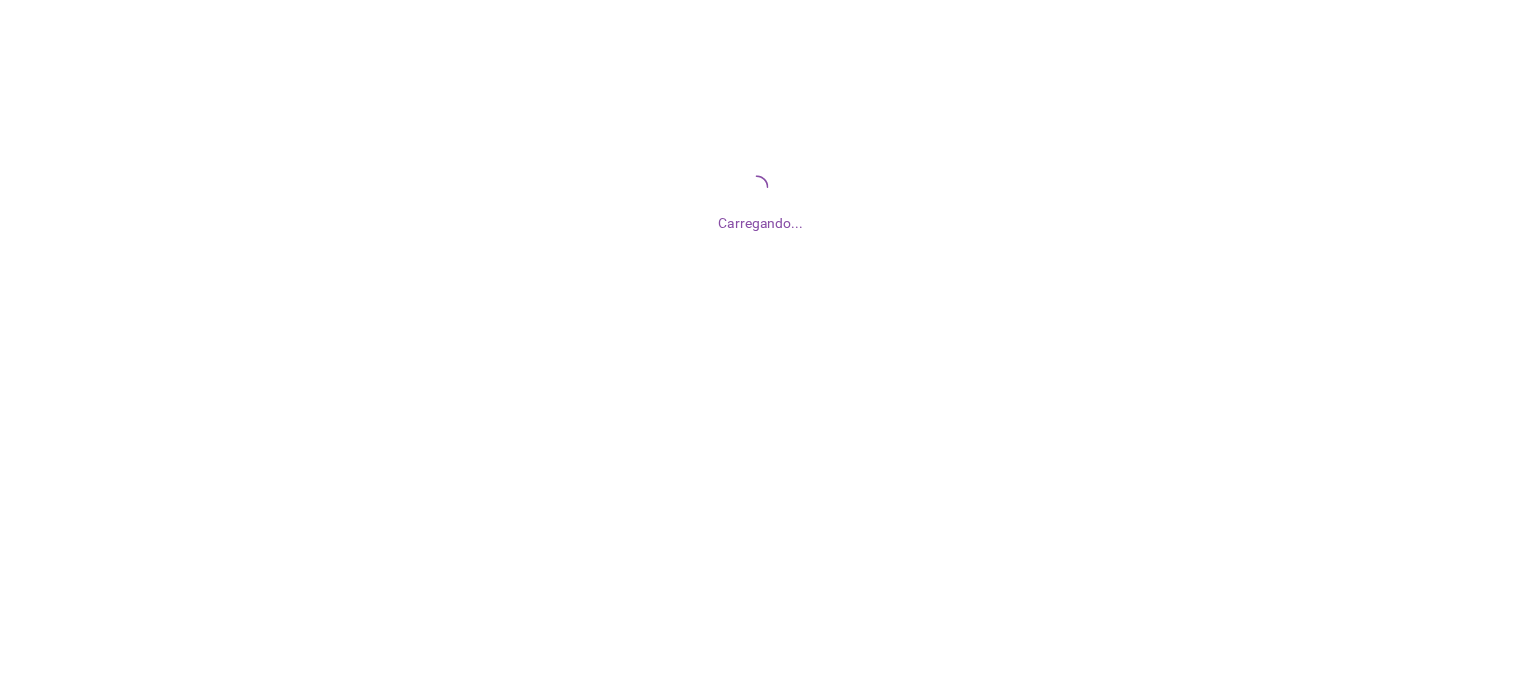 scroll, scrollTop: 0, scrollLeft: 0, axis: both 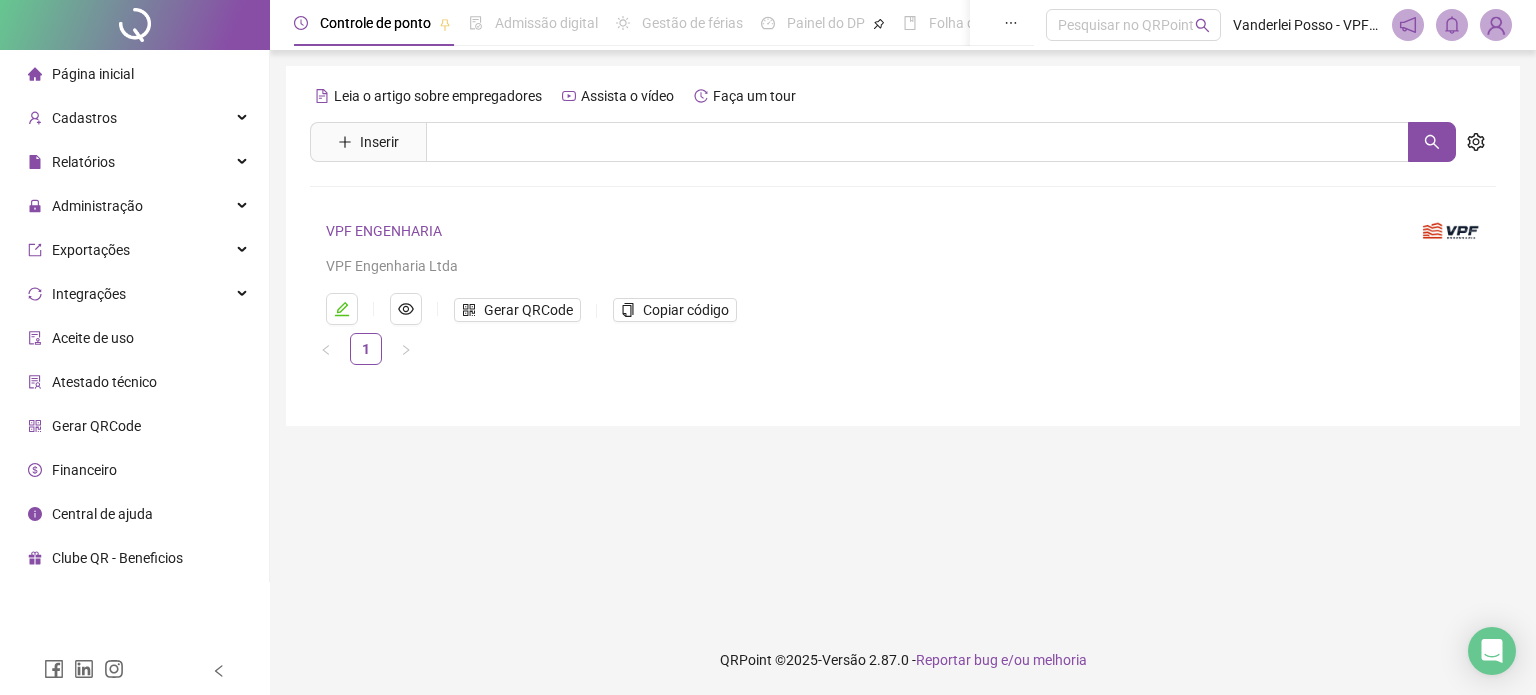 click on "Página inicial" at bounding box center (134, 74) 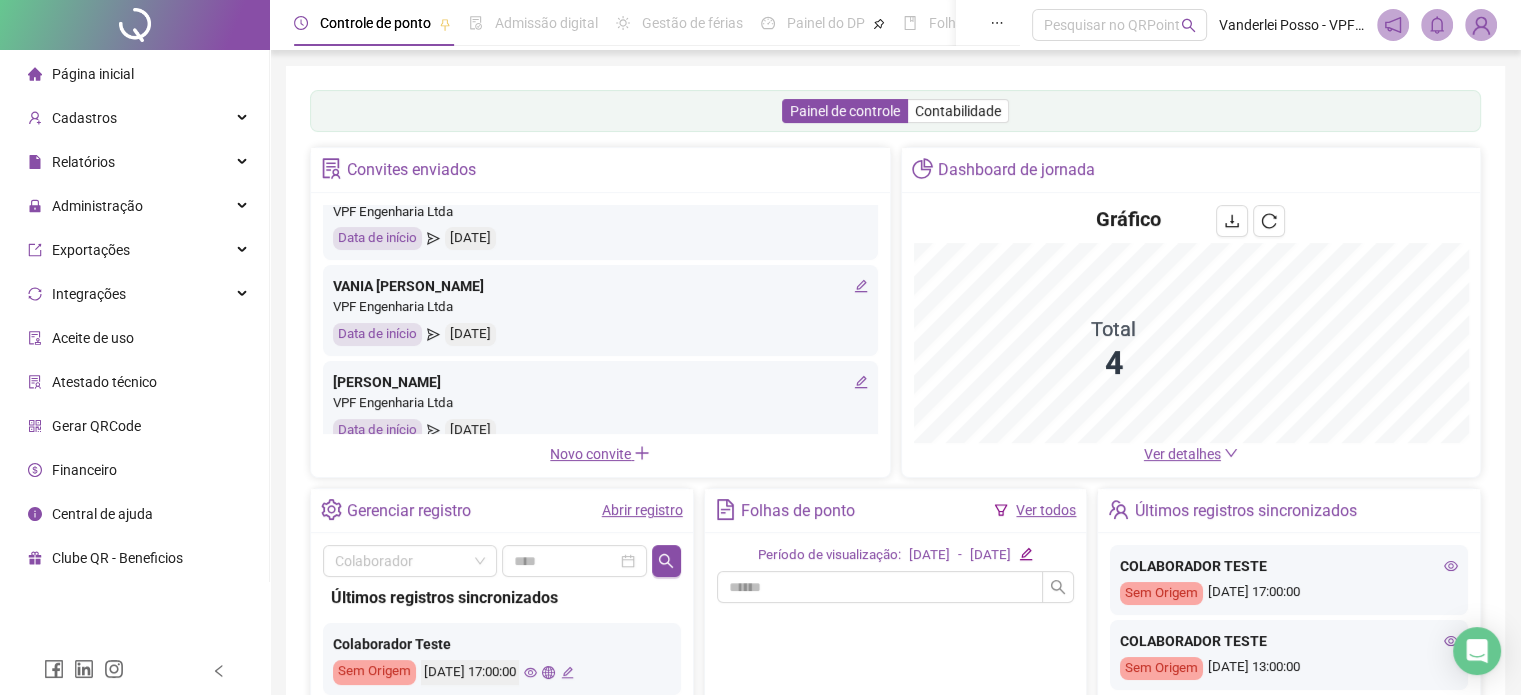 scroll, scrollTop: 54, scrollLeft: 0, axis: vertical 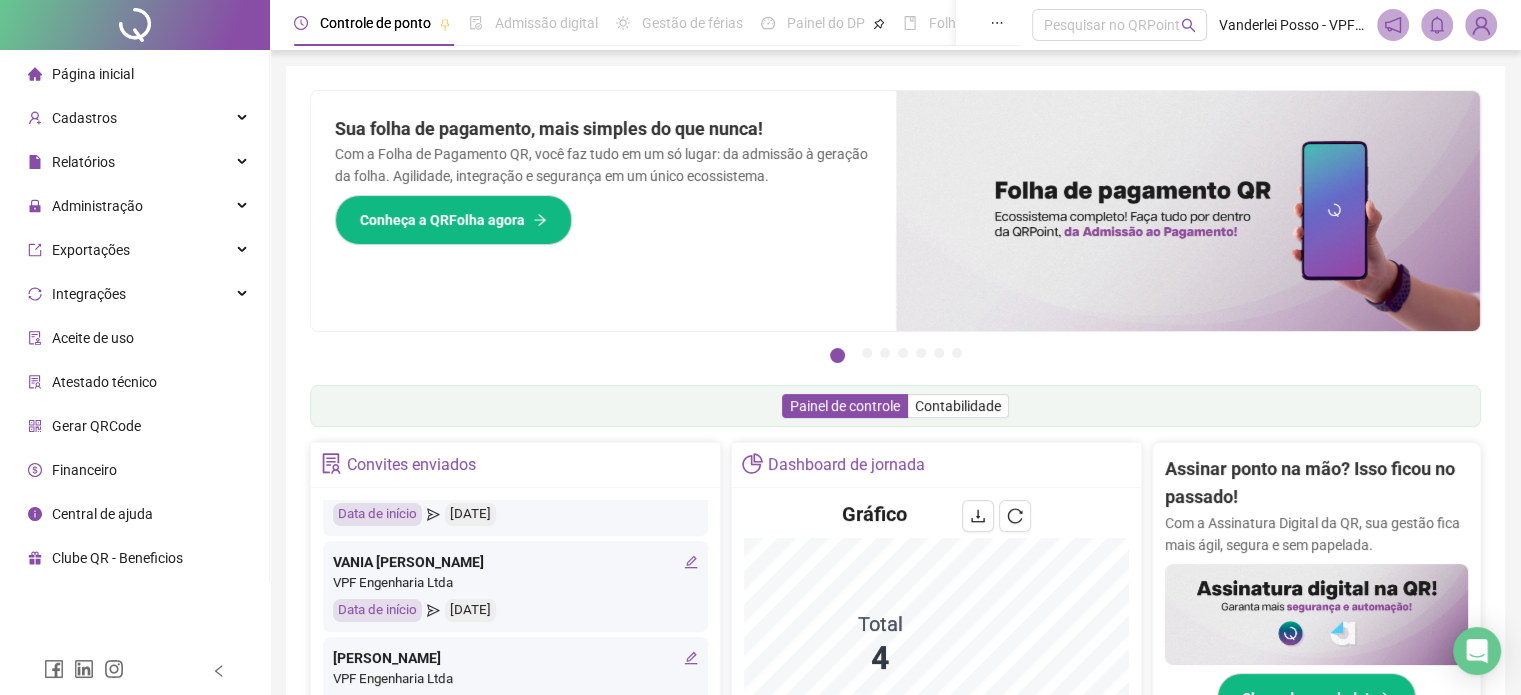 click on "Página inicial" at bounding box center [93, 74] 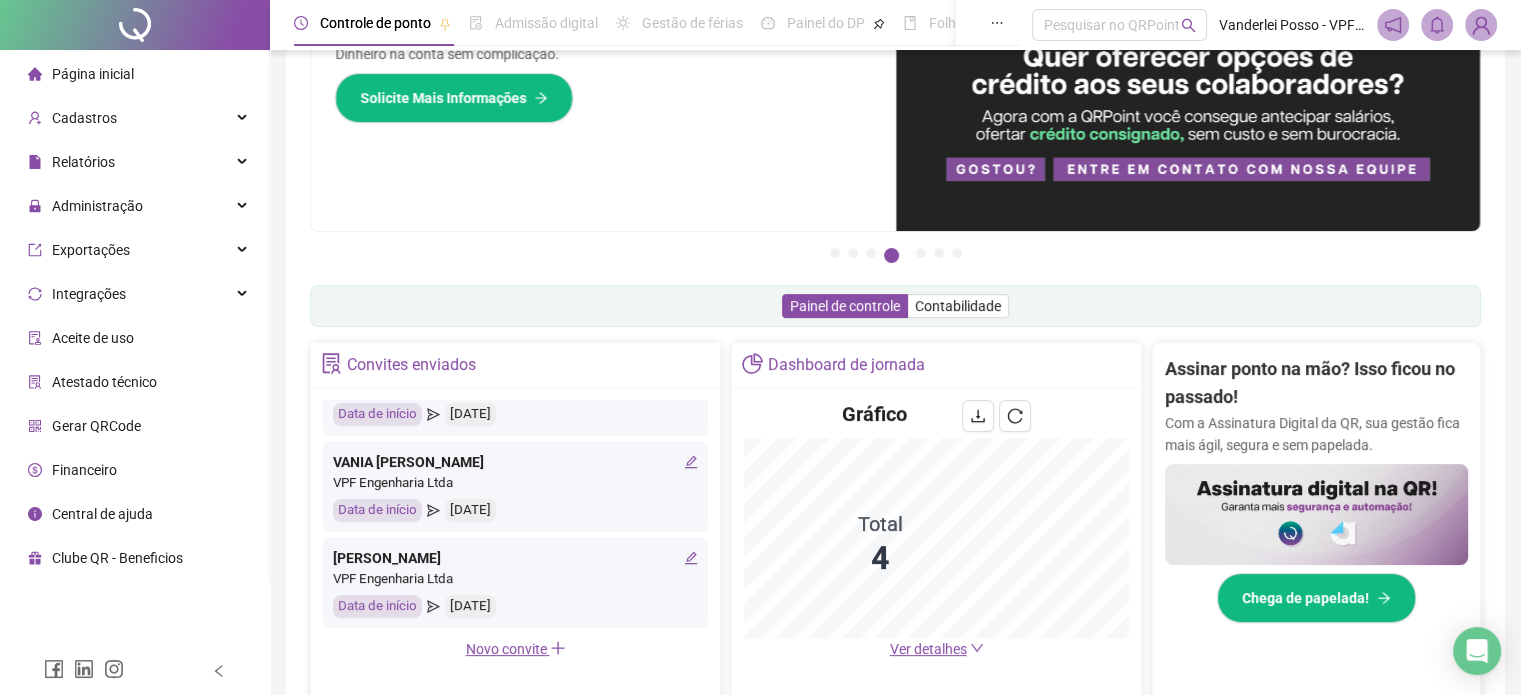 scroll, scrollTop: 200, scrollLeft: 0, axis: vertical 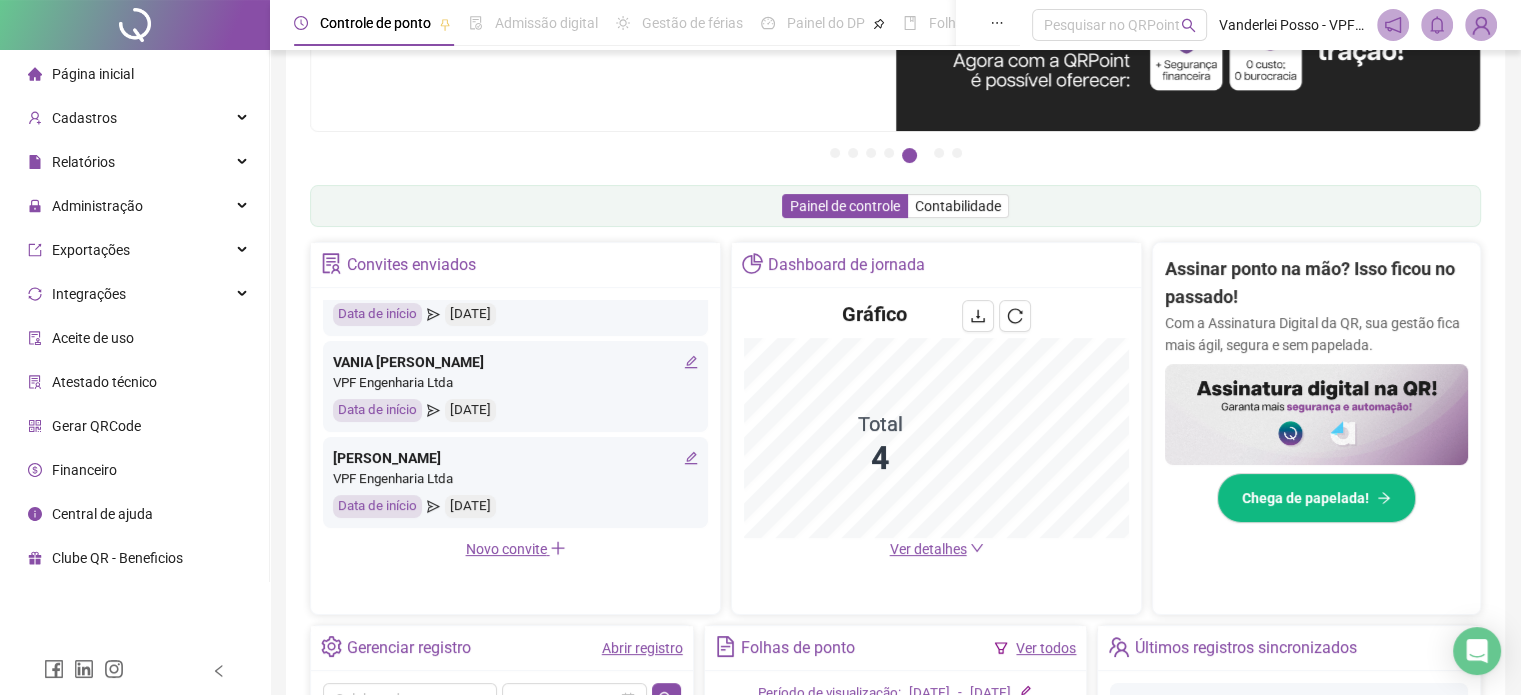 click on "Ver detalhes" at bounding box center (928, 549) 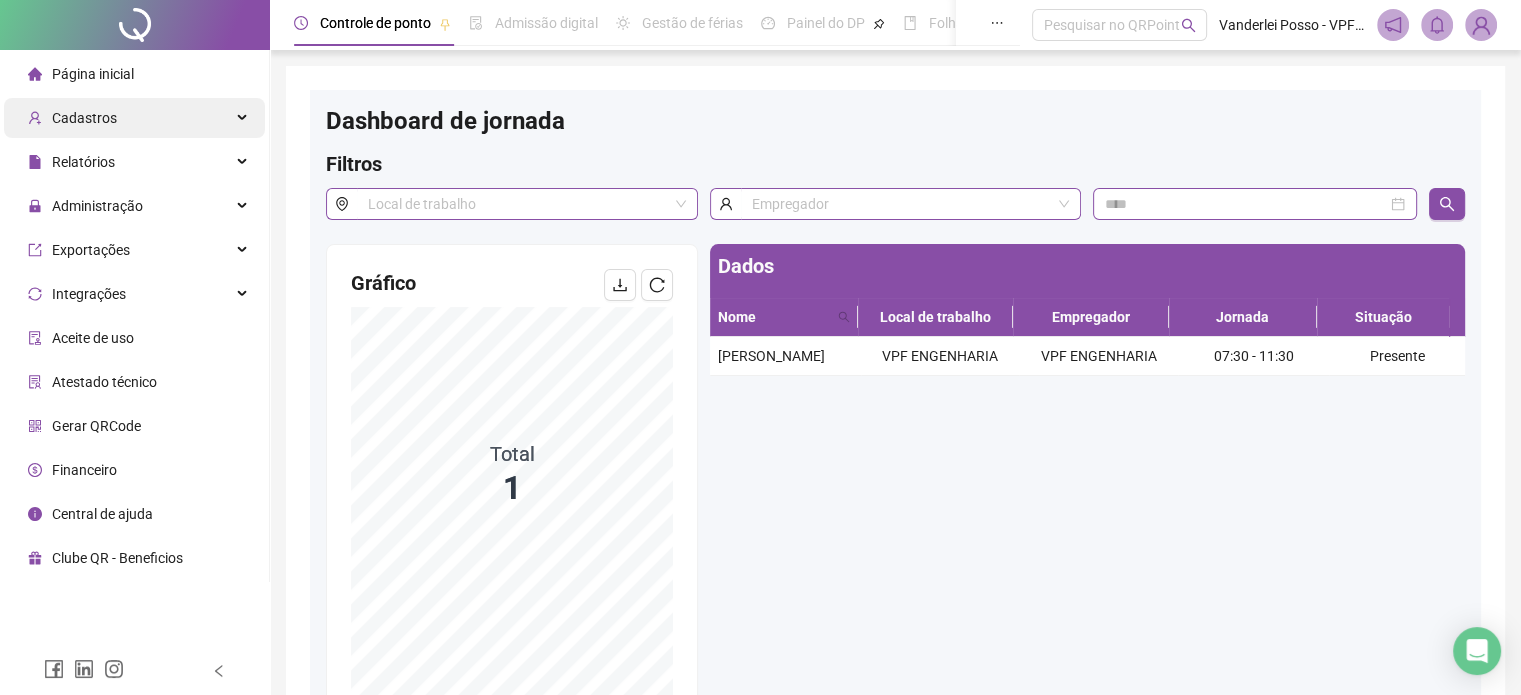 click on "Cadastros" at bounding box center (134, 118) 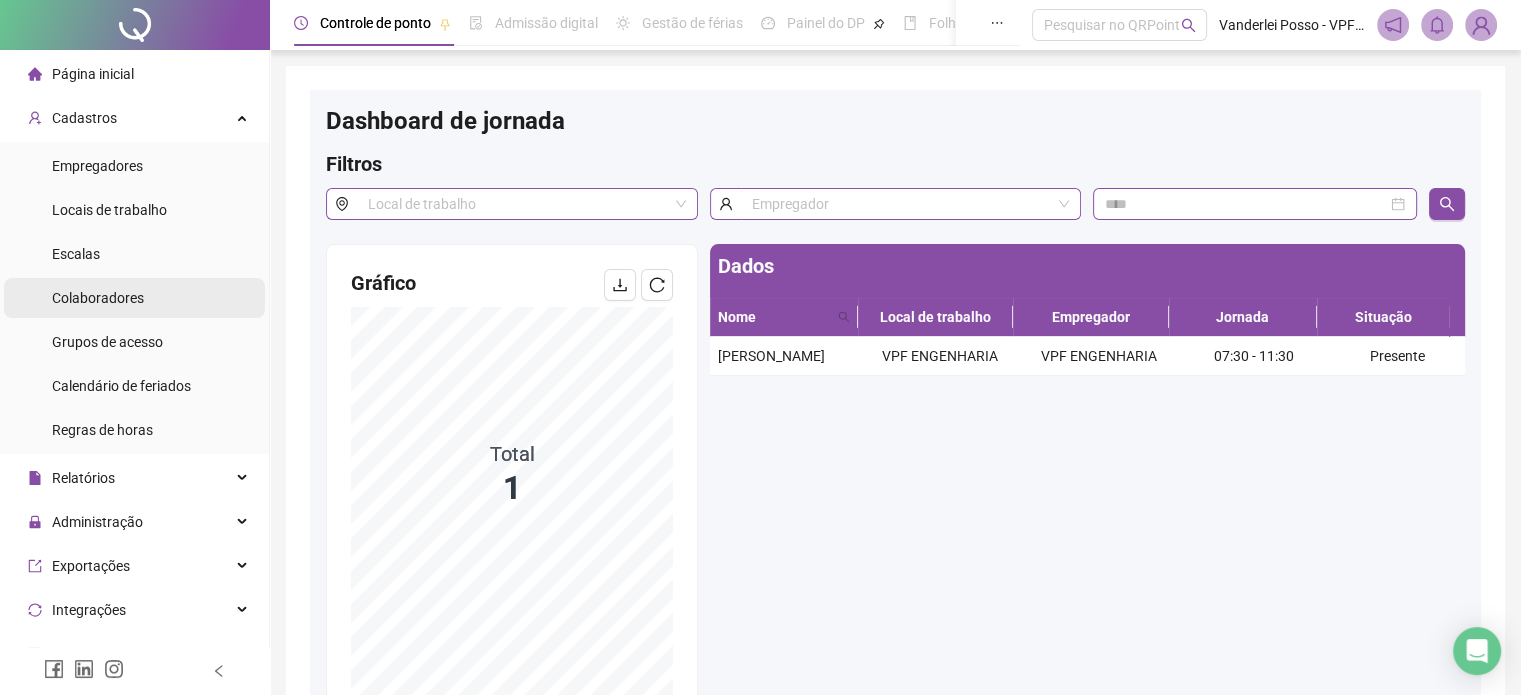 click on "Colaboradores" at bounding box center [98, 298] 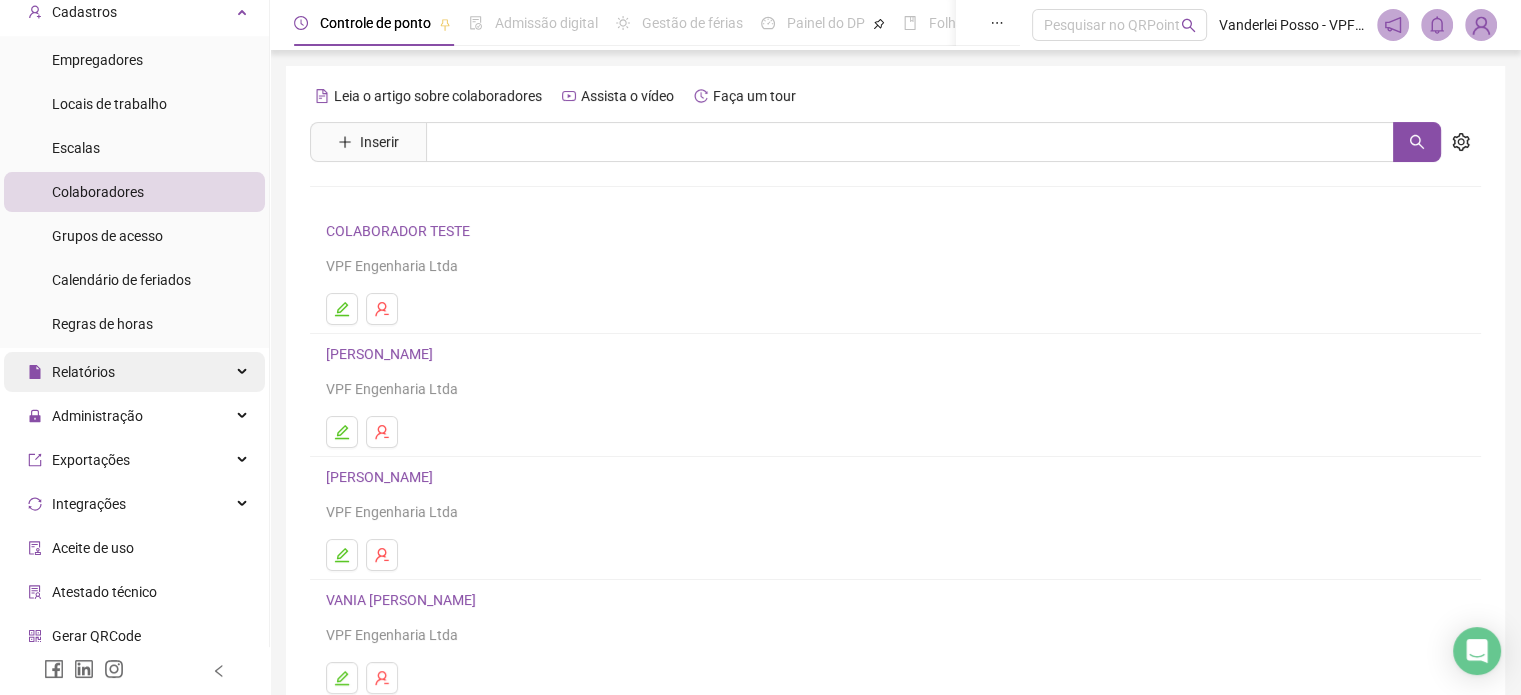 scroll, scrollTop: 203, scrollLeft: 0, axis: vertical 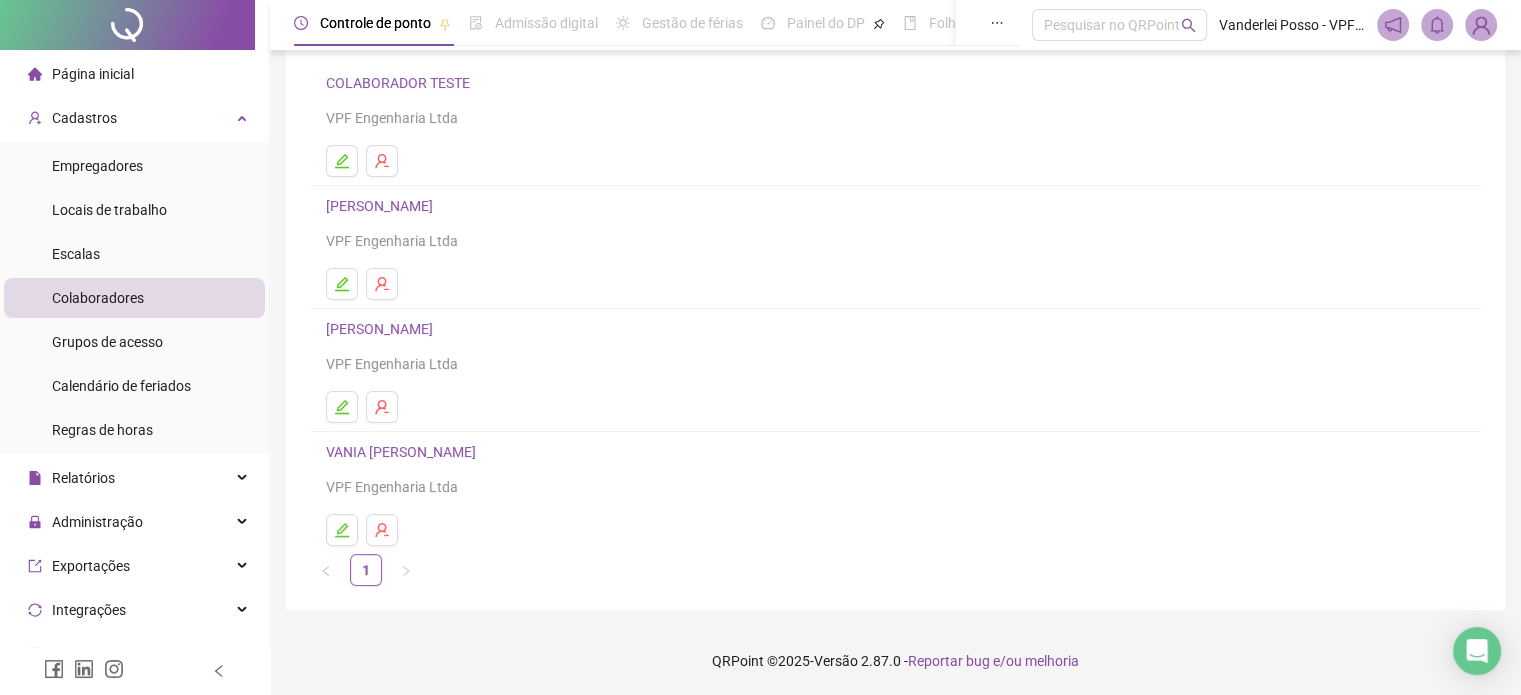 click on "Página inicial" at bounding box center [93, 74] 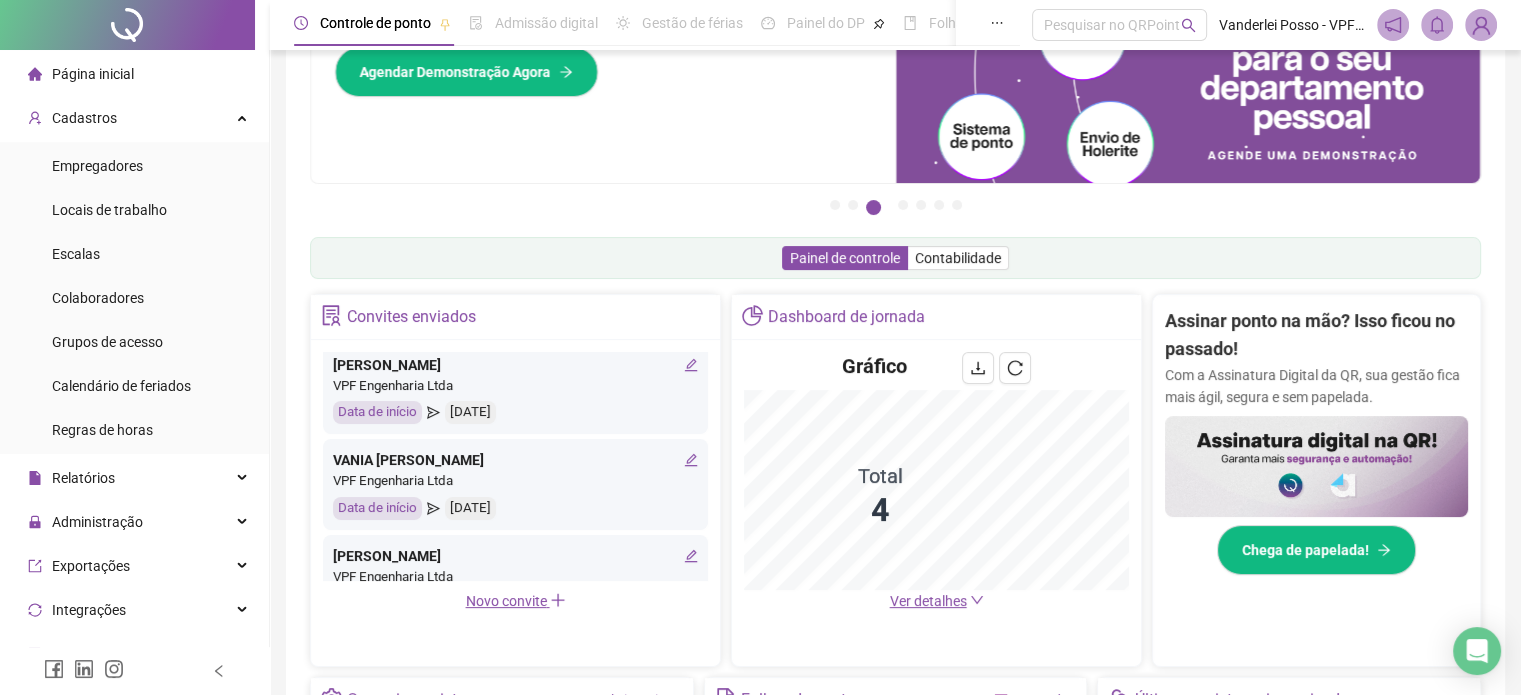 scroll, scrollTop: 0, scrollLeft: 0, axis: both 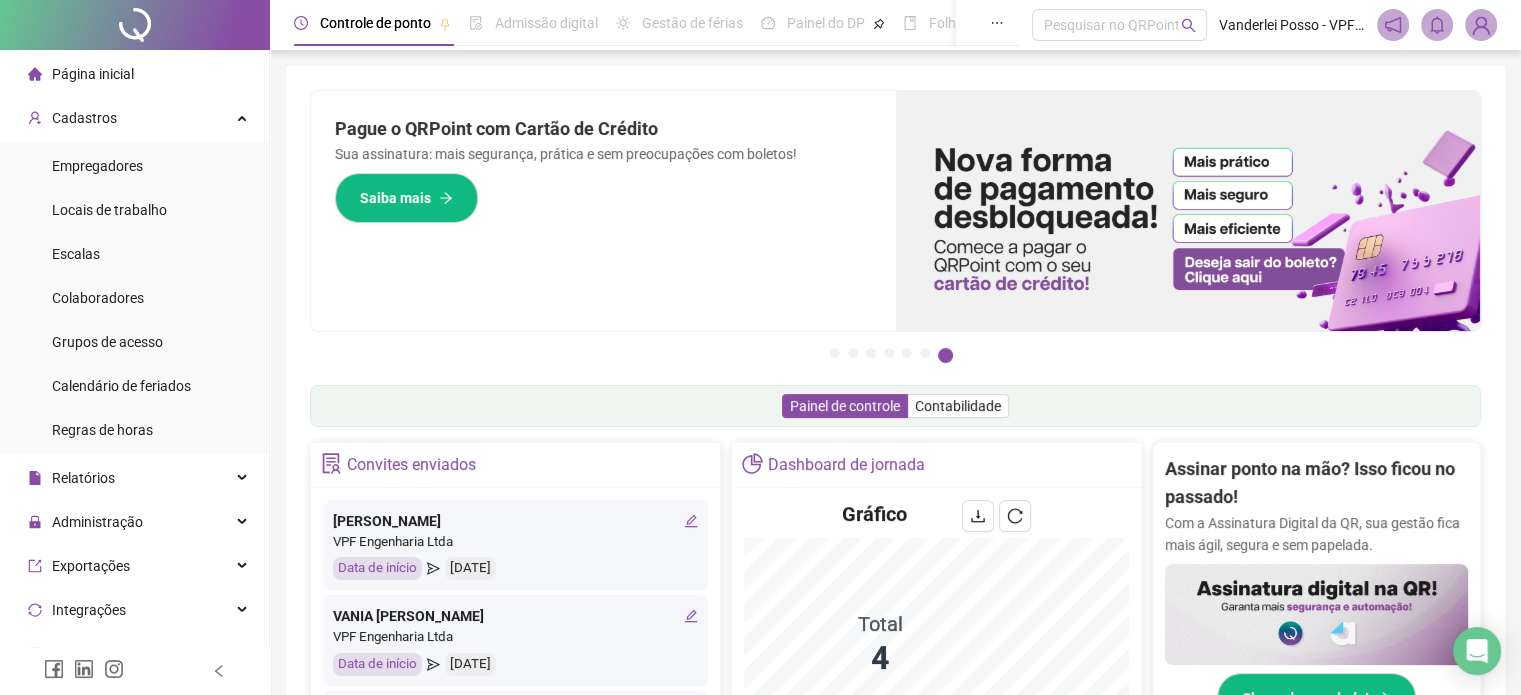 click at bounding box center (1481, 25) 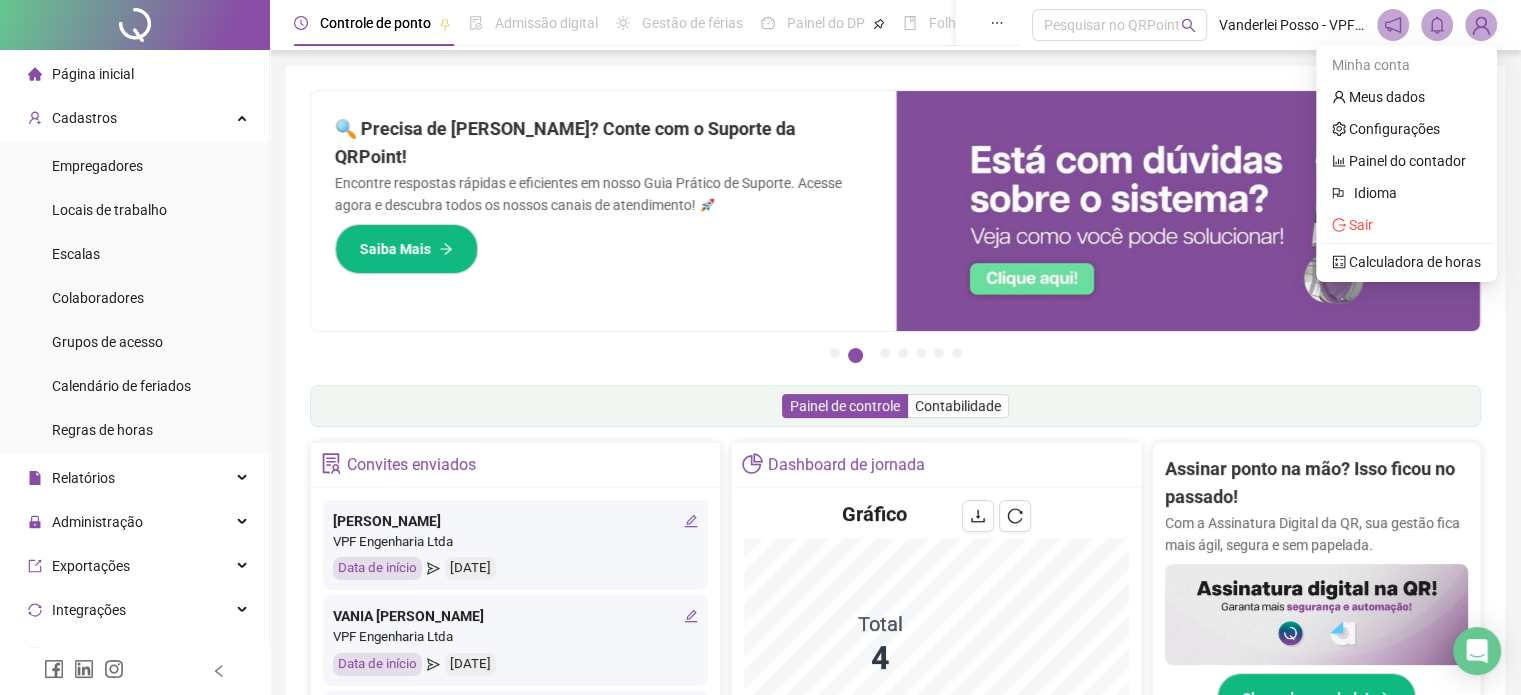 click on "Pague o QRPoint com Cartão de Crédito Sua assinatura: mais segurança, prática e sem preocupações com boletos! Saiba mais Sua folha de pagamento, mais simples do que nunca! Com a Folha de Pagamento QR, você faz tudo em um só lugar: da admissão à geração da folha. Agilidade, integração e segurança em um único ecossistema. Conheça a QRFolha agora 🔍 Precisa de Ajuda? Conte com o Suporte da QRPoint! Encontre respostas rápidas e eficientes em nosso Guia Prático de Suporte. Acesse agora e descubra todos os nossos canais de atendimento! 🚀 Saiba Mais Automatize seu DP e ganhe mais tempo! 🚀 Agende uma demonstração agora e veja como simplificamos admissão, ponto, férias e holerites em um só lugar! Agendar Demonstração Agora Apoie seus colaboradores sem custo! Dinheiro na conta sem complicação. Solicite Mais Informações Seus Colaboradores Precisam de Apoio Financeiro? Ofereça empréstimo consignado e antecipação salarial com o QRPoint Crédito. Saiba mais Saiba mais Saiba Mais 1" at bounding box center [895, 641] 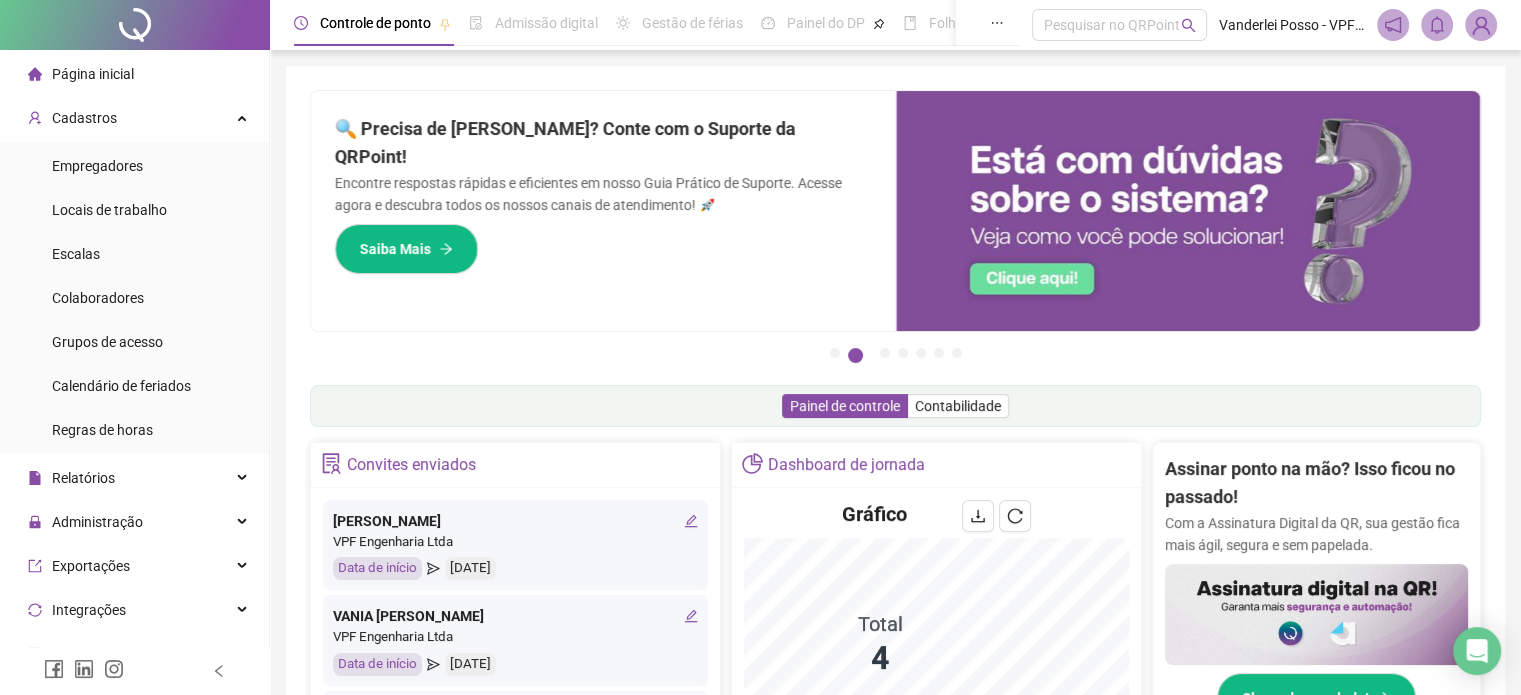 click at bounding box center [1481, 25] 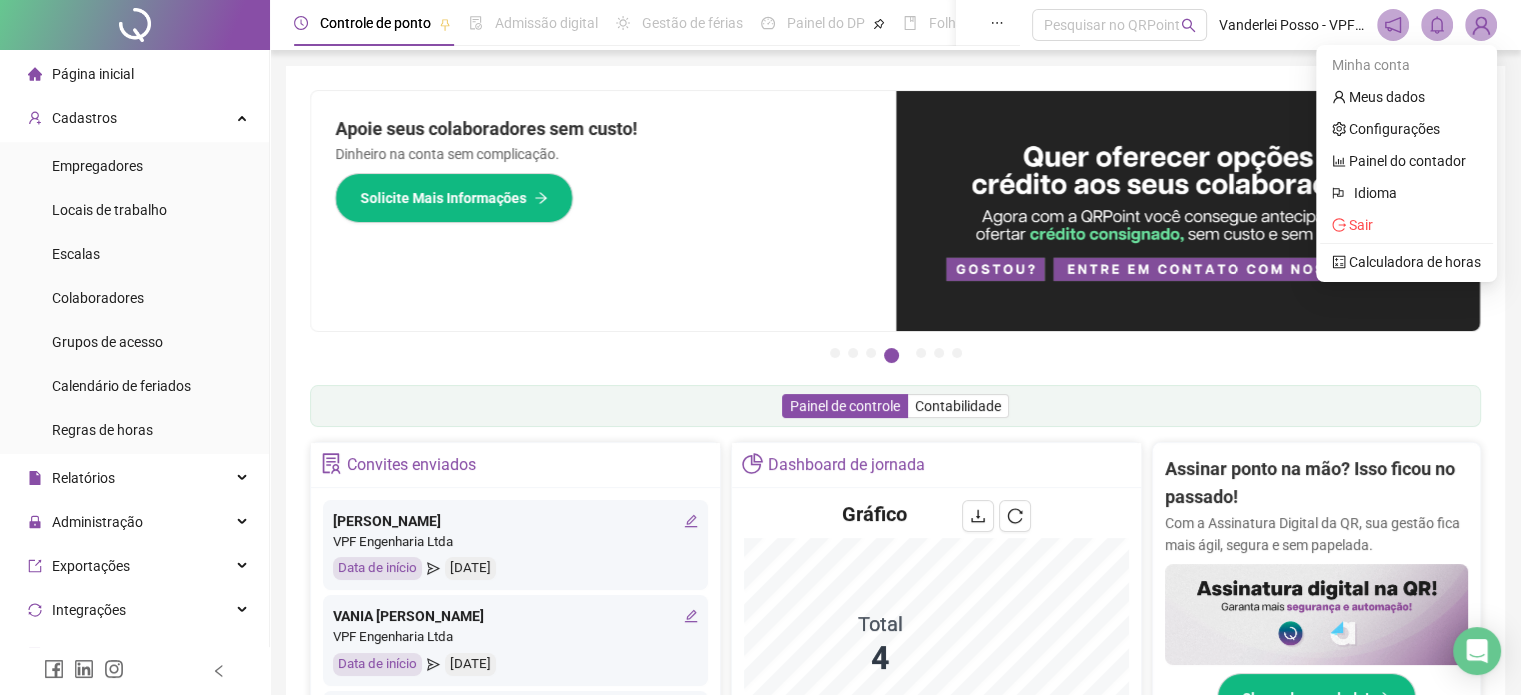 click at bounding box center [1481, 25] 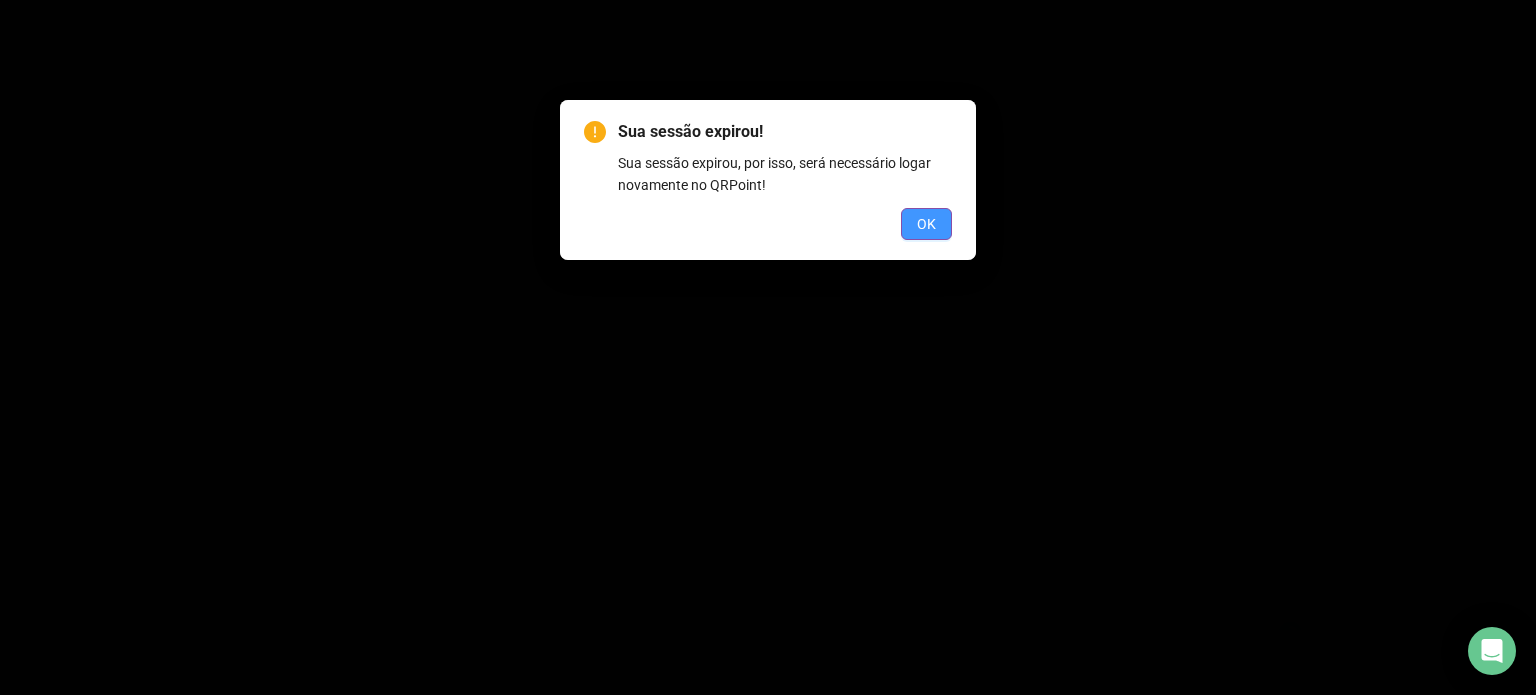 click on "OK" at bounding box center [926, 224] 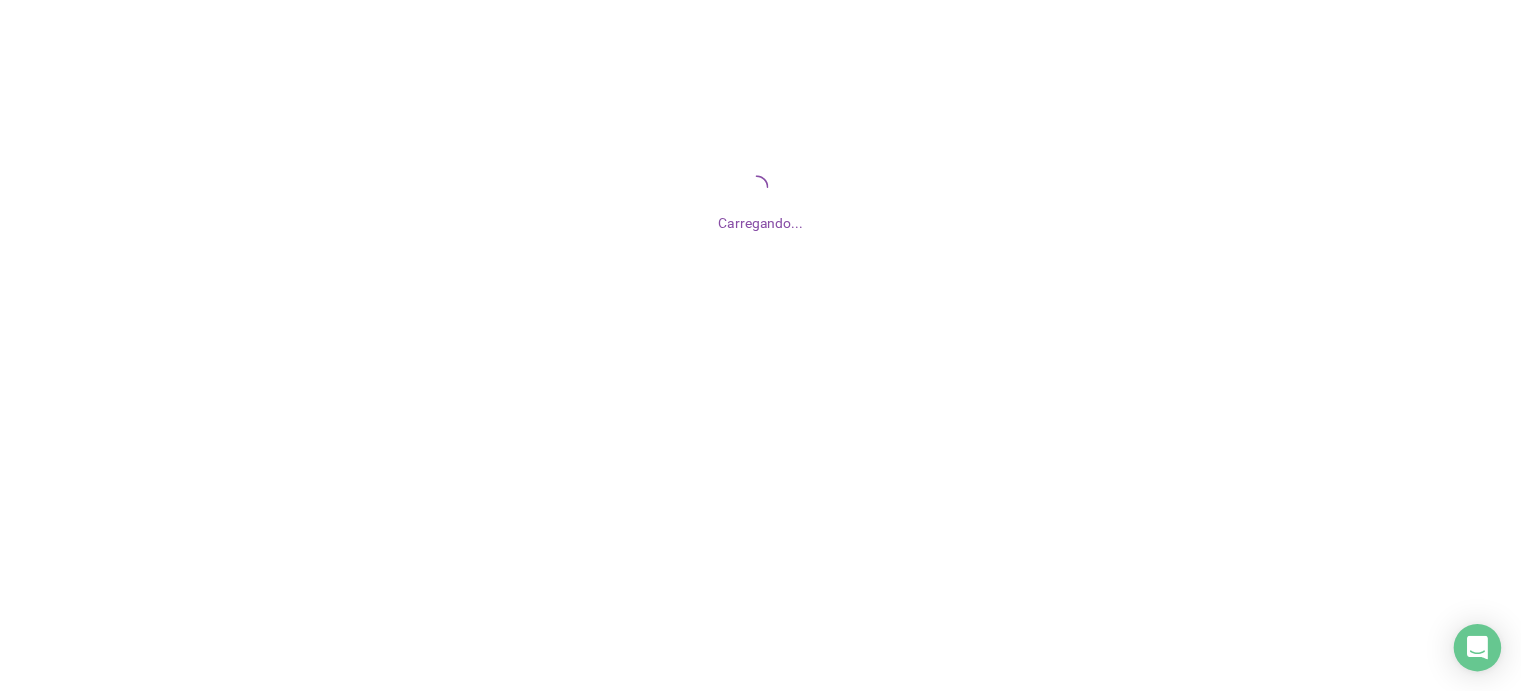 scroll, scrollTop: 0, scrollLeft: 0, axis: both 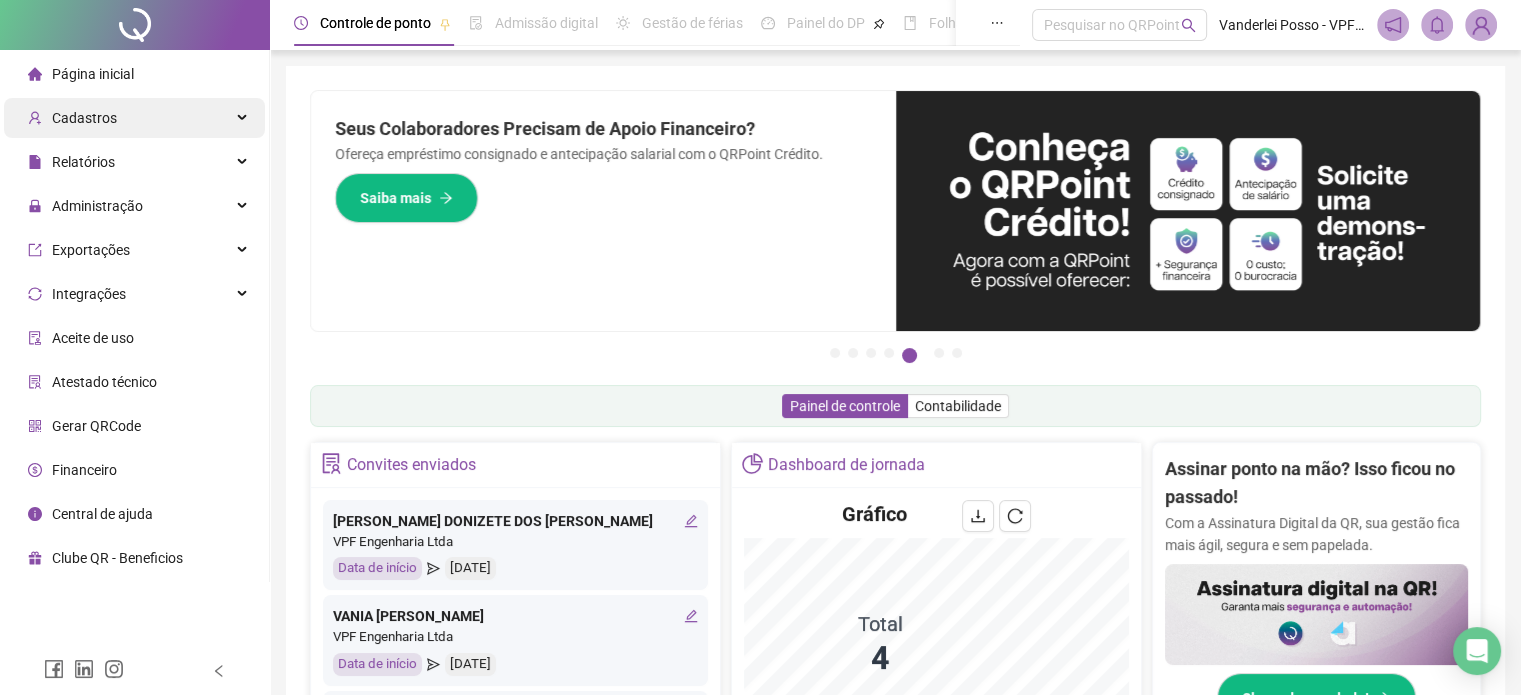 click on "Cadastros" at bounding box center (134, 118) 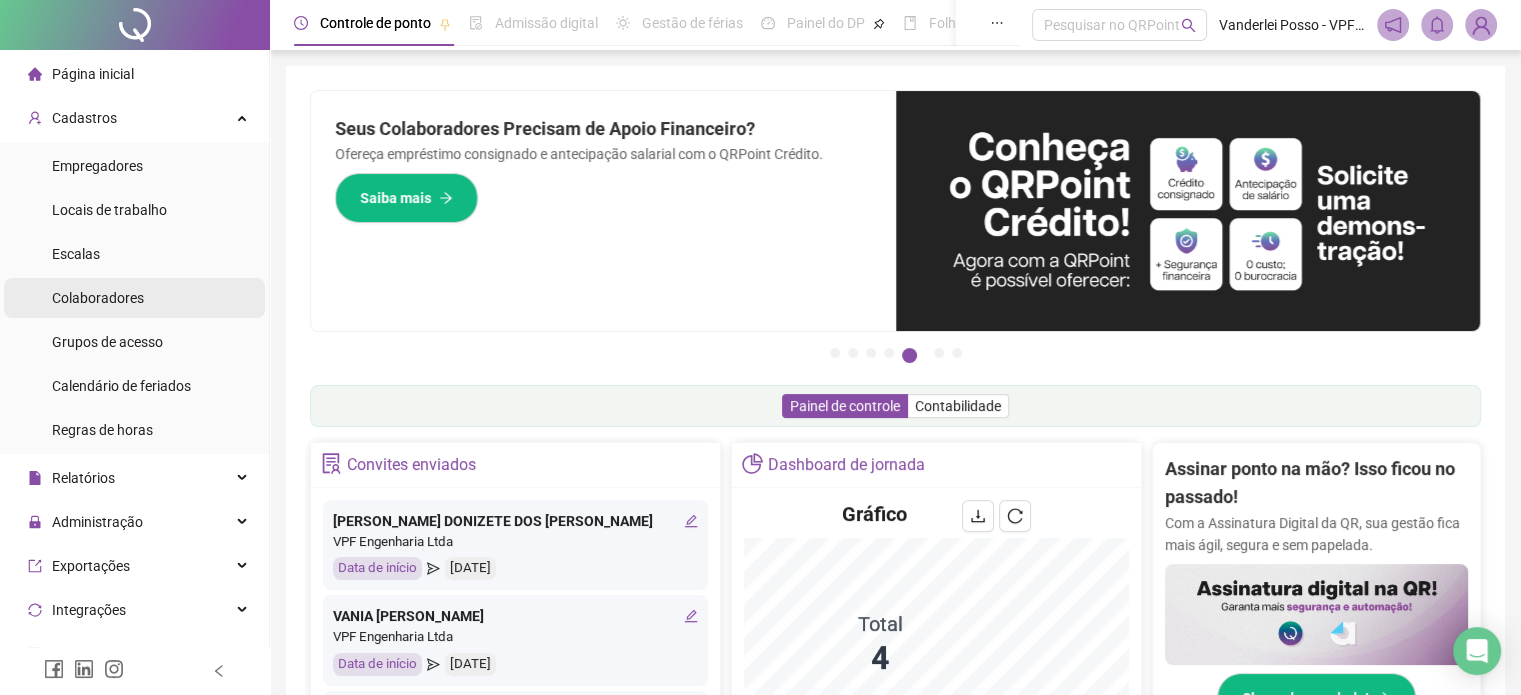 click on "Colaboradores" at bounding box center (98, 298) 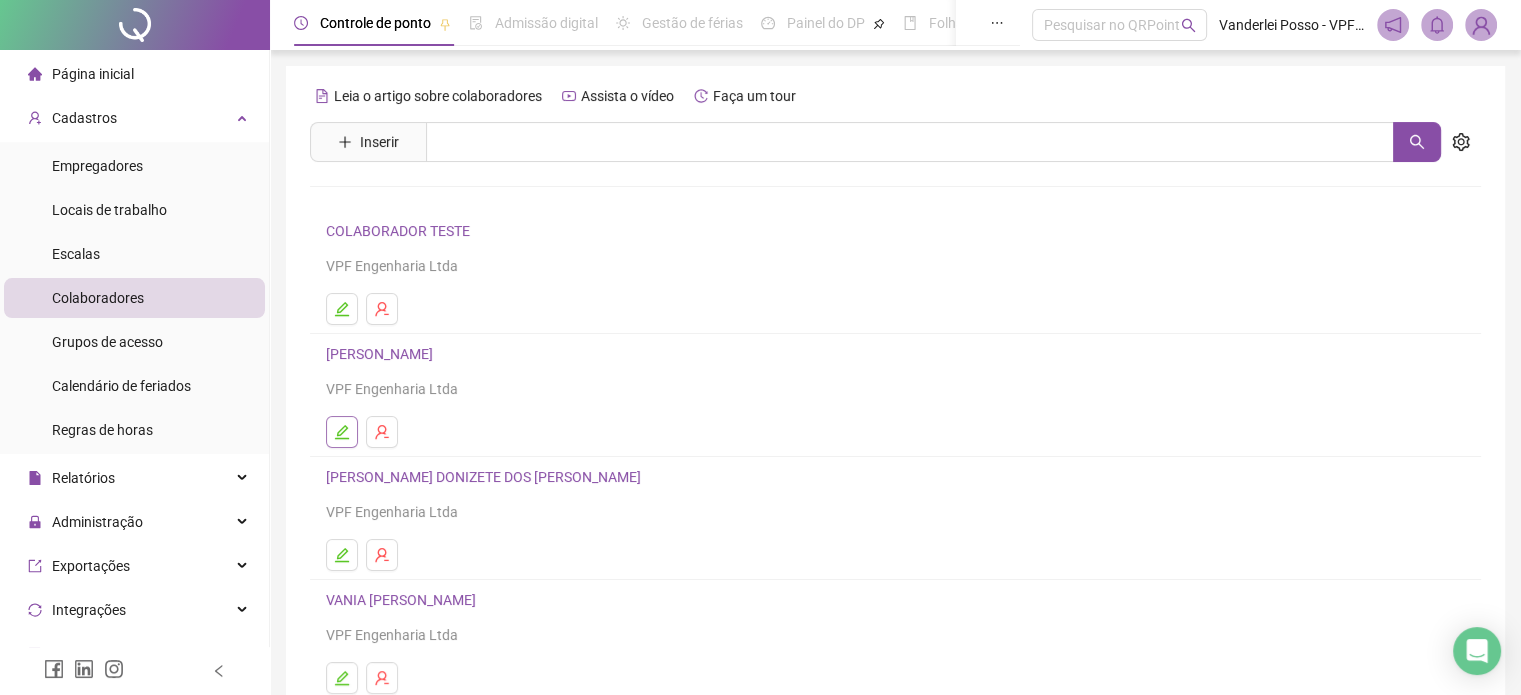 click at bounding box center (342, 432) 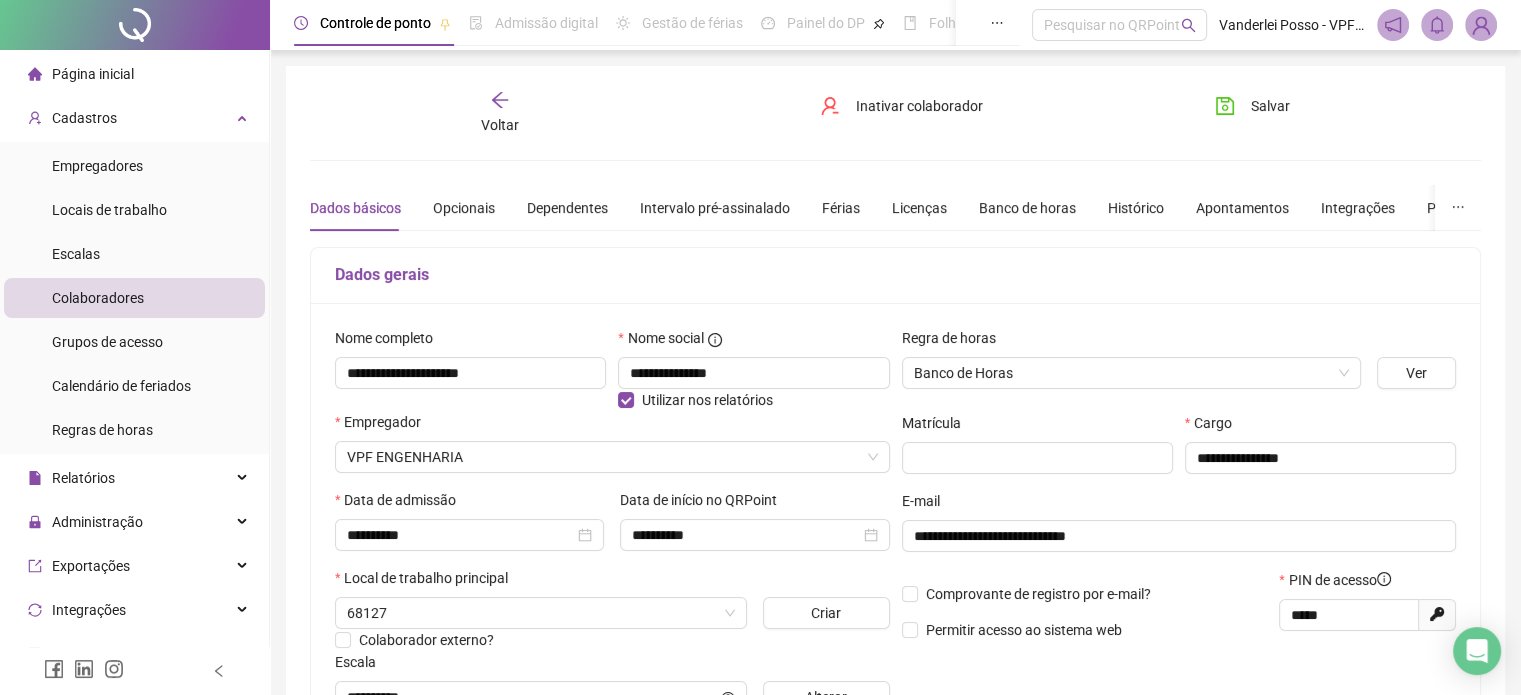 type on "**********" 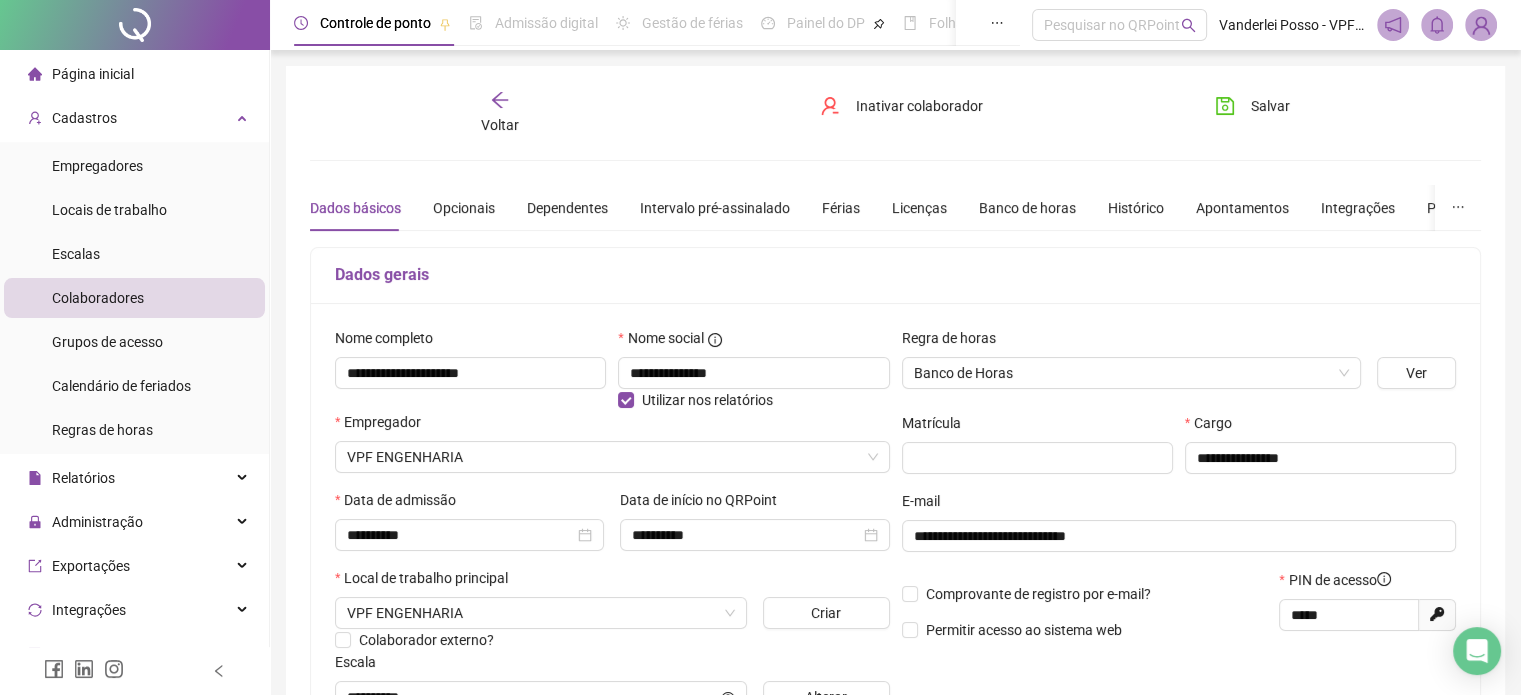 click on "E-mail" at bounding box center [1179, 505] 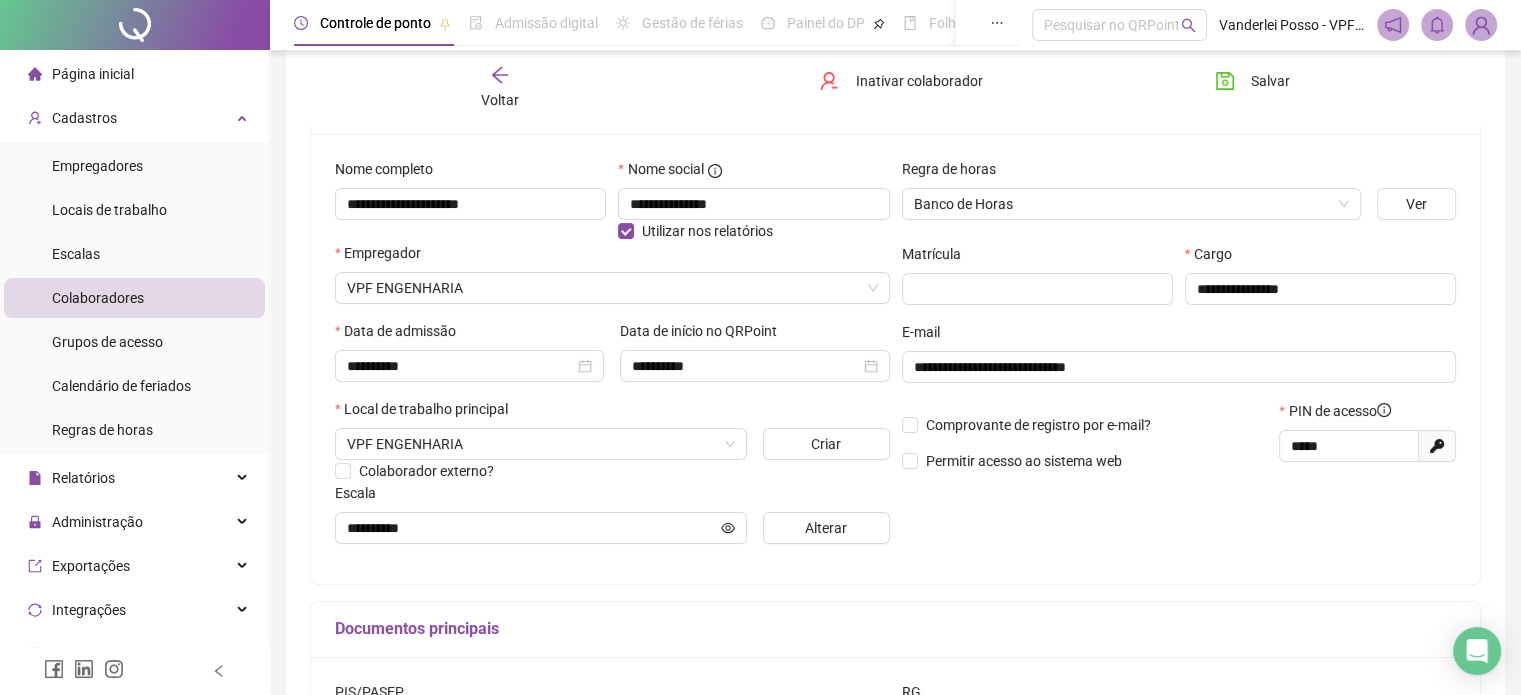 scroll, scrollTop: 200, scrollLeft: 0, axis: vertical 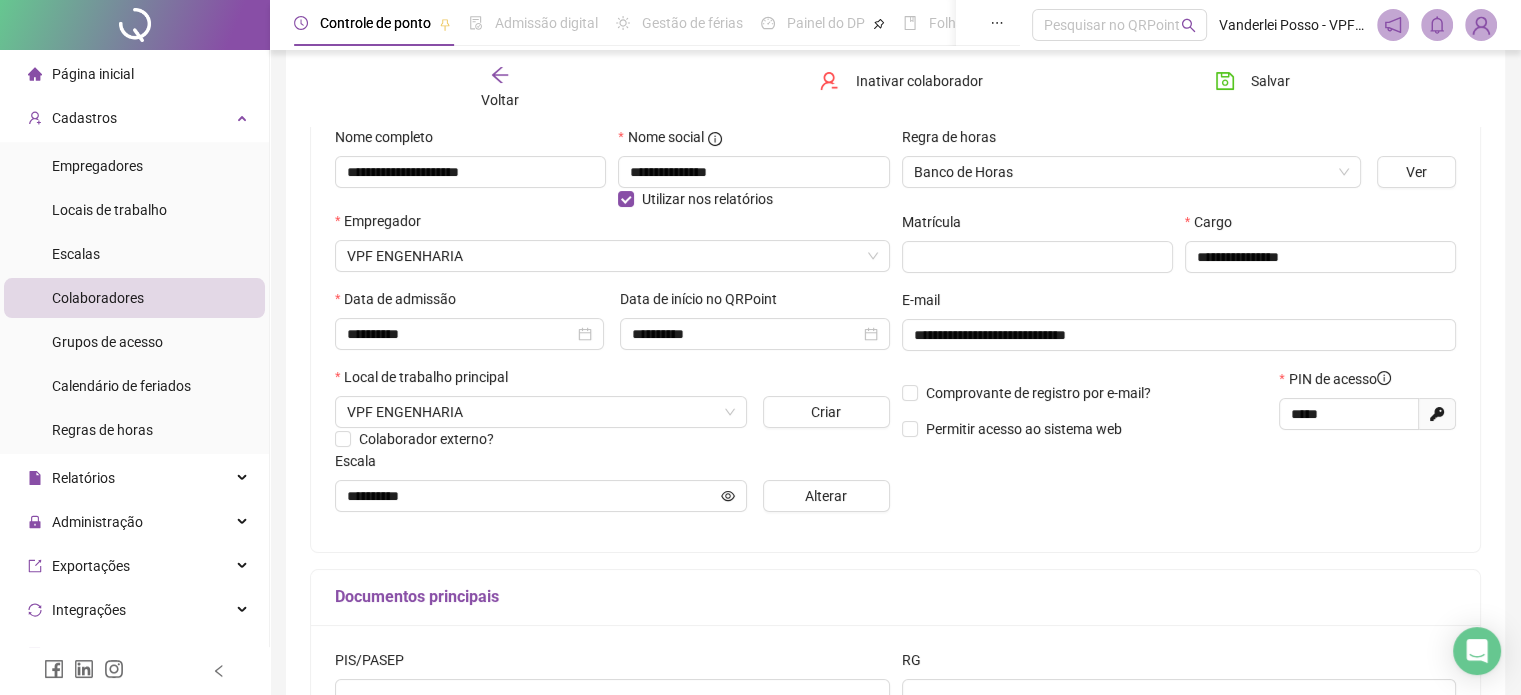 click on "Voltar" at bounding box center (500, 88) 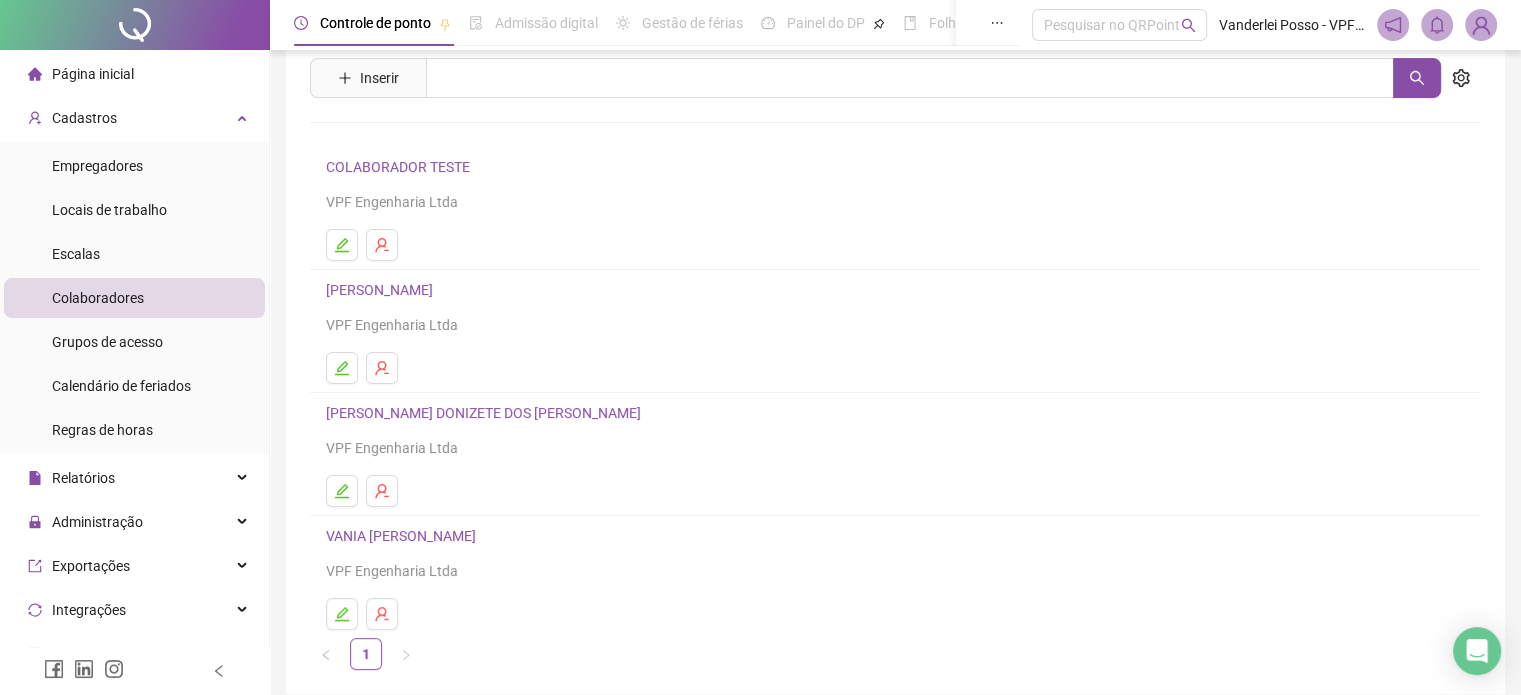 scroll, scrollTop: 0, scrollLeft: 0, axis: both 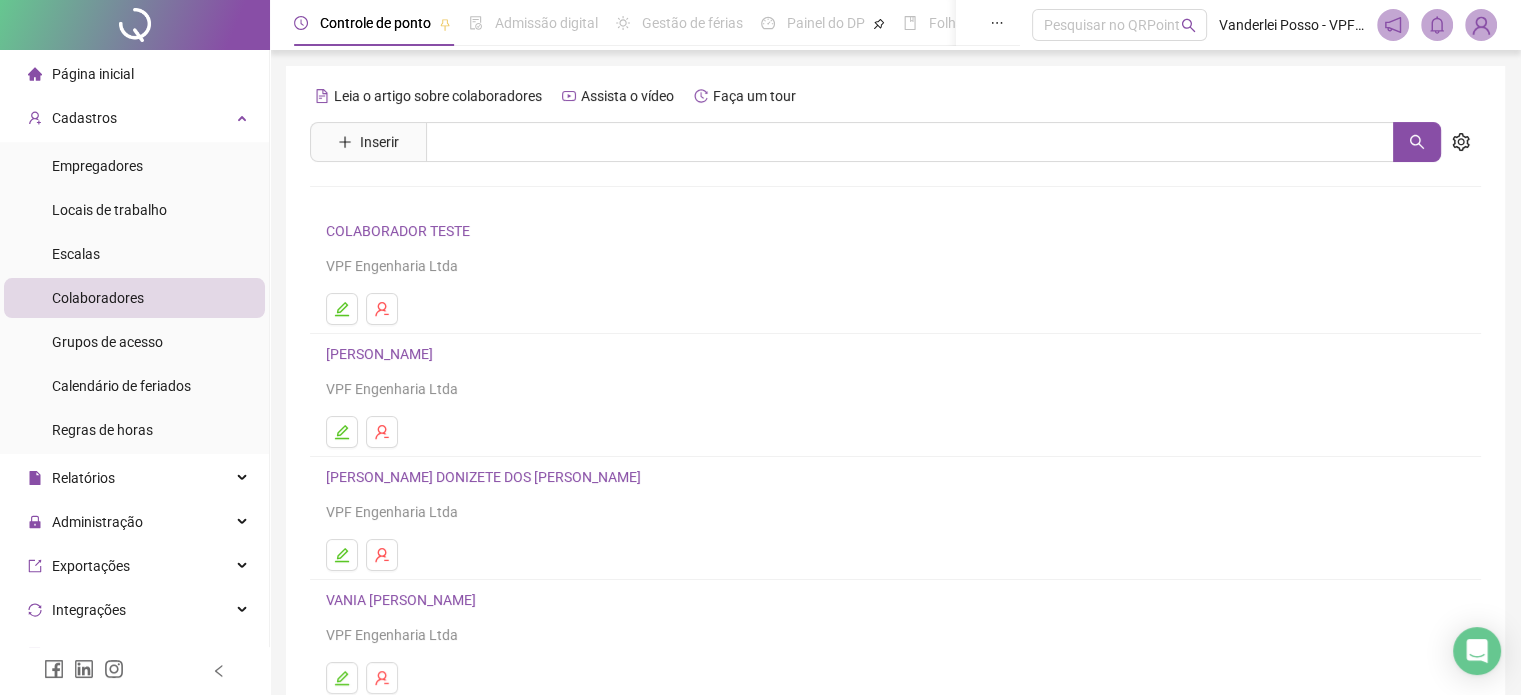 click on "Página inicial" at bounding box center [81, 74] 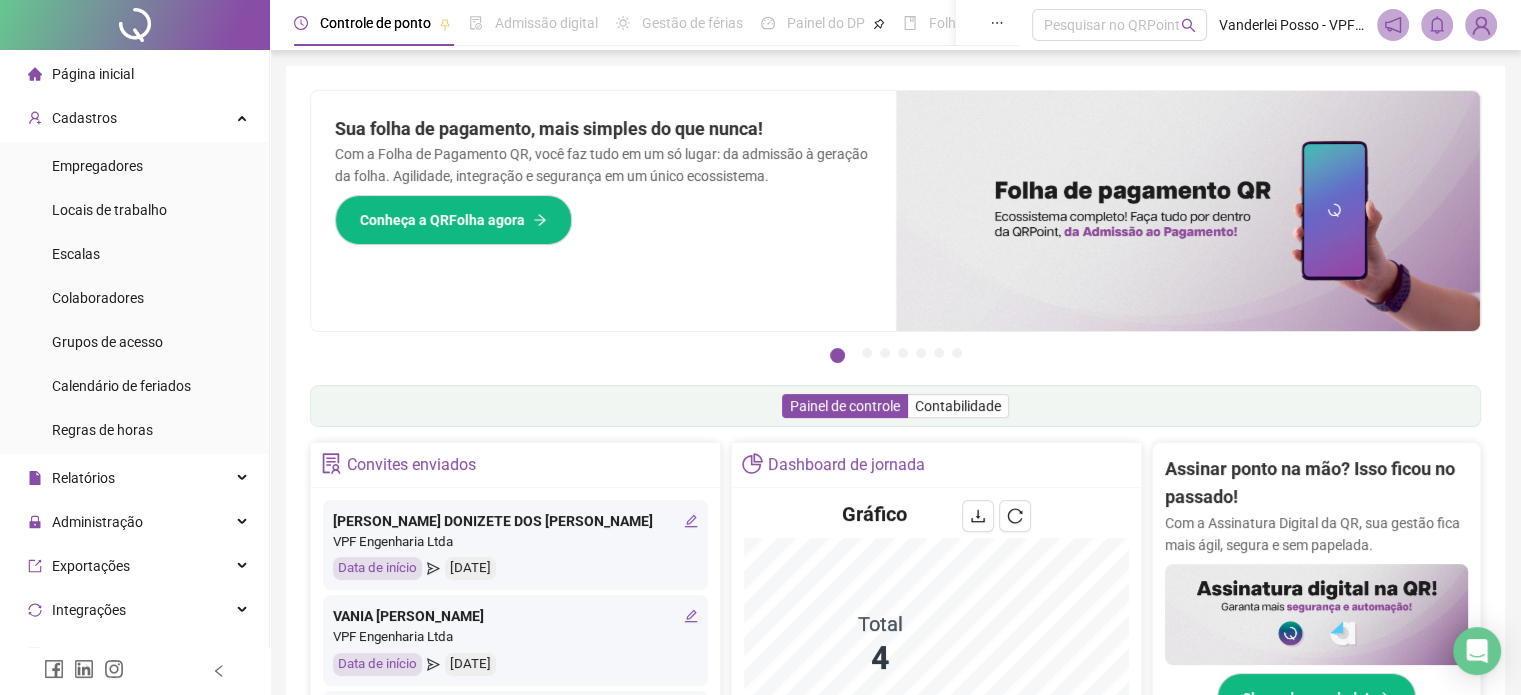 click on "Página inicial" at bounding box center (81, 74) 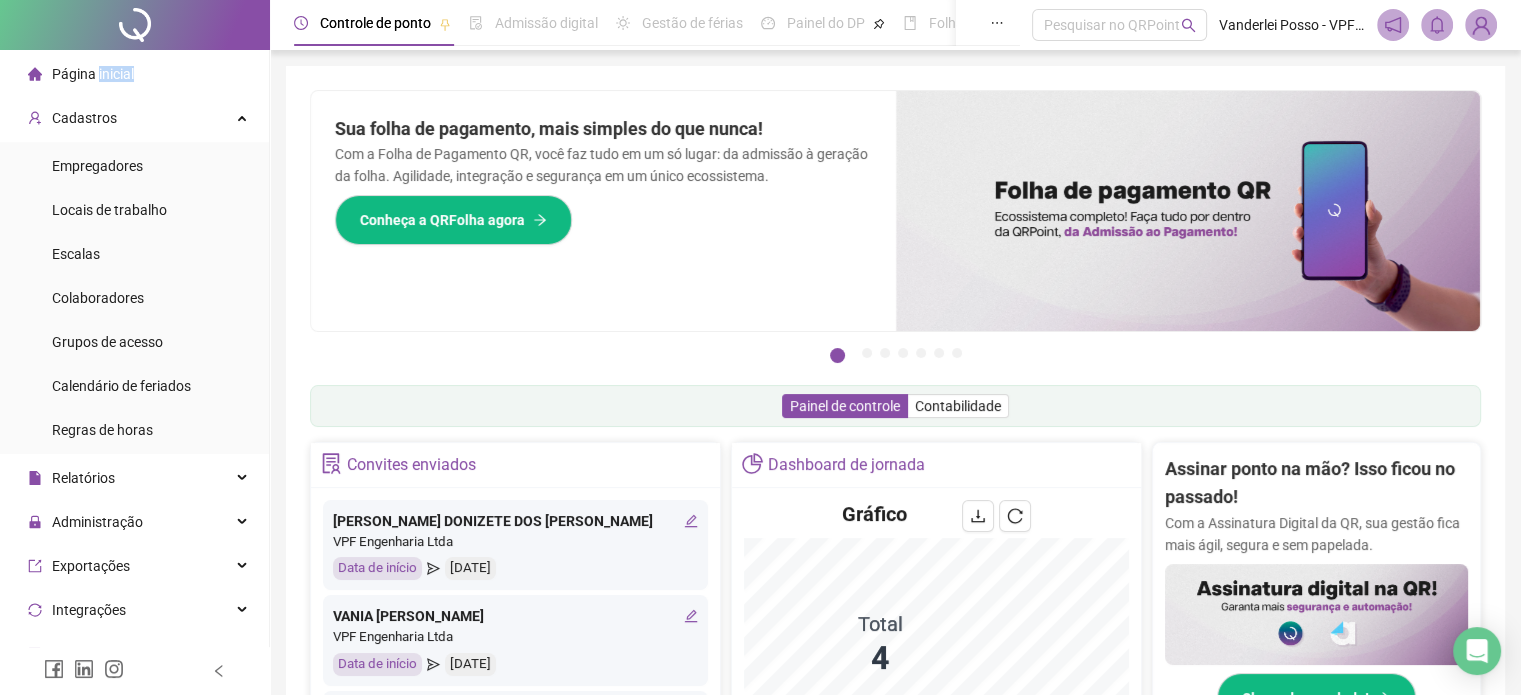 click on "Página inicial" at bounding box center [93, 74] 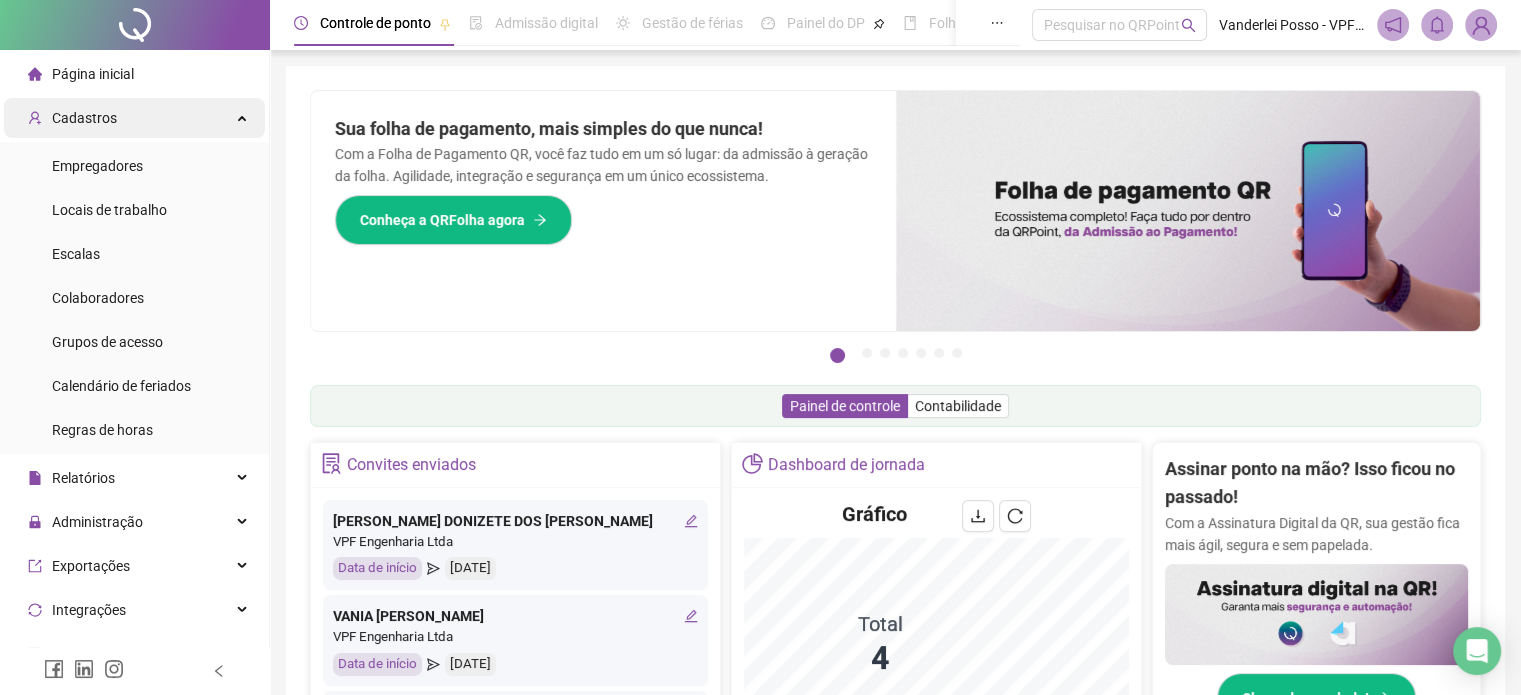 click on "Cadastros" at bounding box center [134, 118] 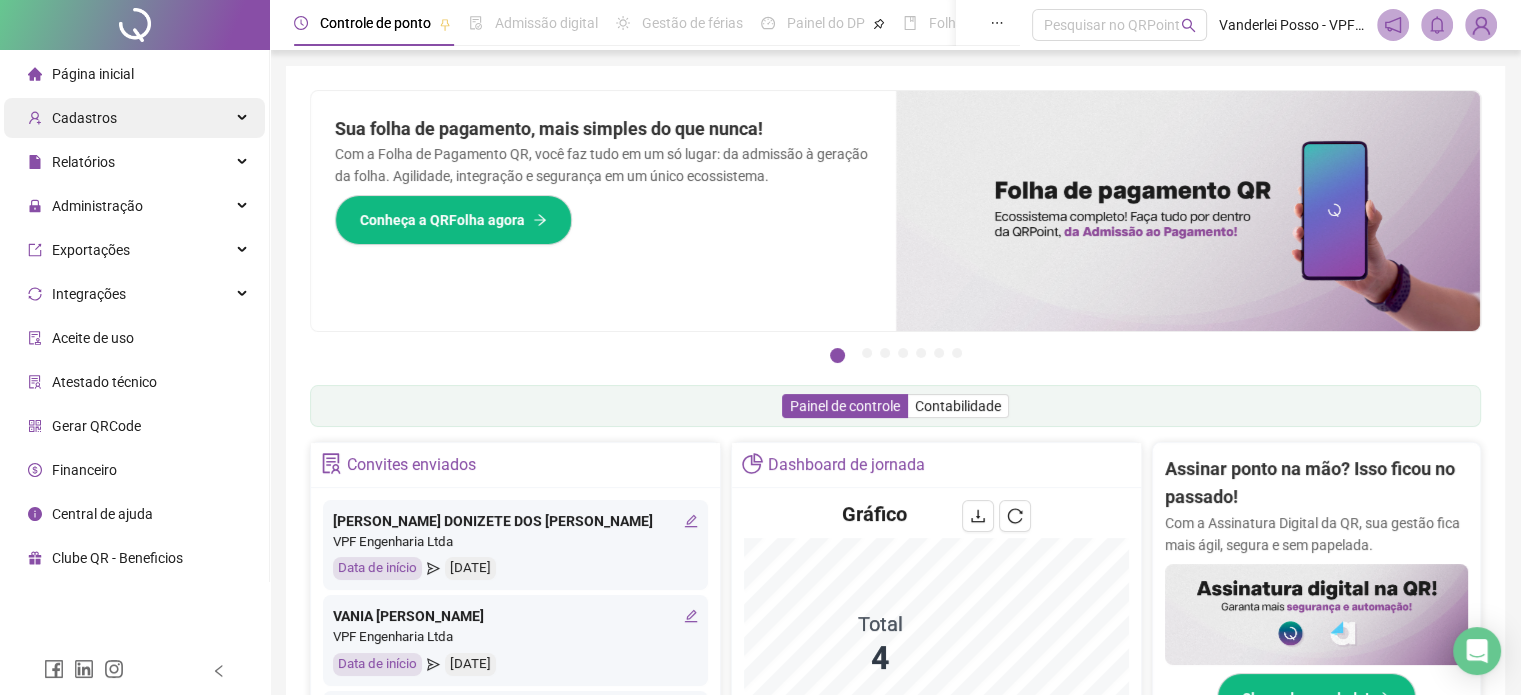 click on "Cadastros" at bounding box center (134, 118) 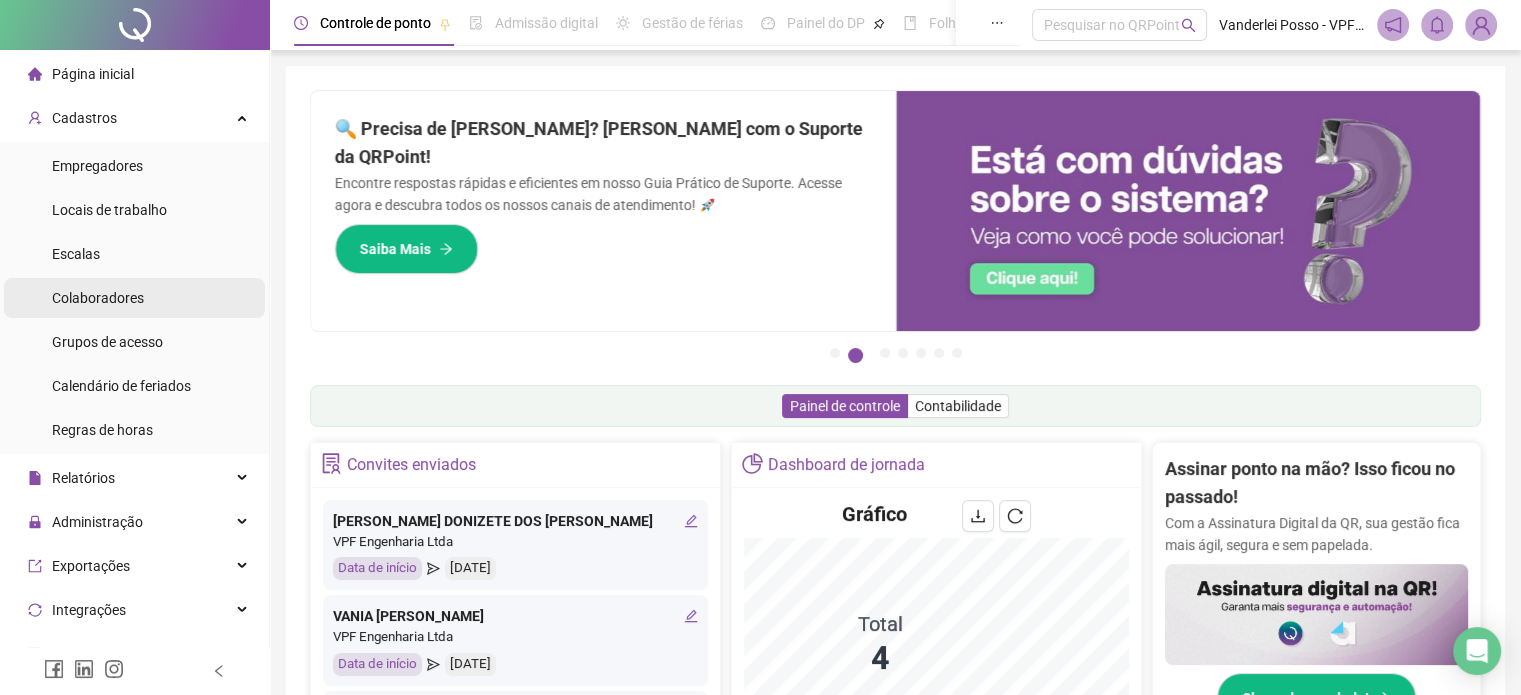 click on "Colaboradores" at bounding box center (98, 298) 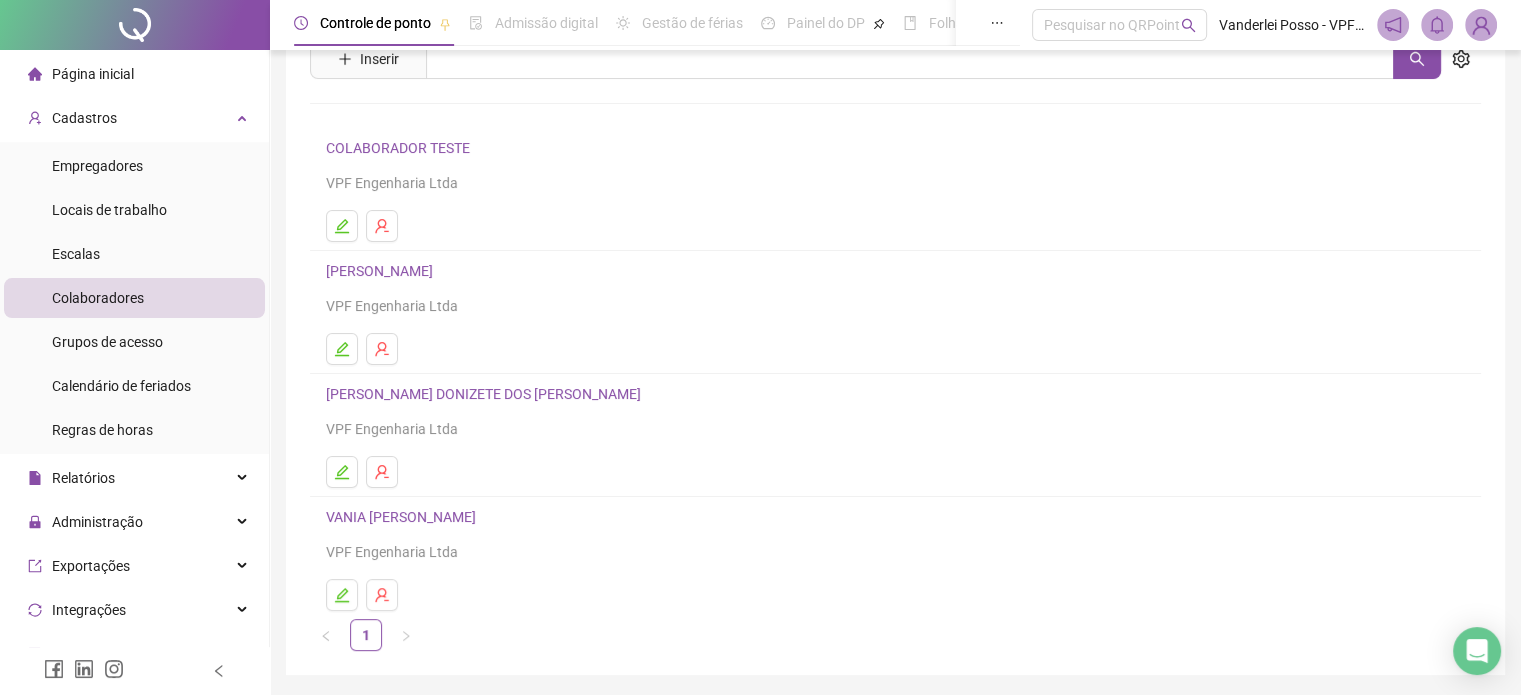 scroll, scrollTop: 0, scrollLeft: 0, axis: both 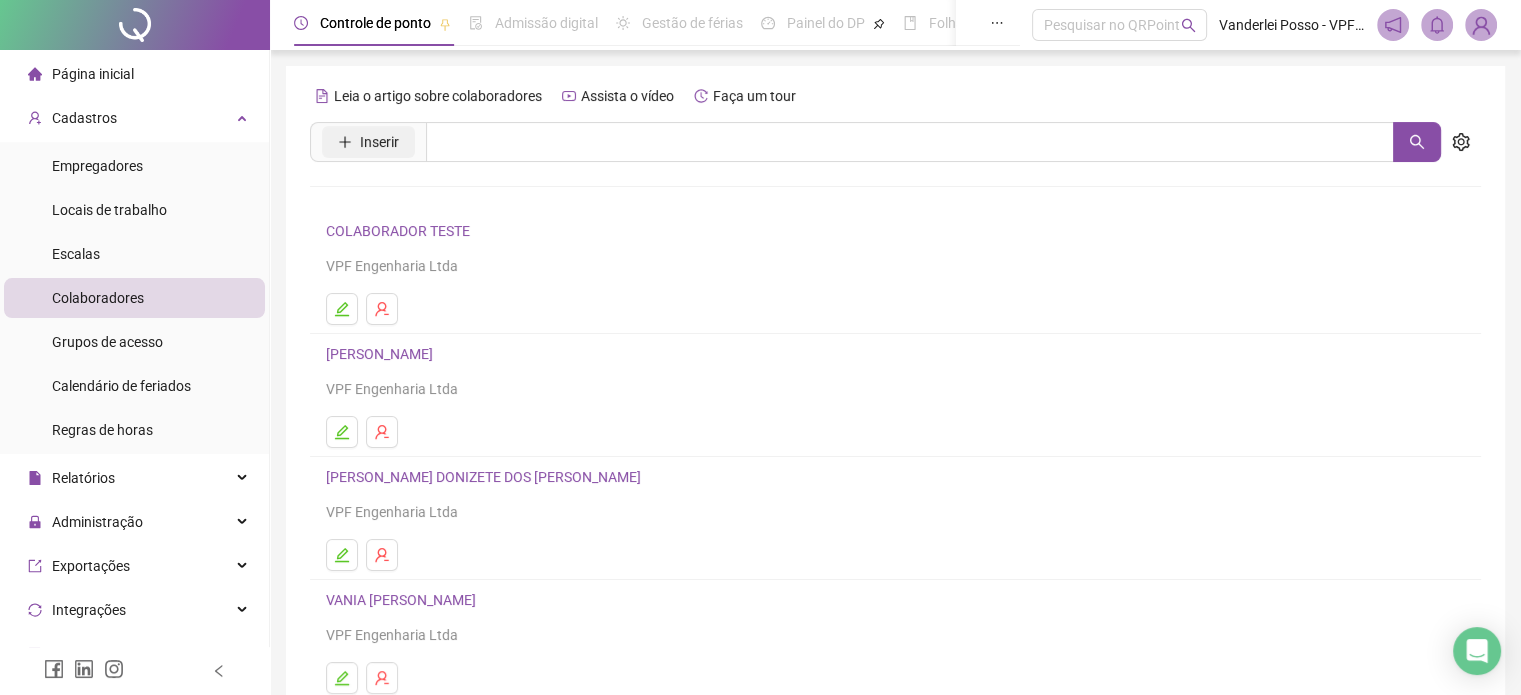 click on "Inserir" at bounding box center [379, 142] 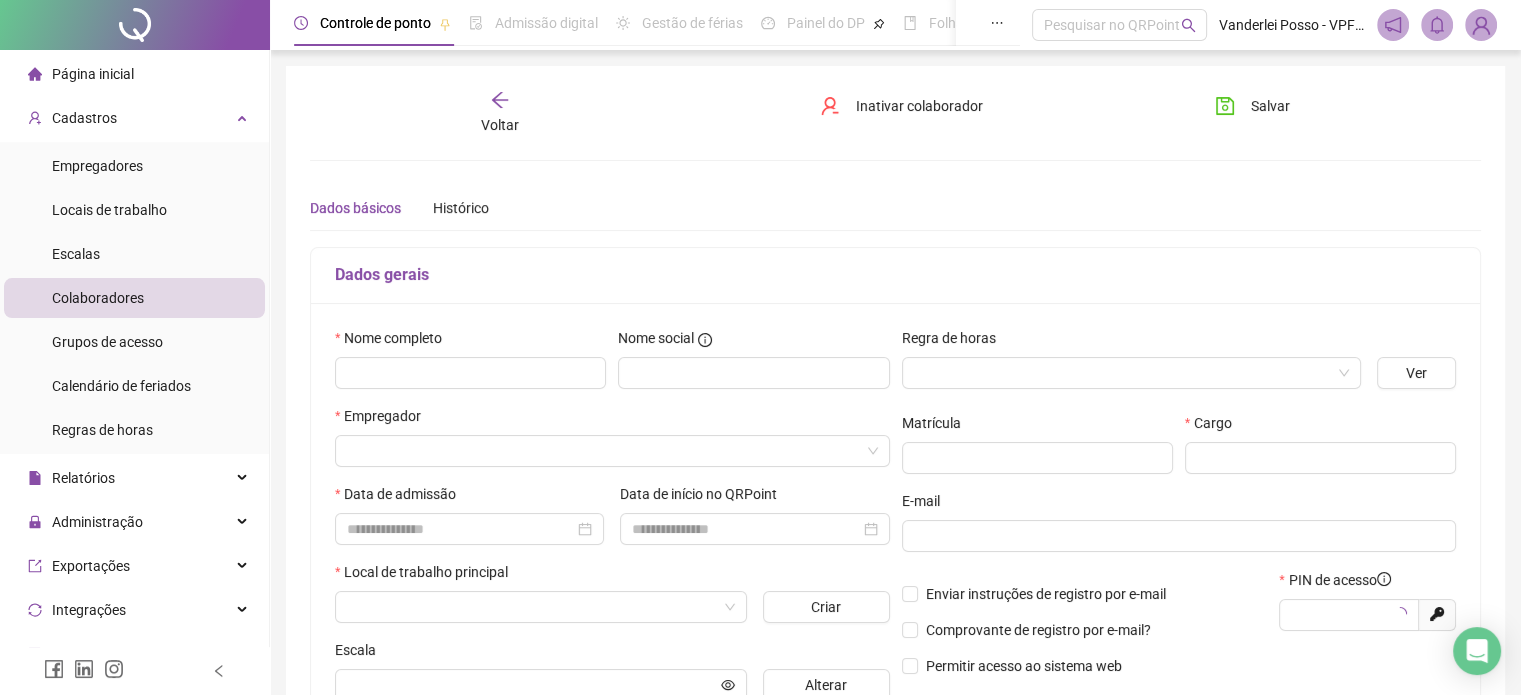 type on "*****" 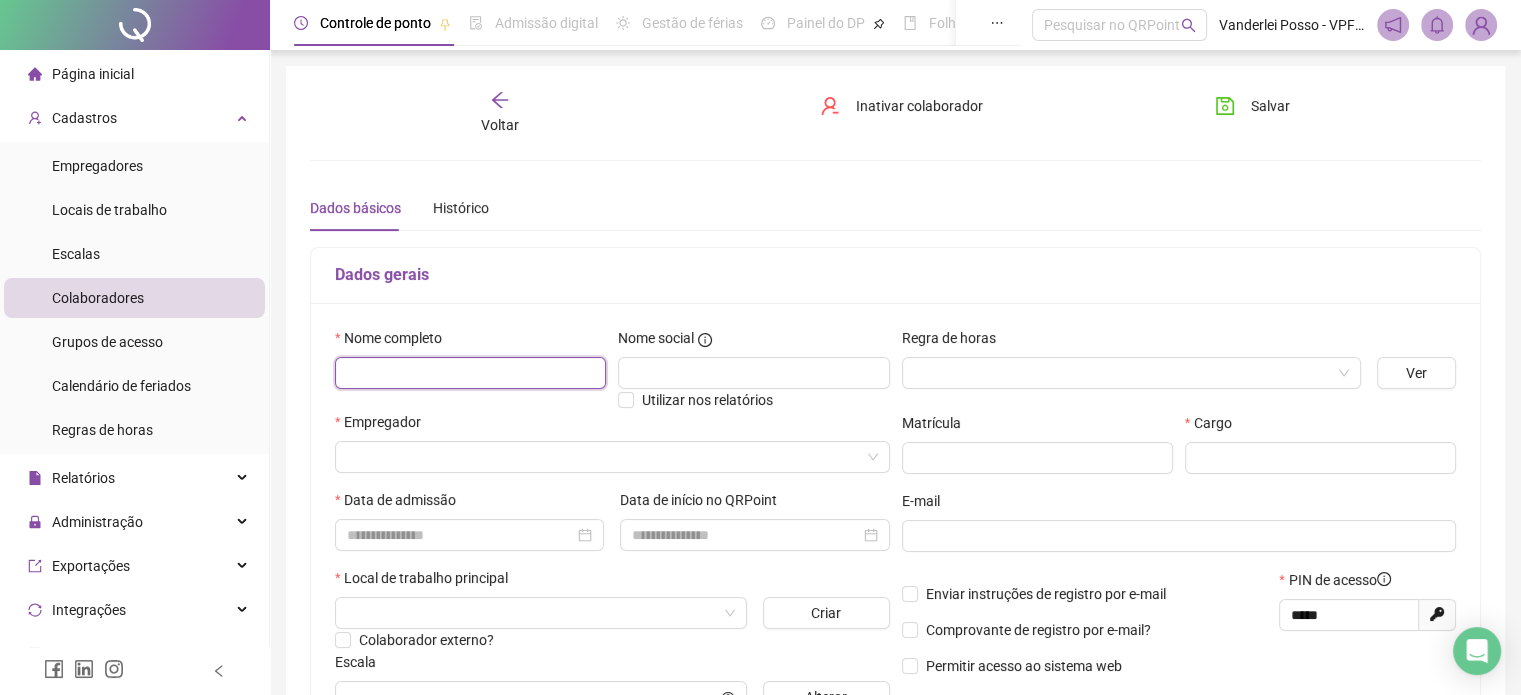 click at bounding box center [470, 373] 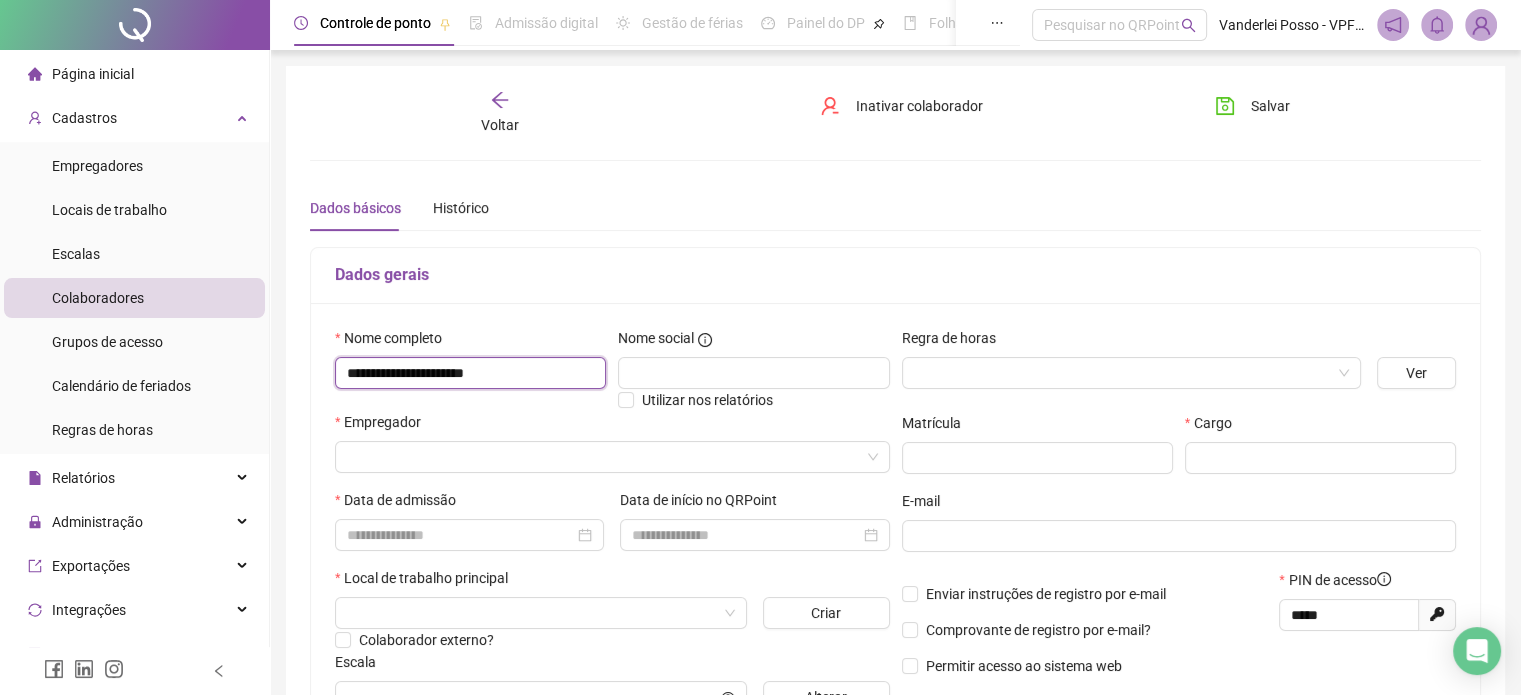 type on "**********" 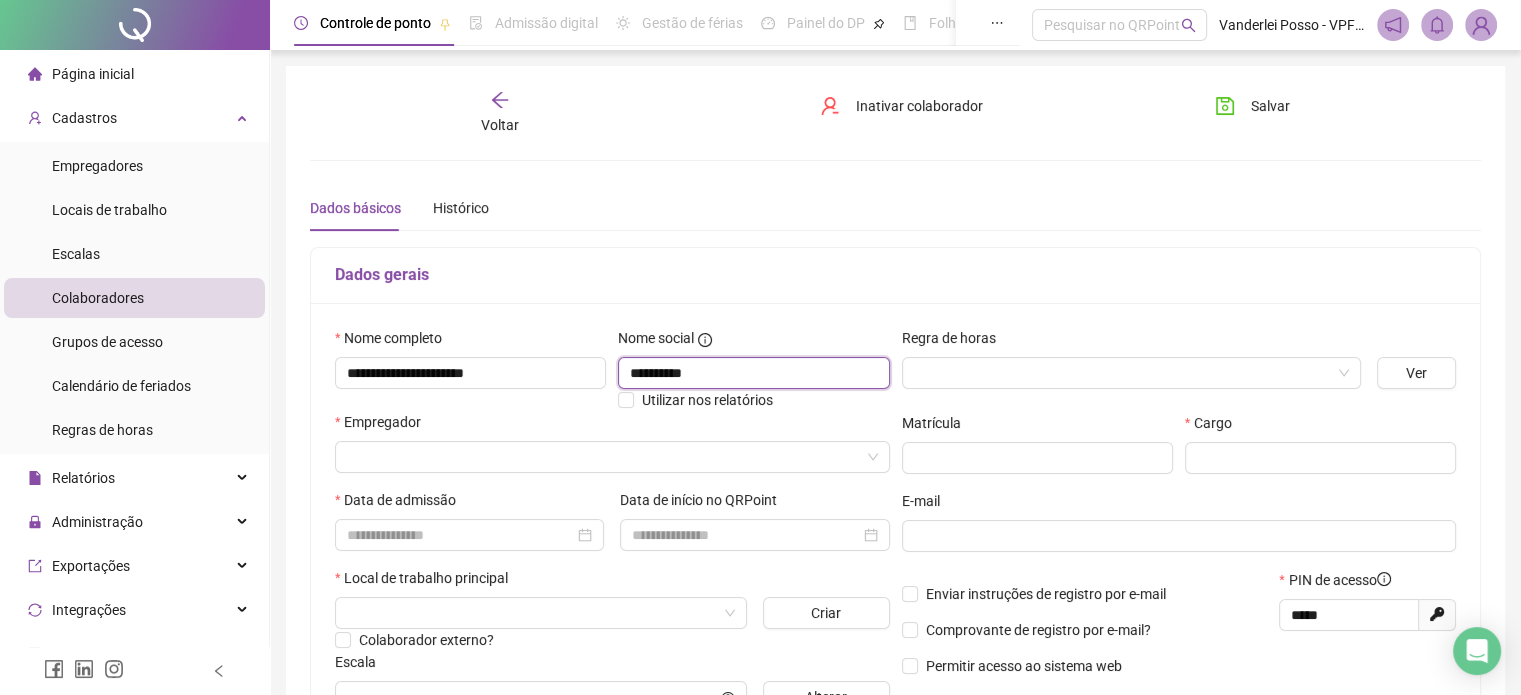 type on "**********" 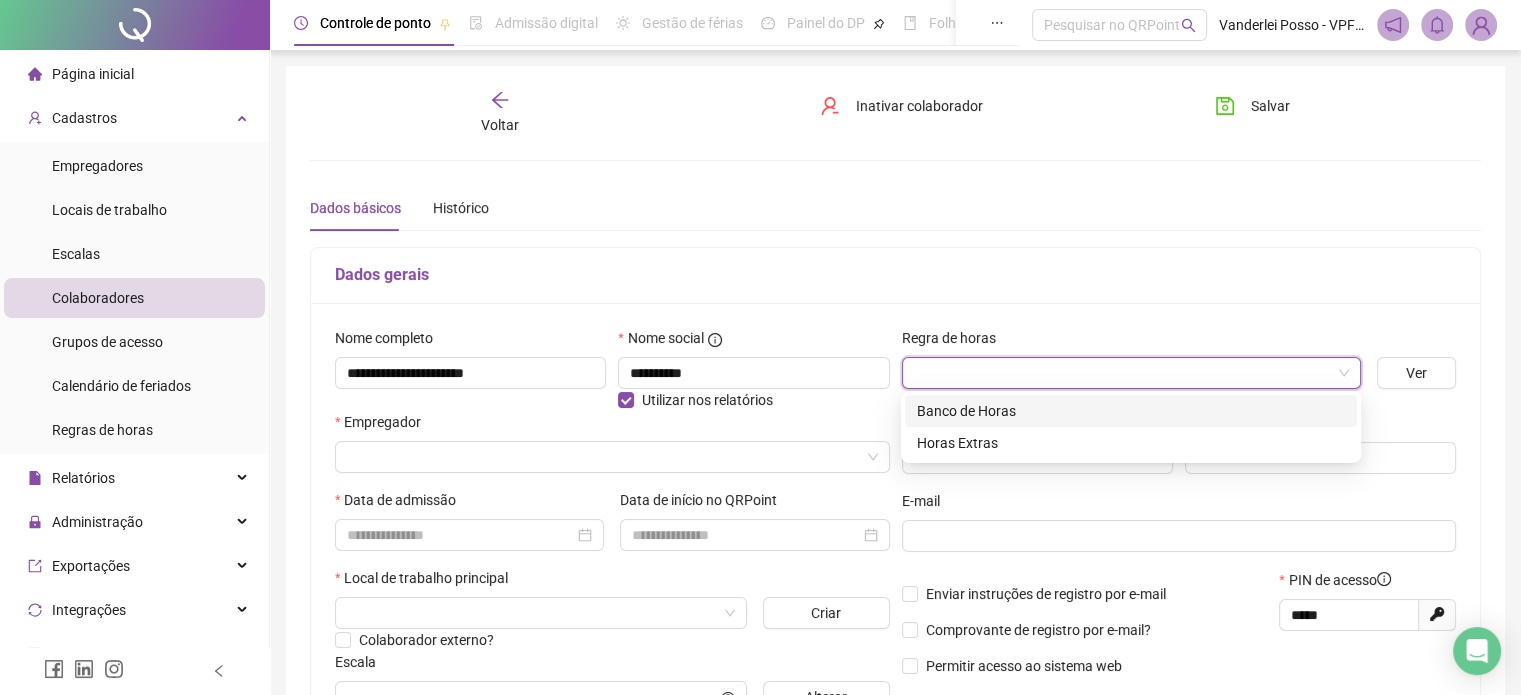 drag, startPoint x: 1236, startPoint y: 380, endPoint x: 1323, endPoint y: 375, distance: 87.14356 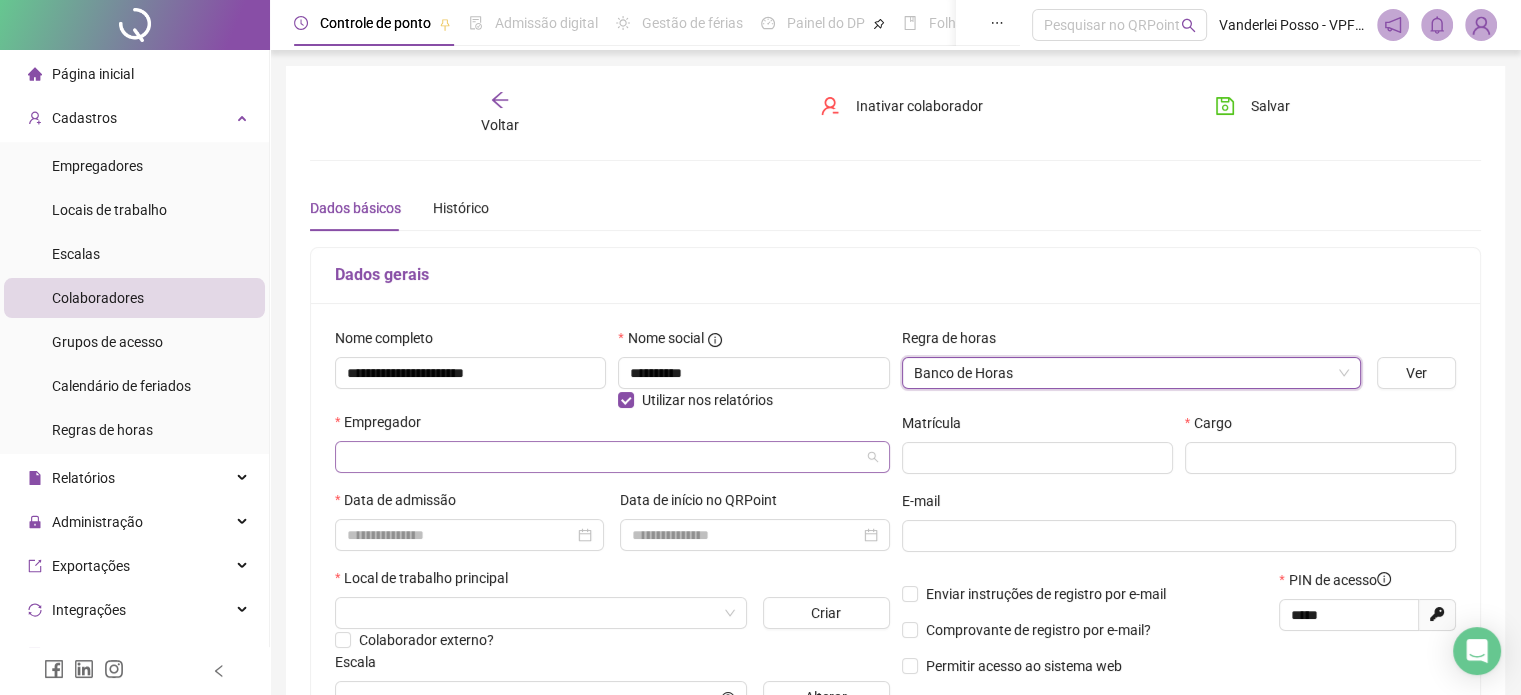 click at bounding box center [606, 457] 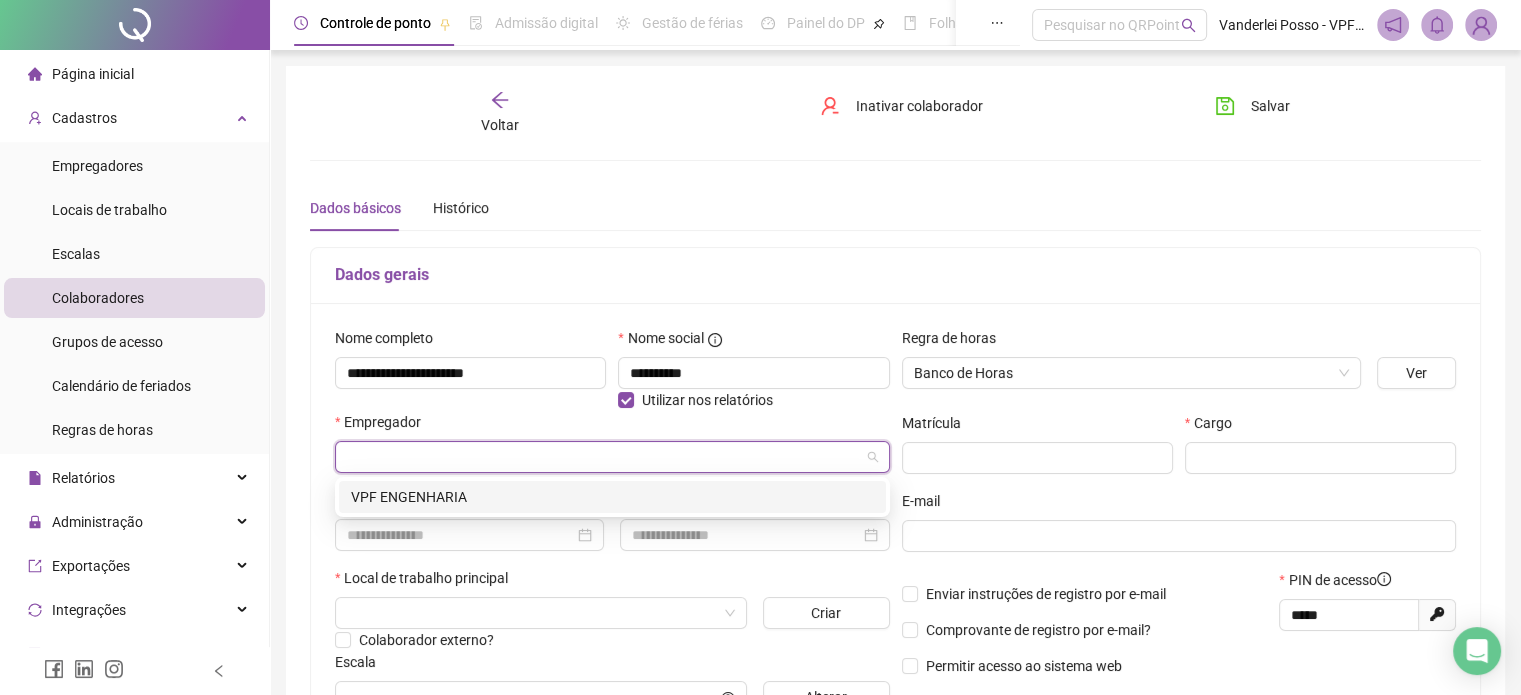click on "VPF ENGENHARIA" at bounding box center (612, 497) 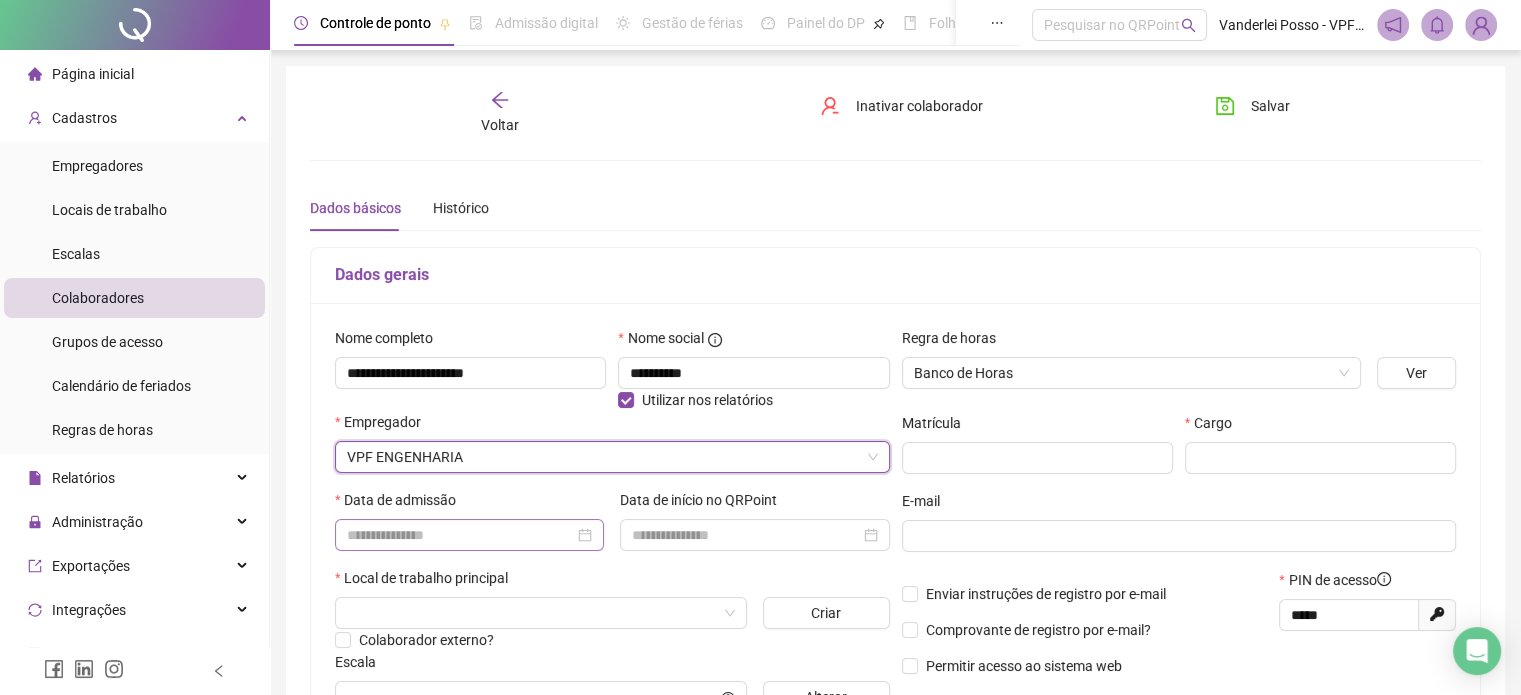click at bounding box center [469, 535] 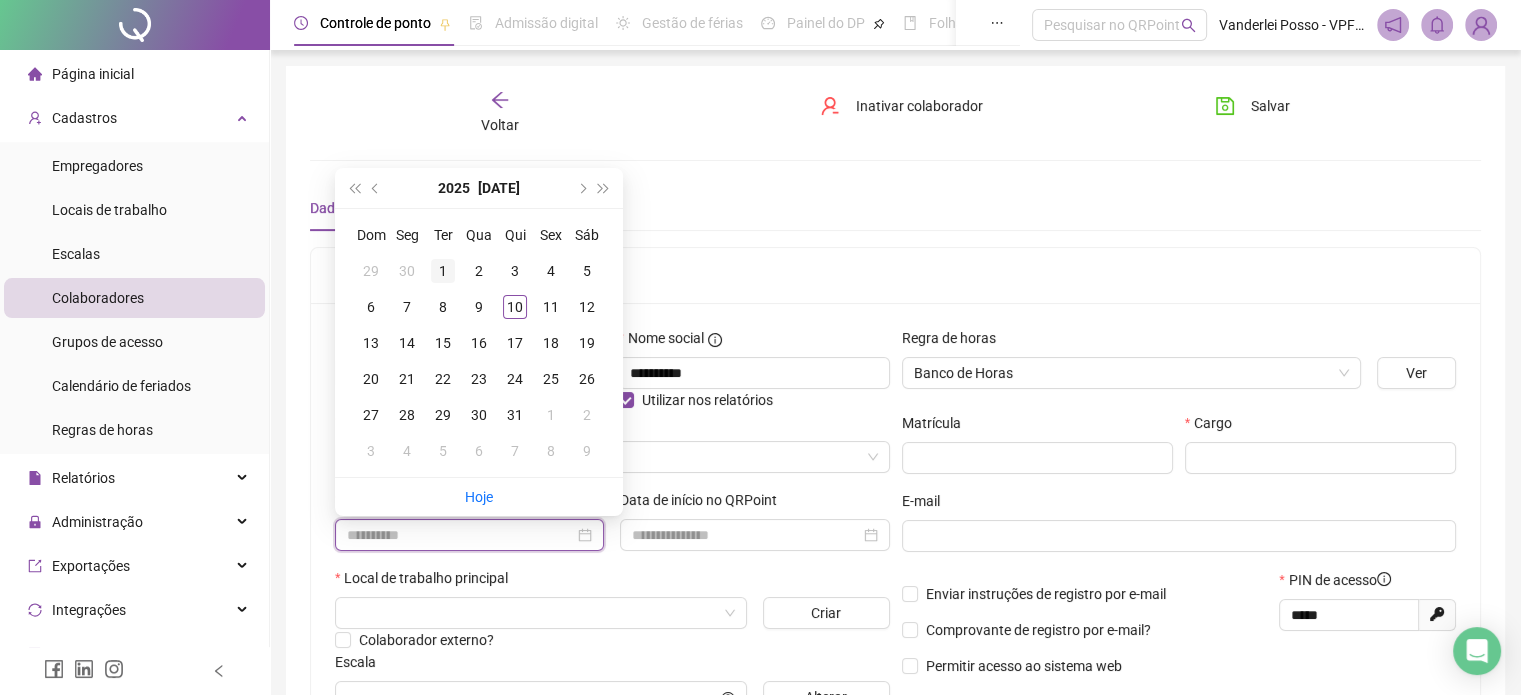 type on "**********" 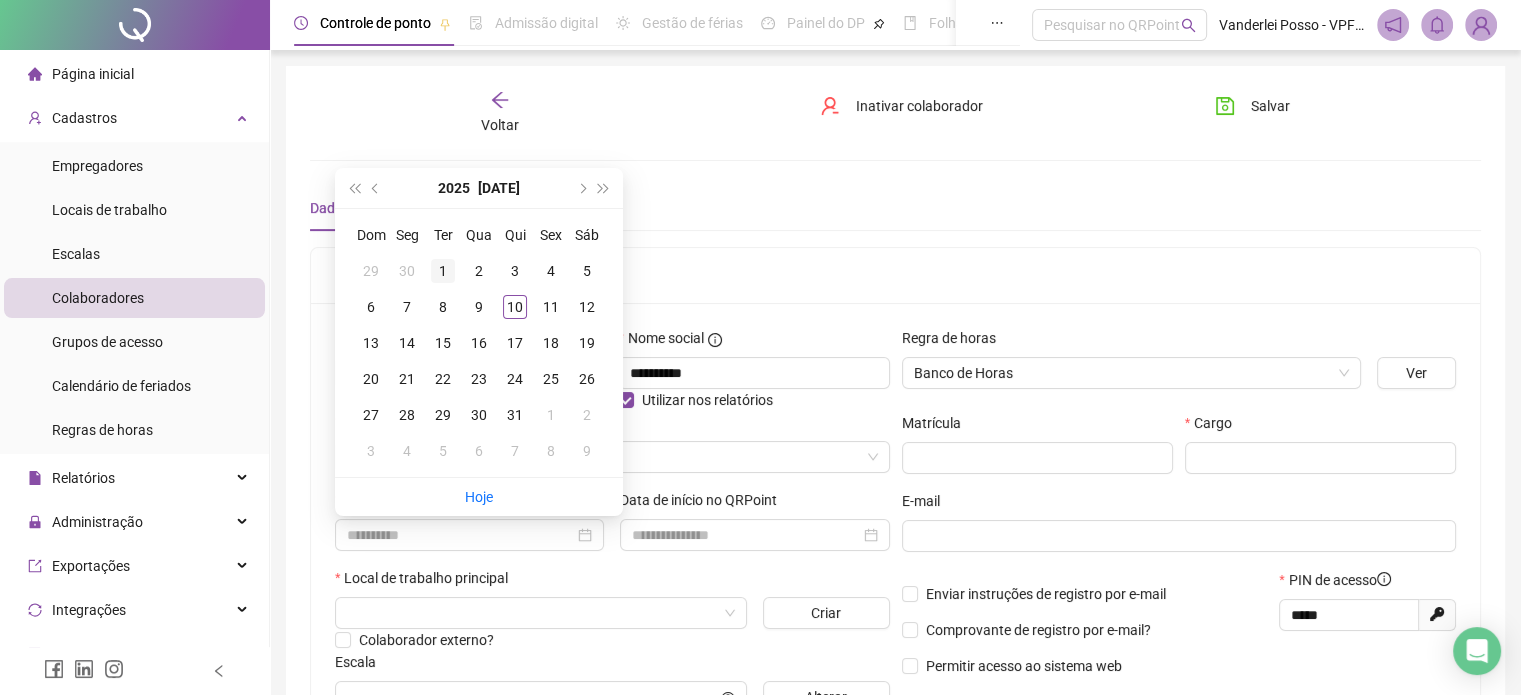 click on "1" at bounding box center [443, 271] 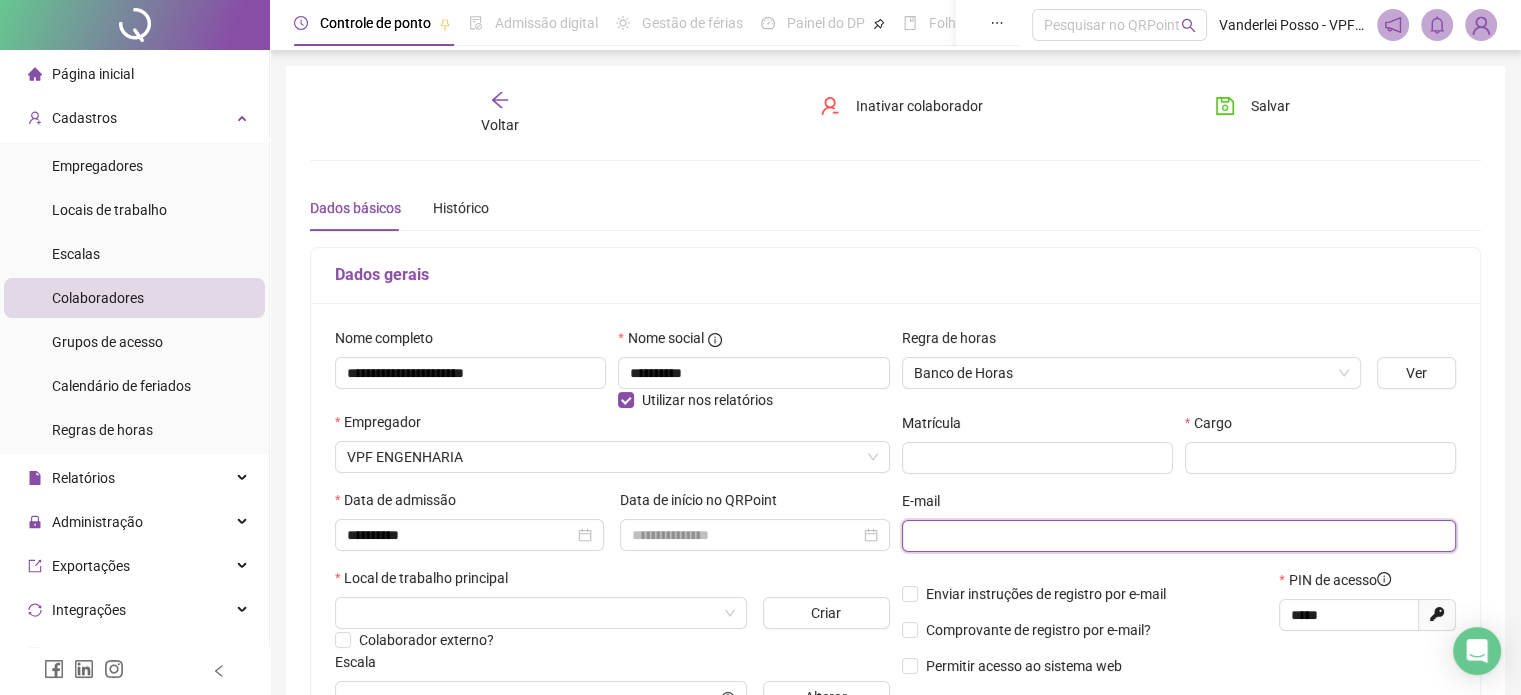click at bounding box center [1177, 536] 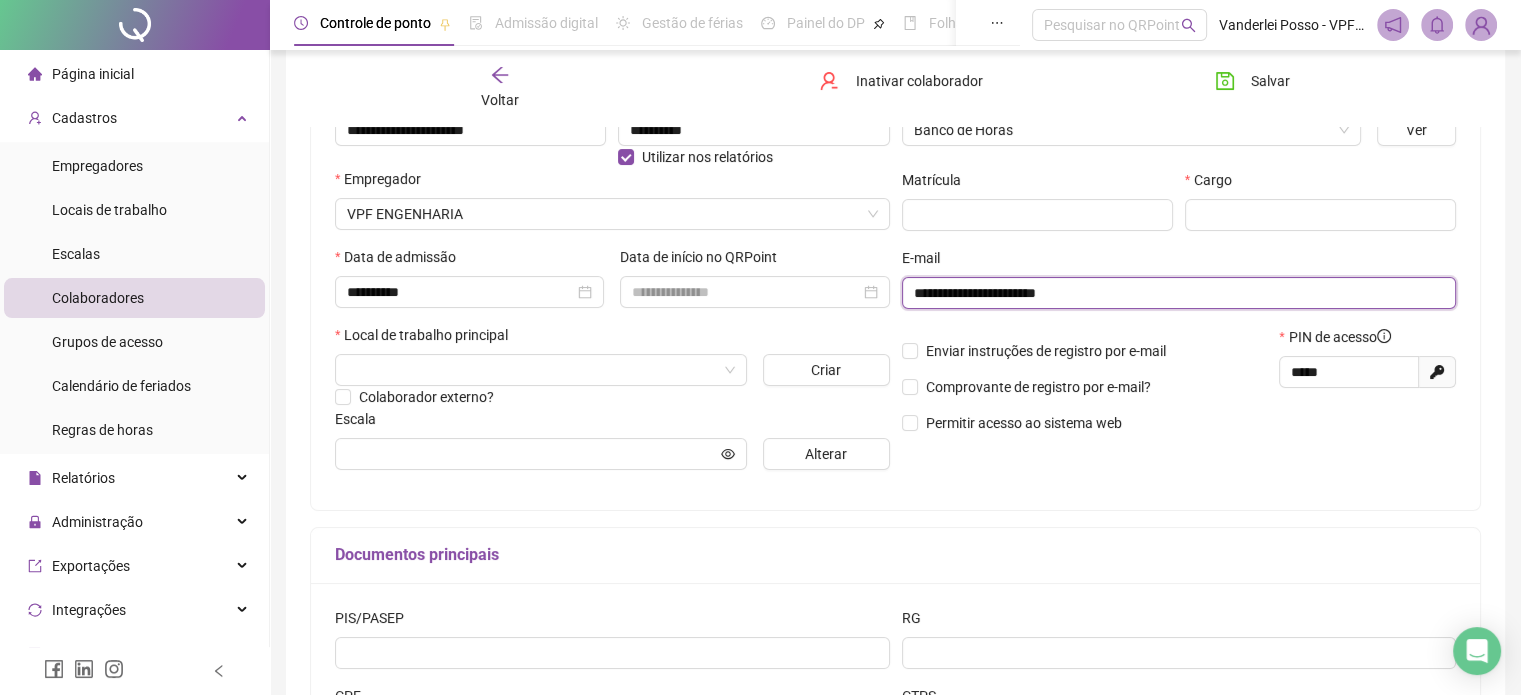 scroll, scrollTop: 300, scrollLeft: 0, axis: vertical 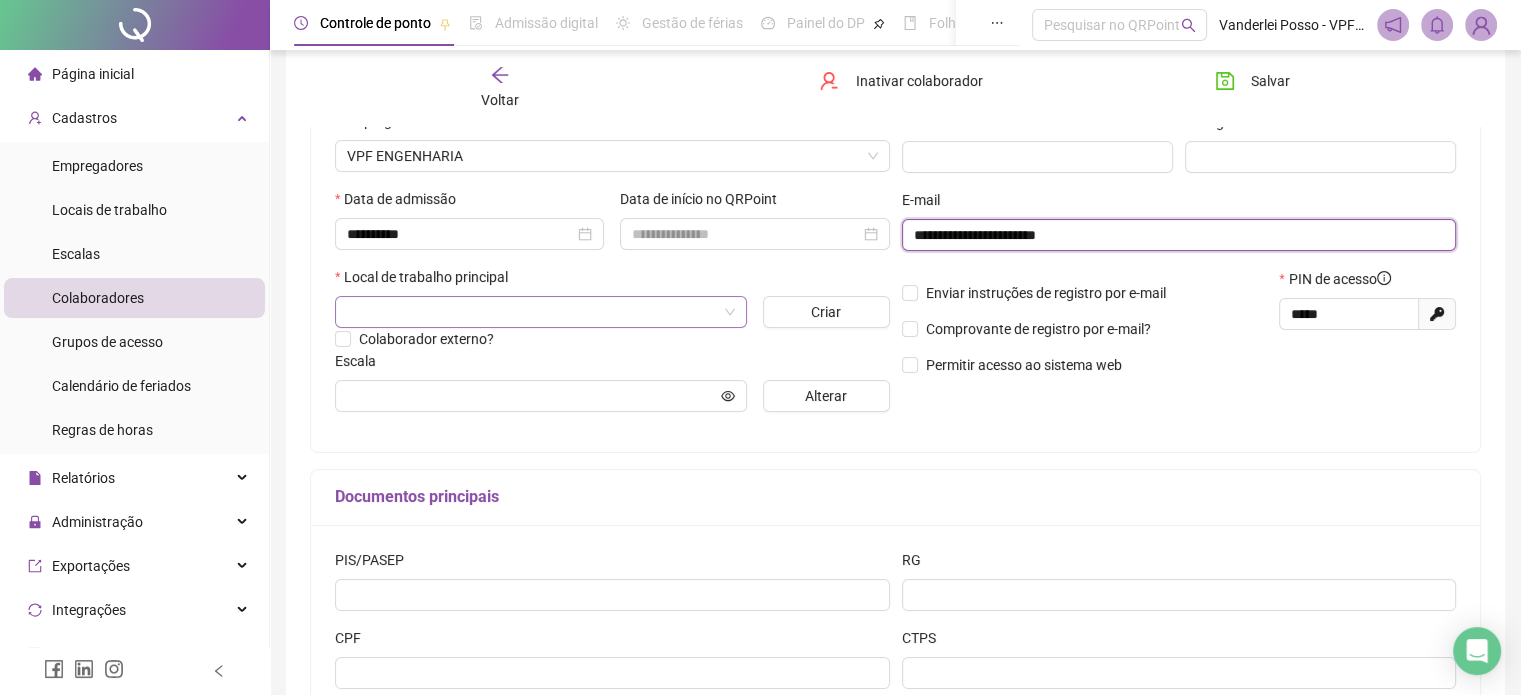 type on "**********" 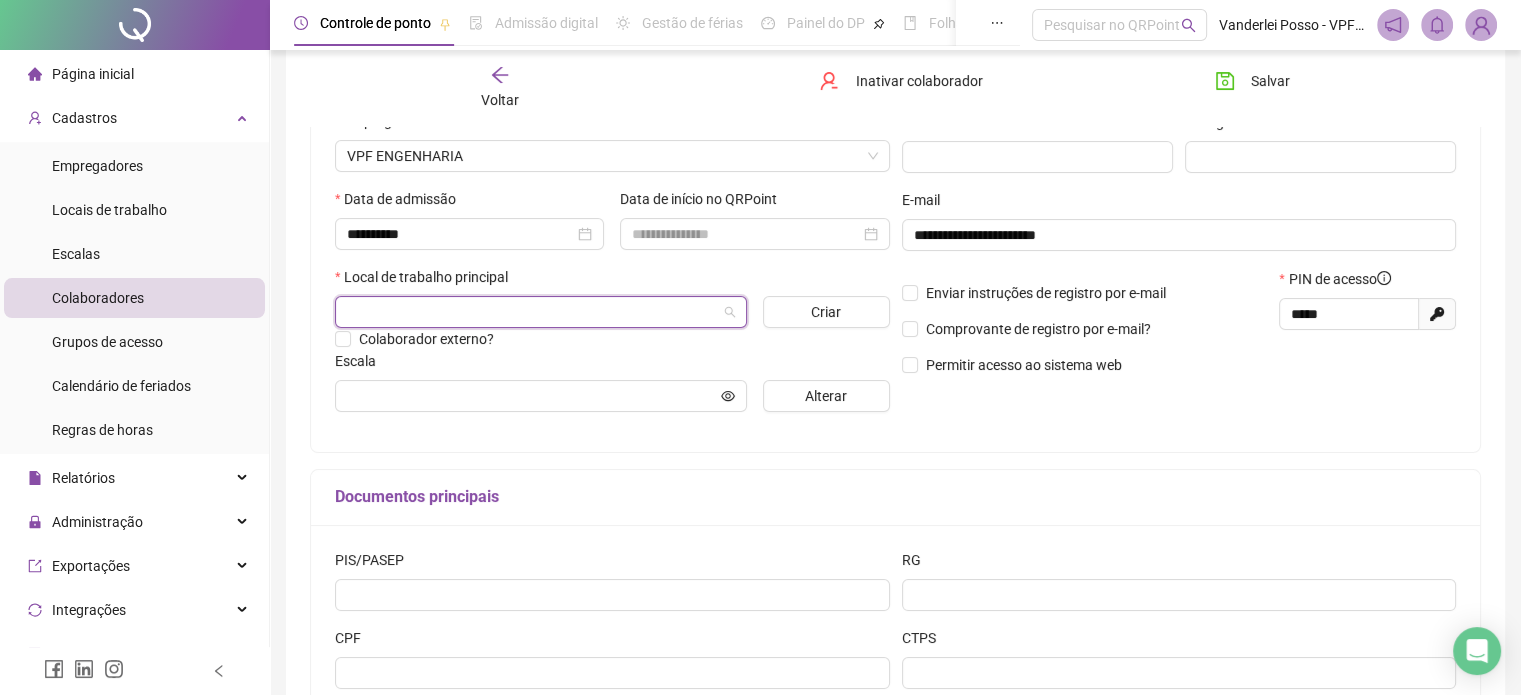 click at bounding box center [535, 312] 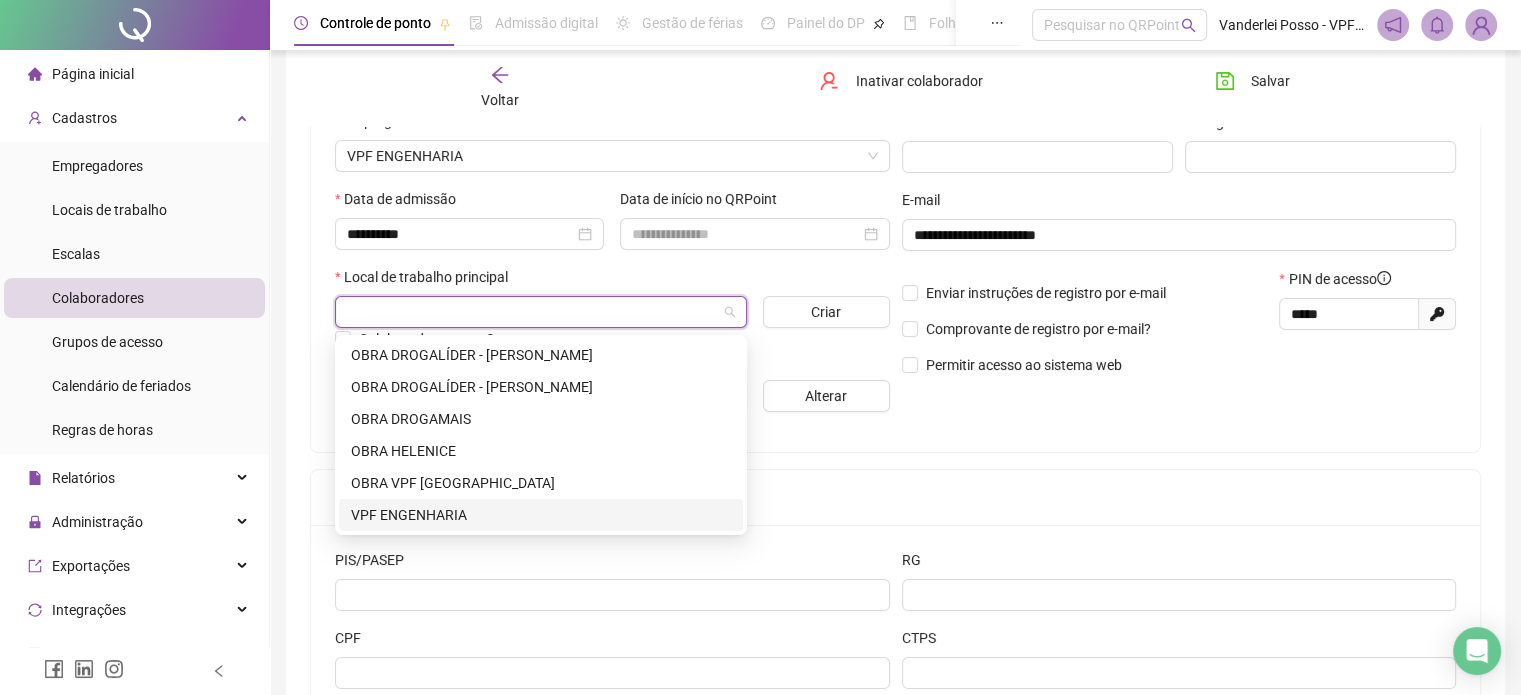 click on "VPF ENGENHARIA" at bounding box center [541, 515] 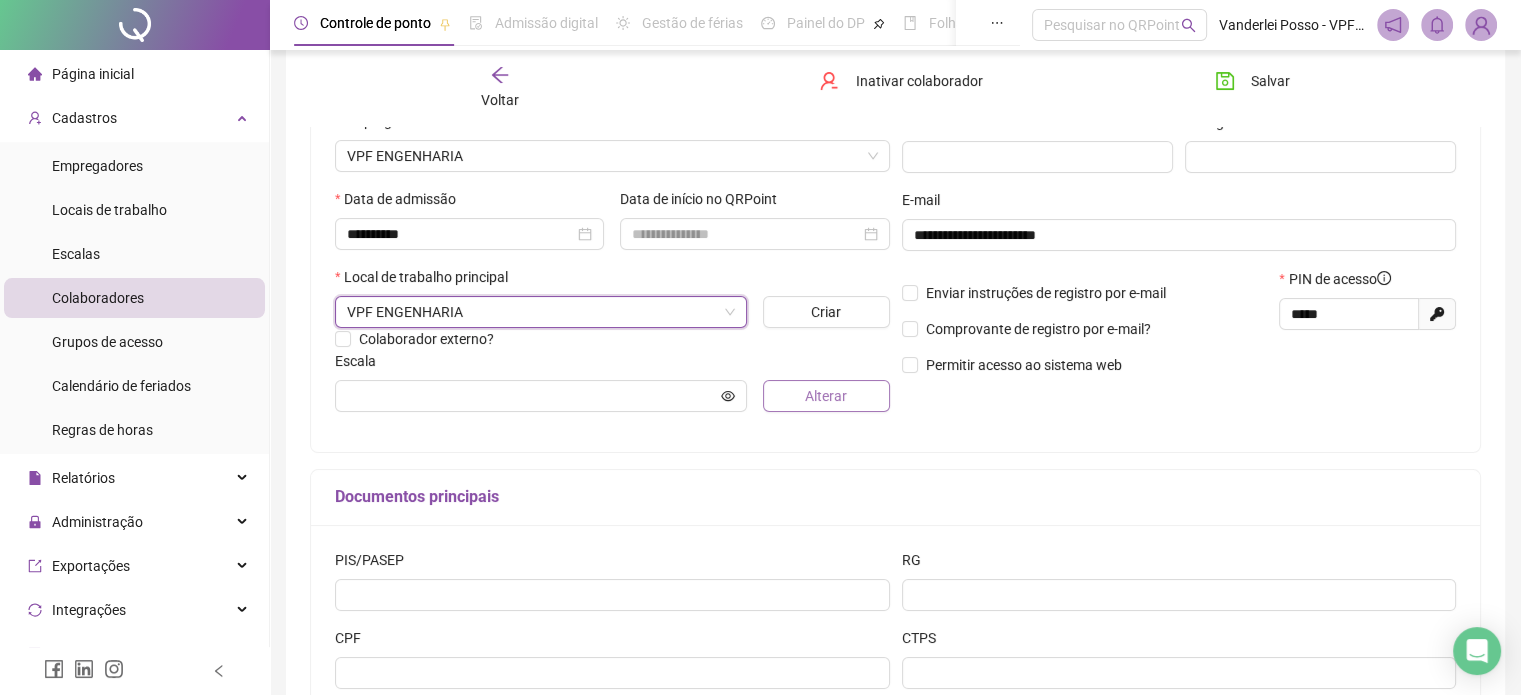 click on "Alterar" at bounding box center (826, 396) 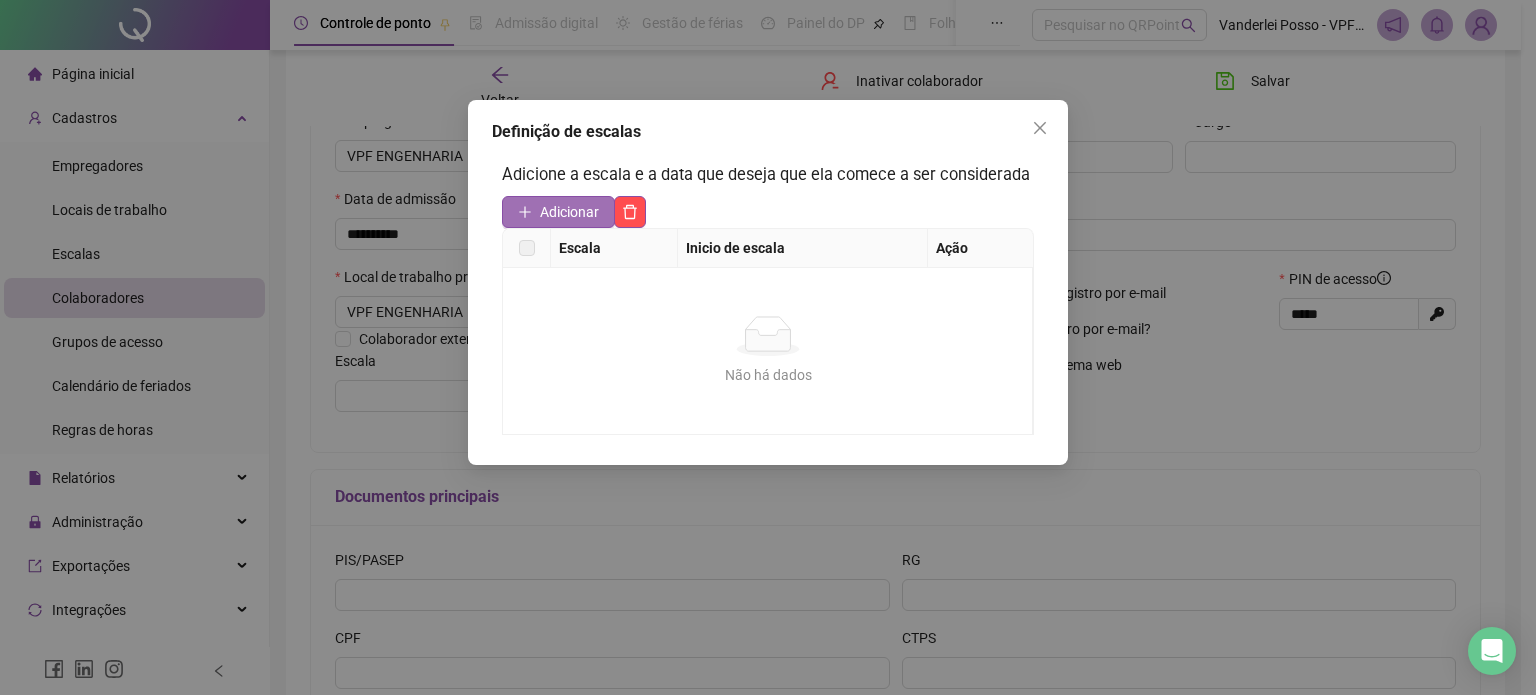 click on "Adicionar" at bounding box center [558, 212] 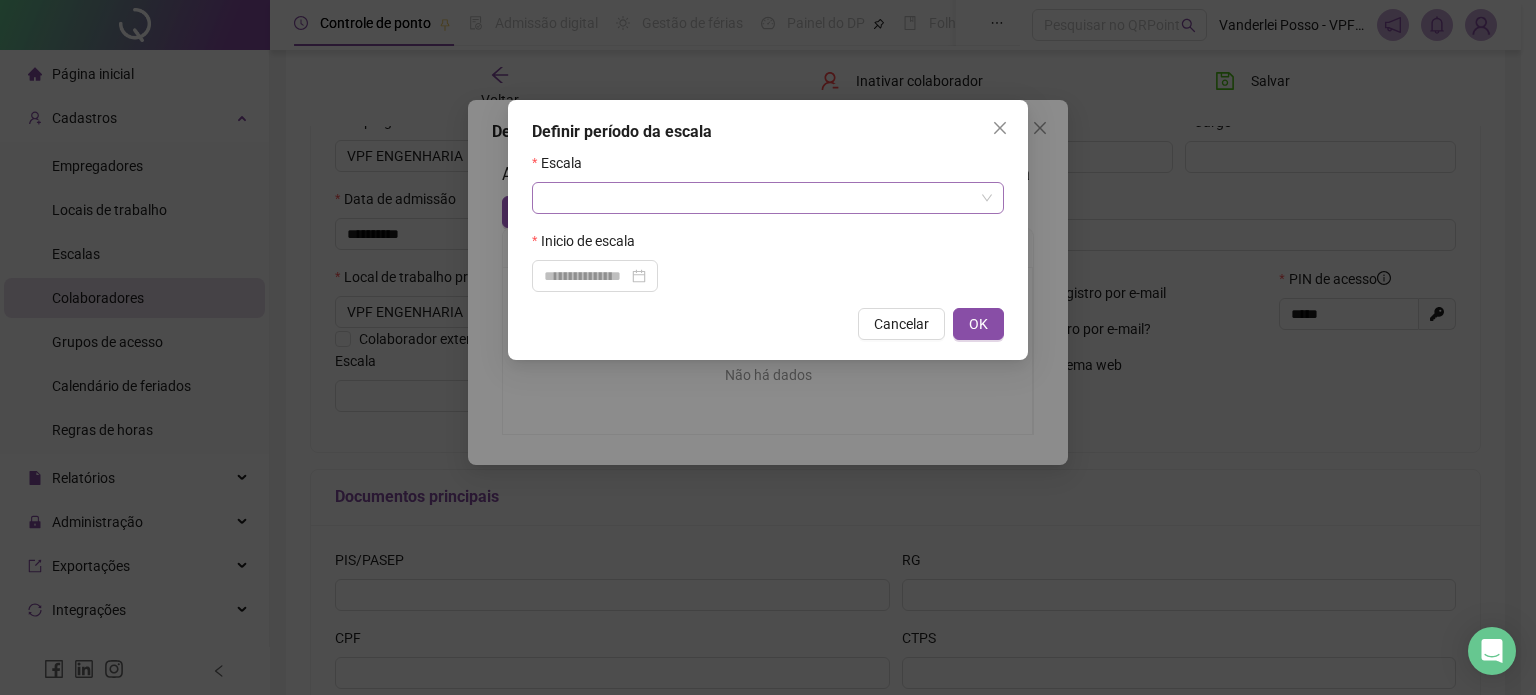 click at bounding box center (762, 198) 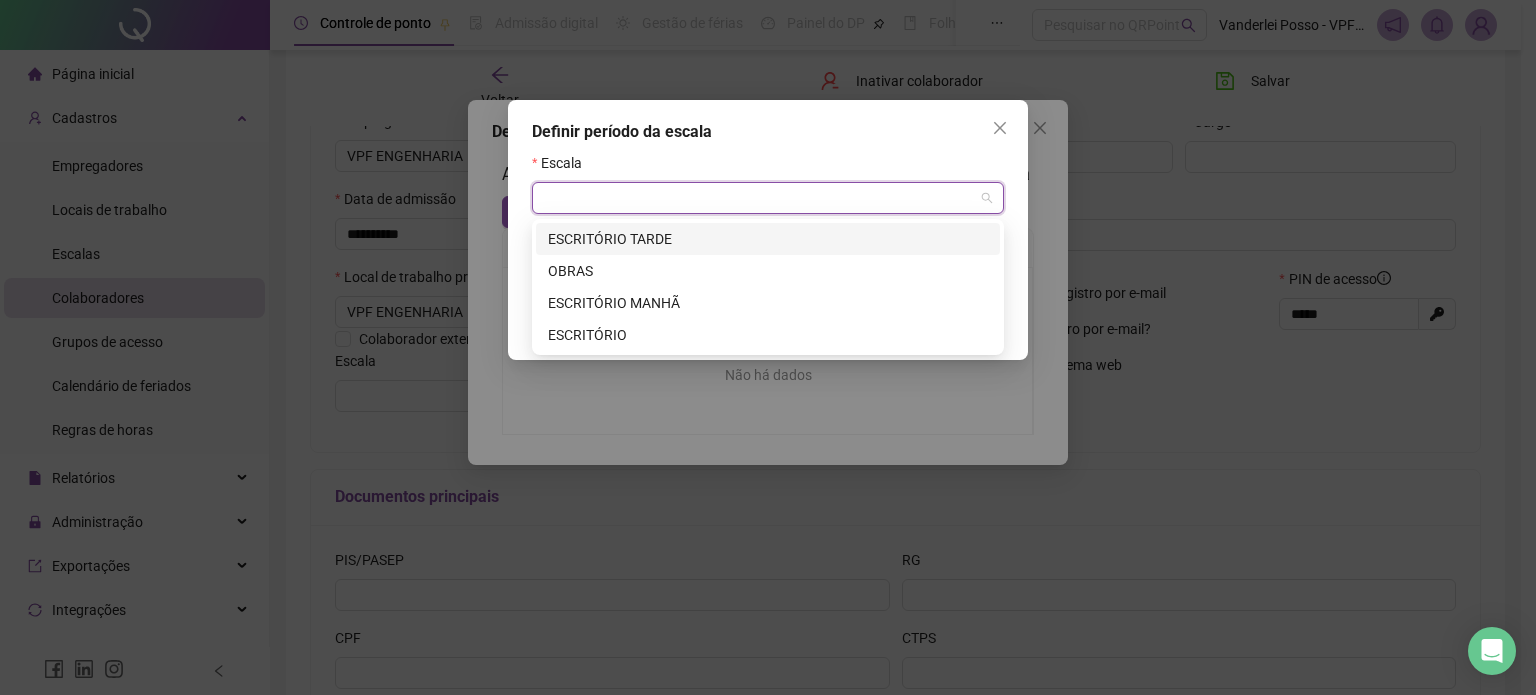 click on "ESCRITÓRIO TARDE" at bounding box center (768, 239) 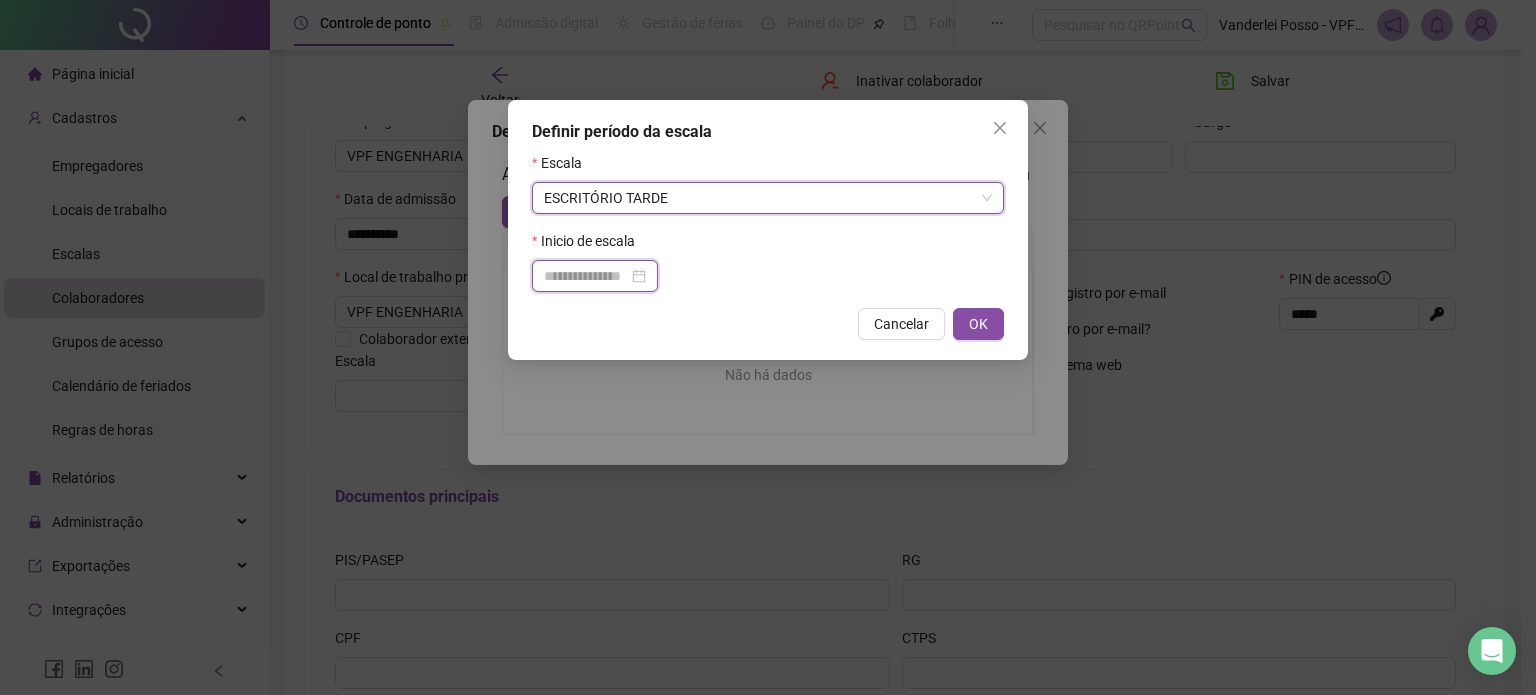 click at bounding box center (586, 276) 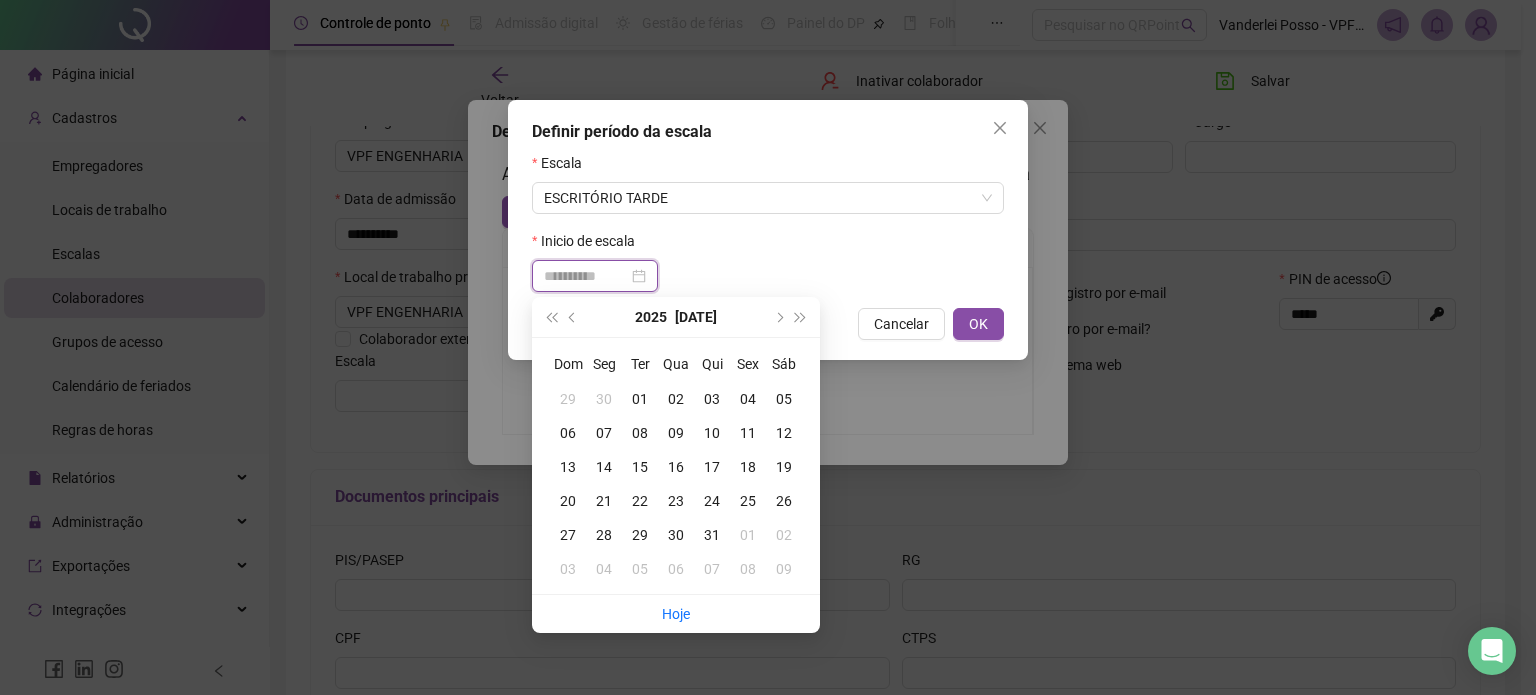 type on "**********" 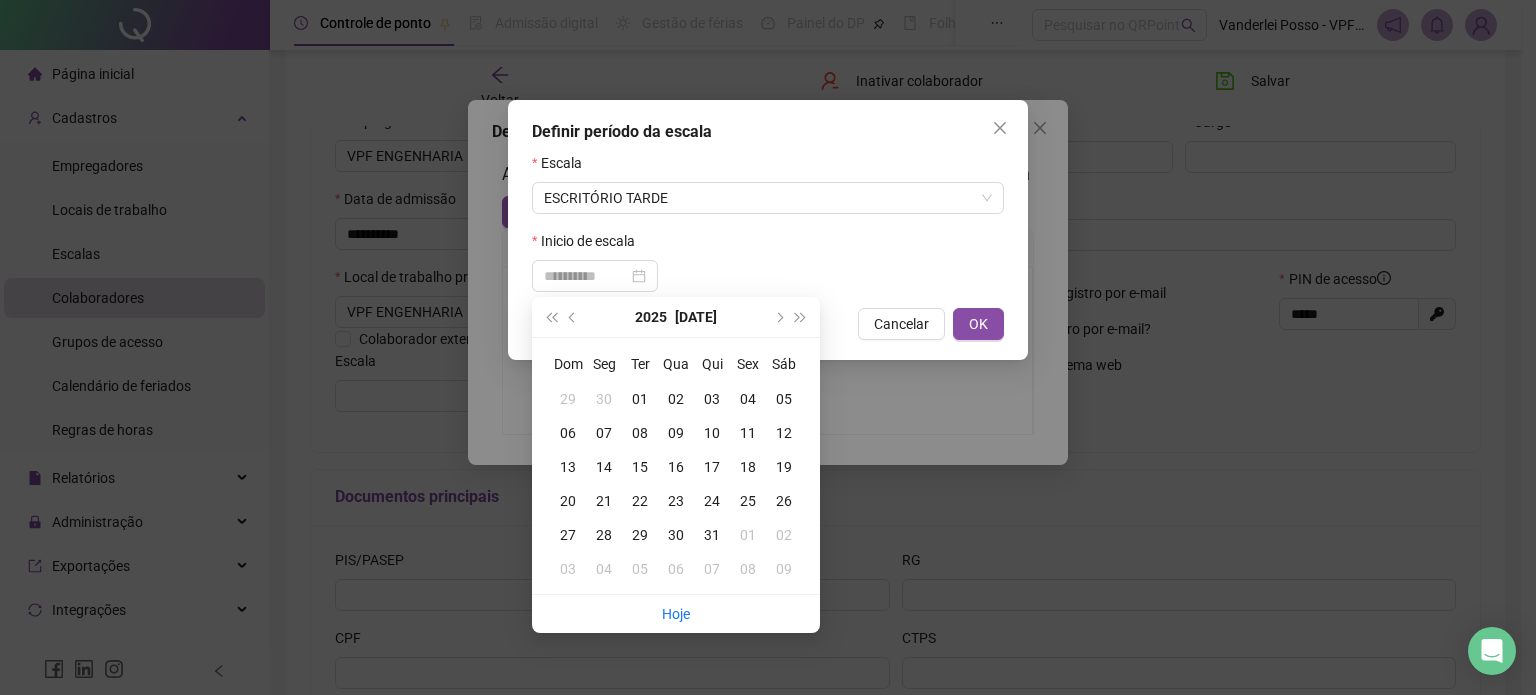 click on "11" at bounding box center (748, 433) 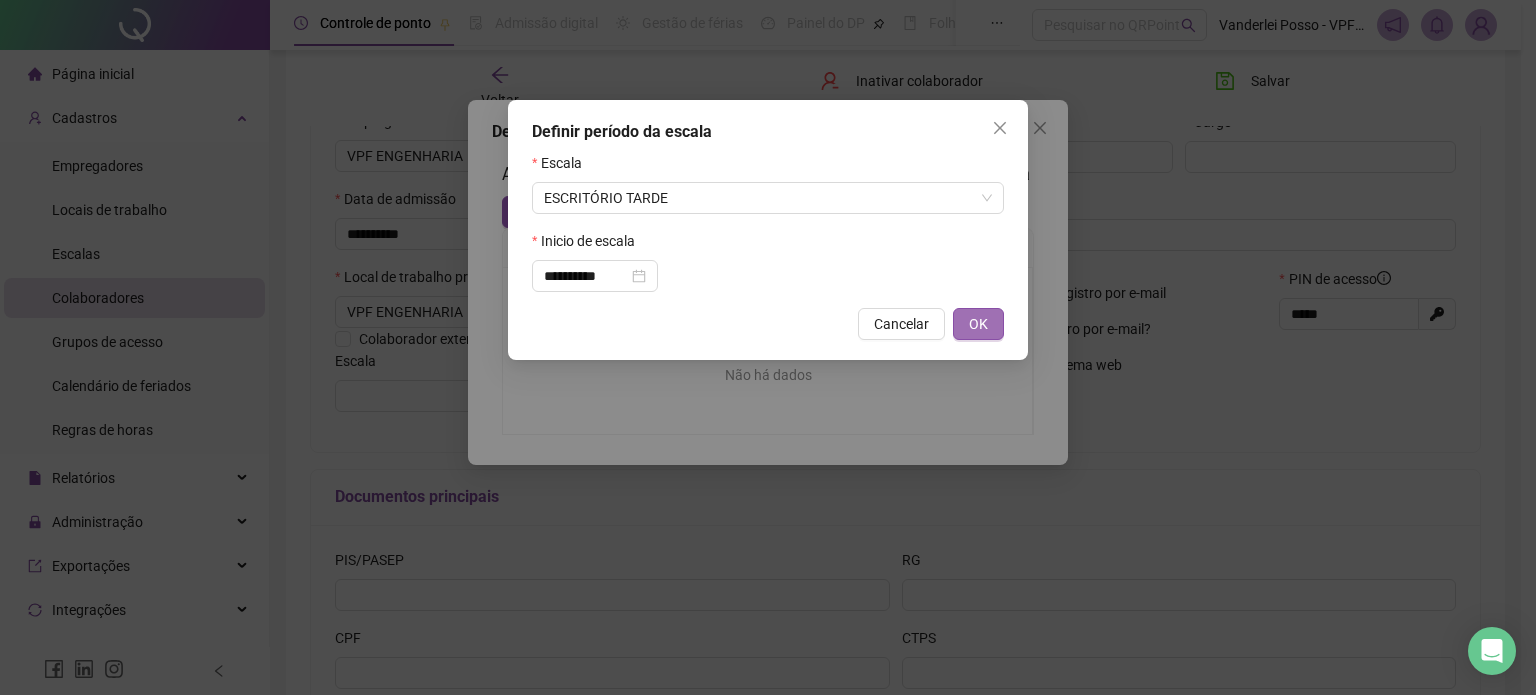 click on "OK" at bounding box center [978, 324] 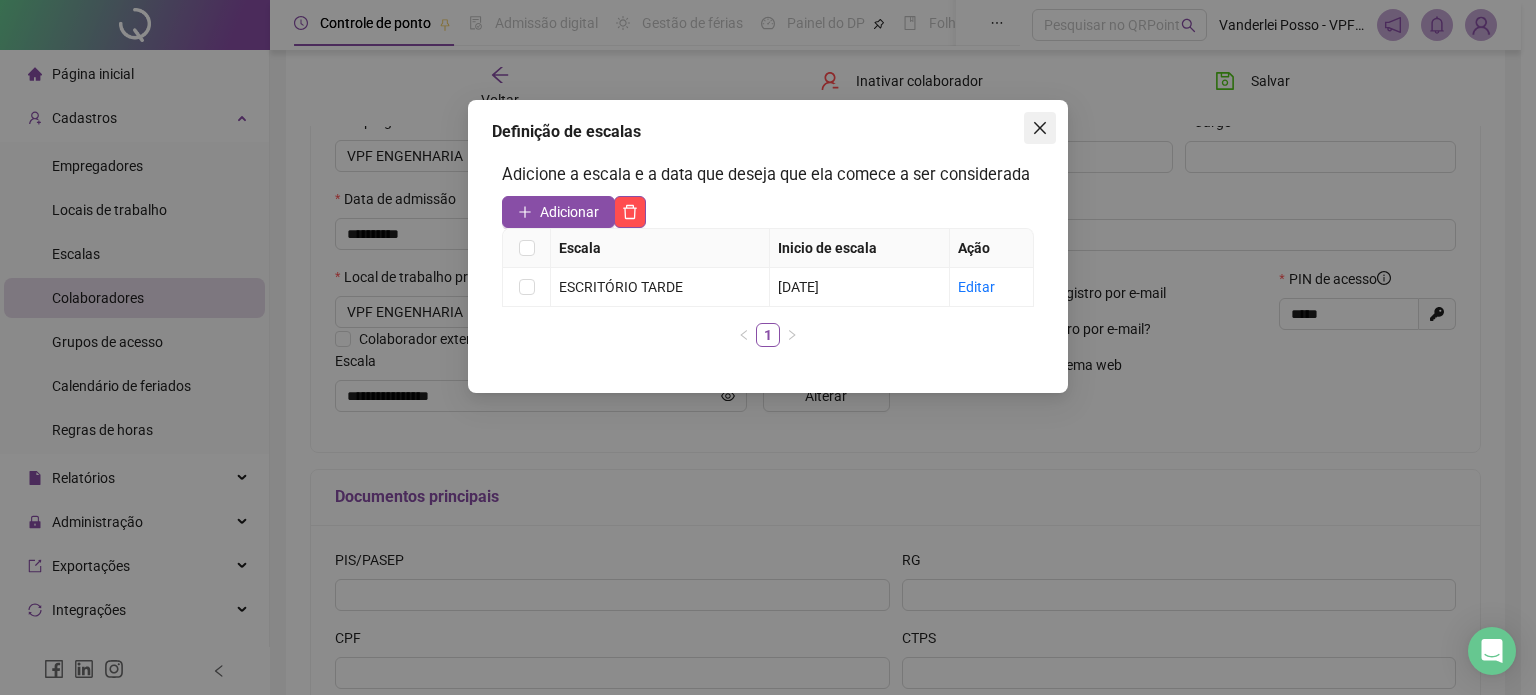 click at bounding box center [1040, 128] 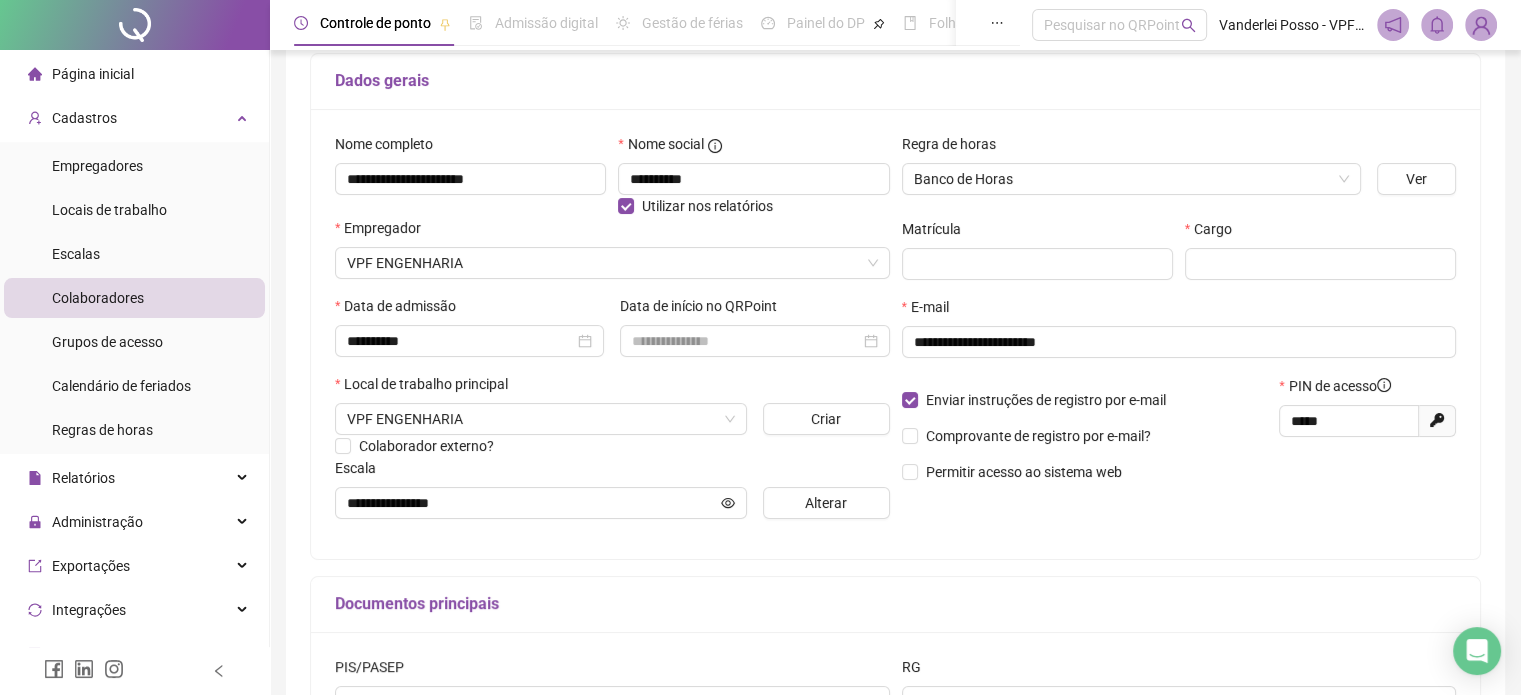 scroll, scrollTop: 0, scrollLeft: 0, axis: both 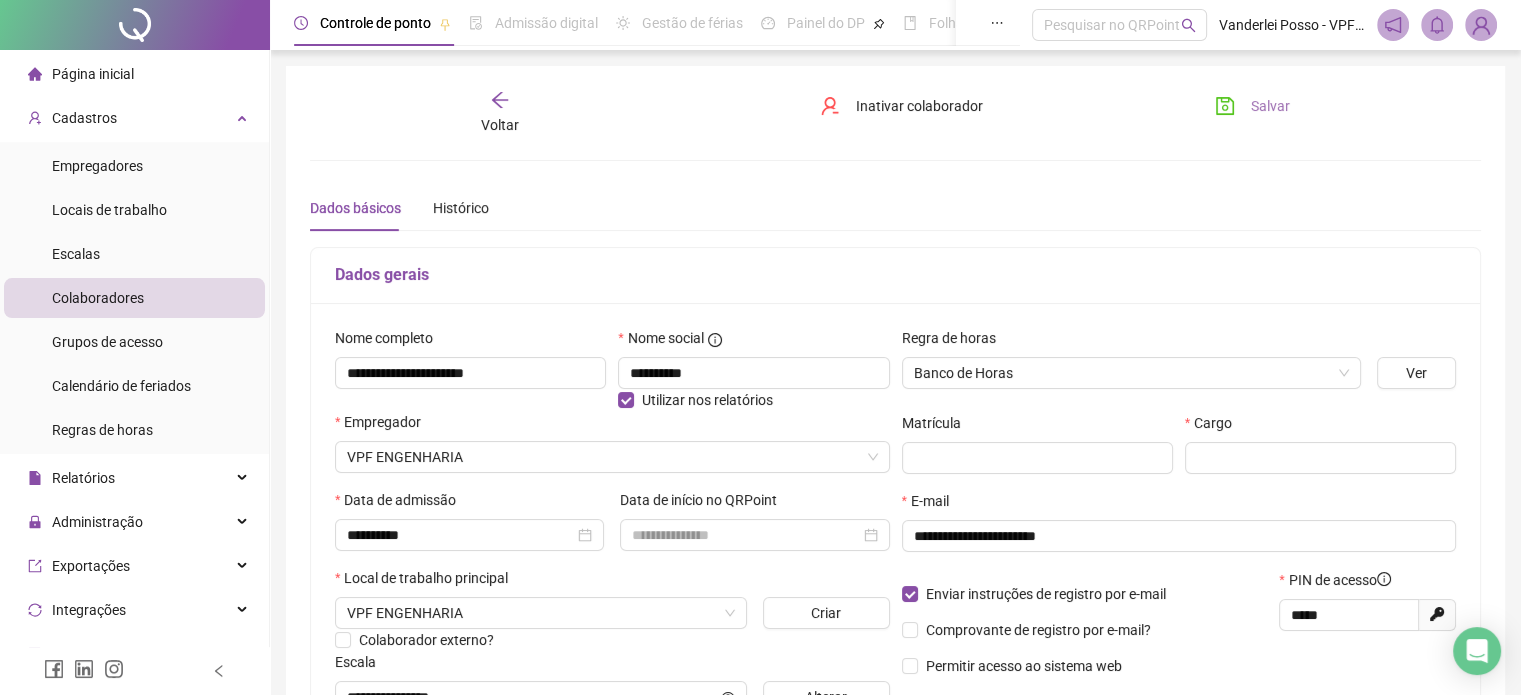 click on "Salvar" at bounding box center [1252, 106] 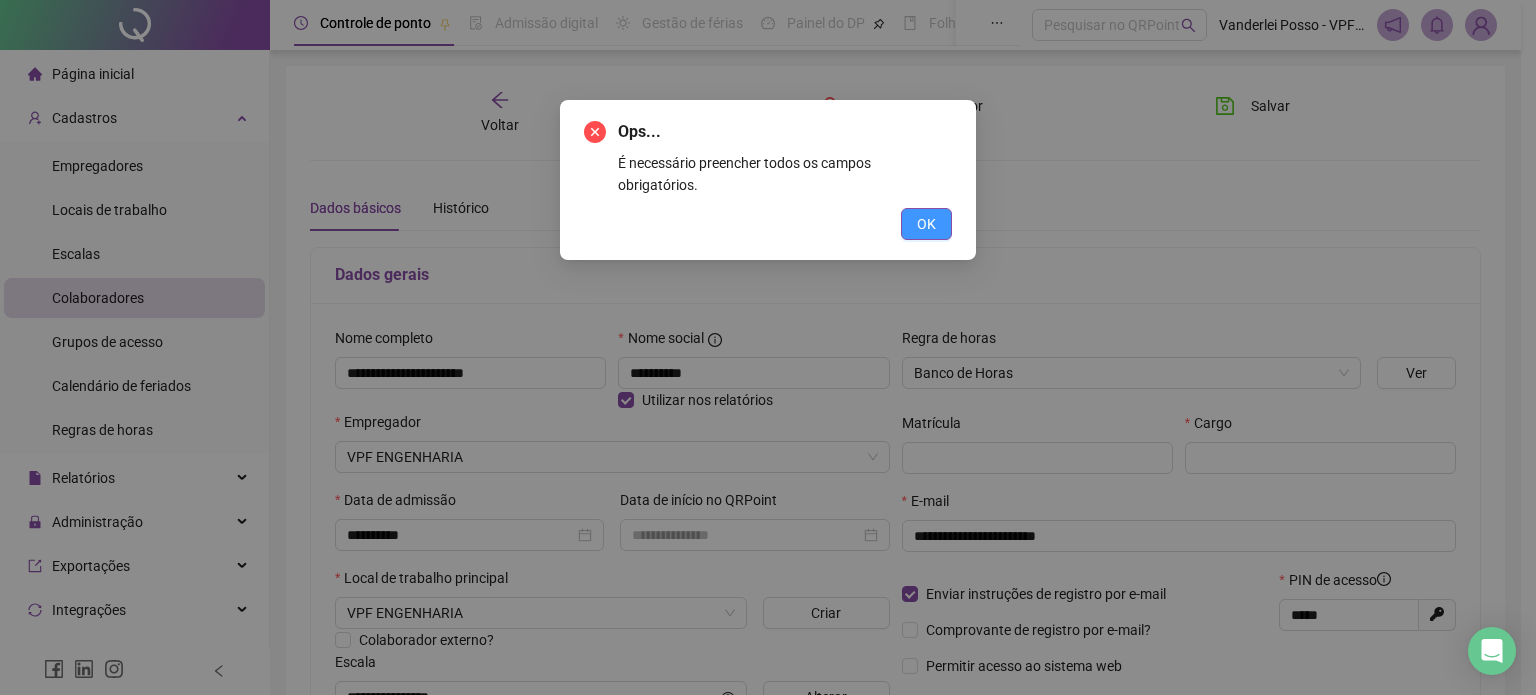 click on "OK" at bounding box center [926, 224] 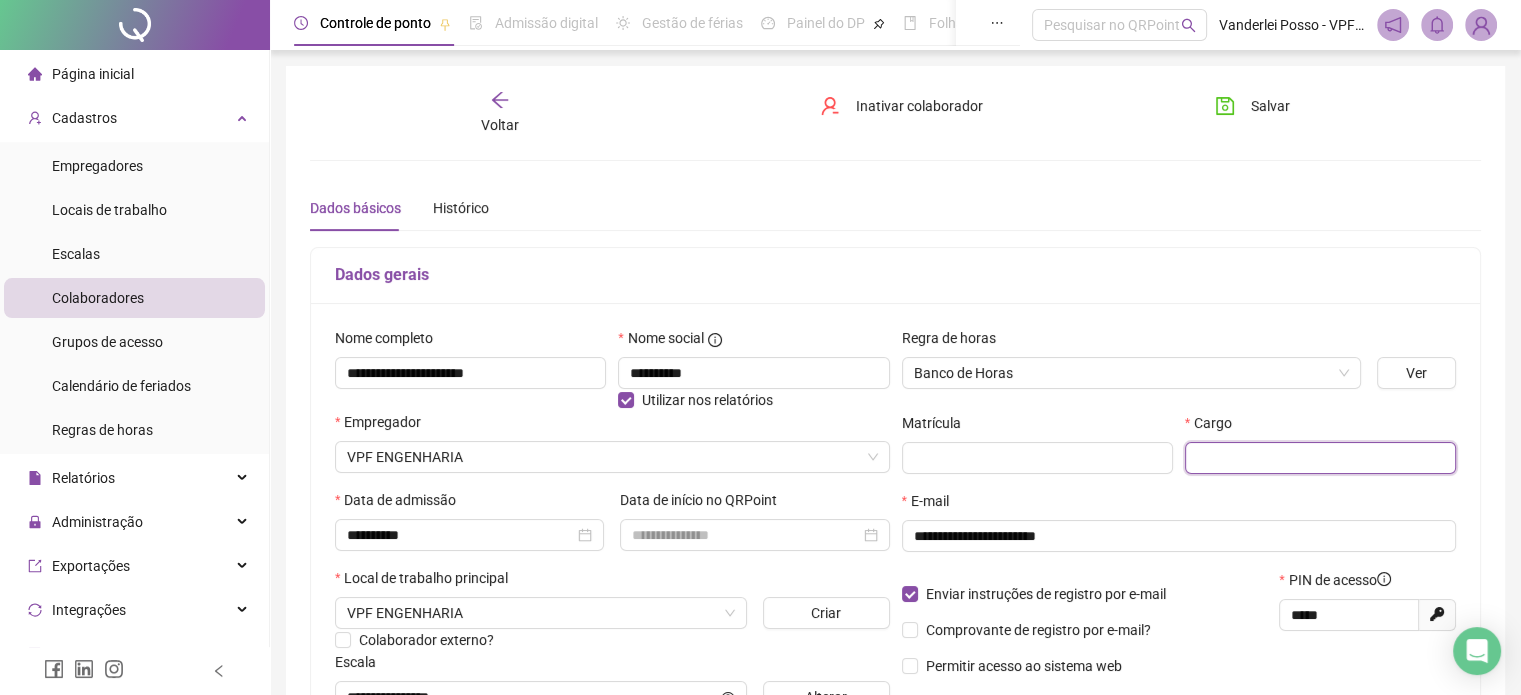 click at bounding box center (1320, 458) 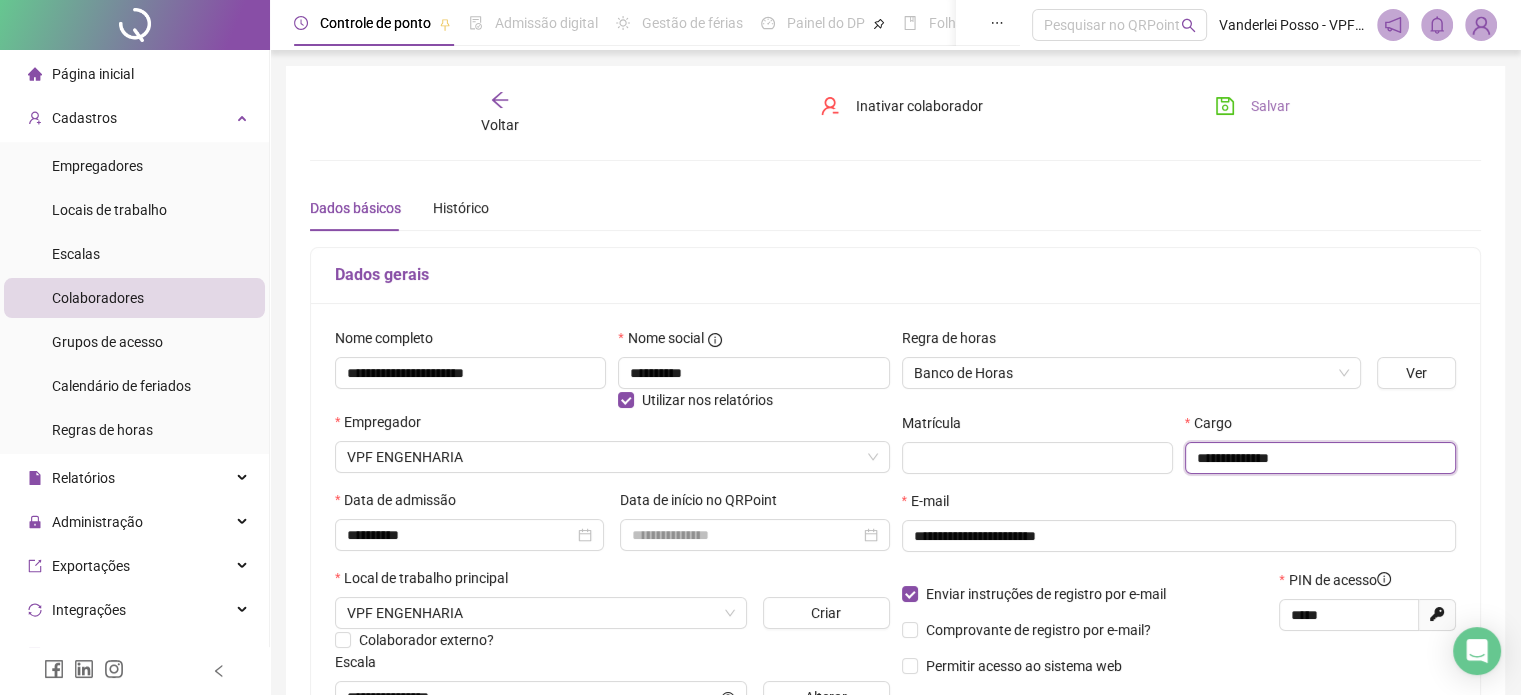 type on "**********" 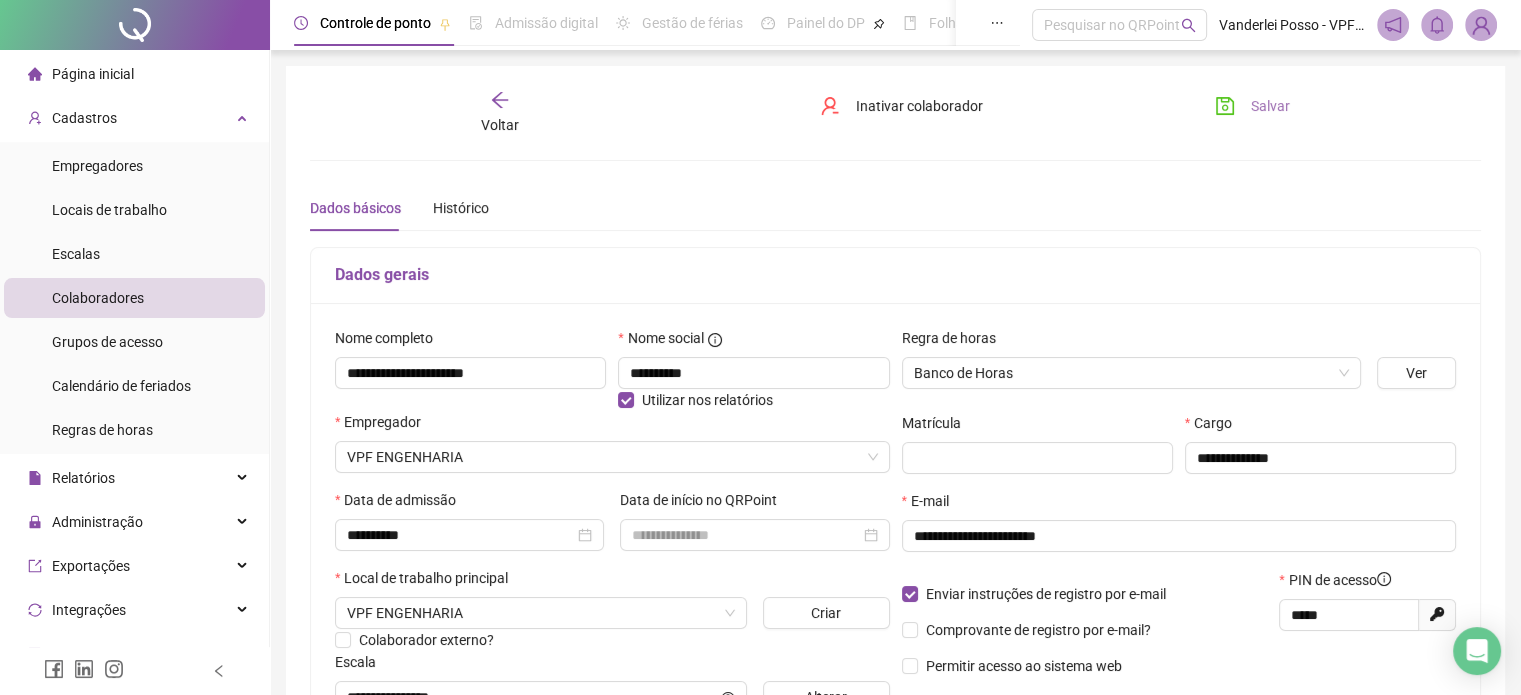 click on "Salvar" at bounding box center (1270, 106) 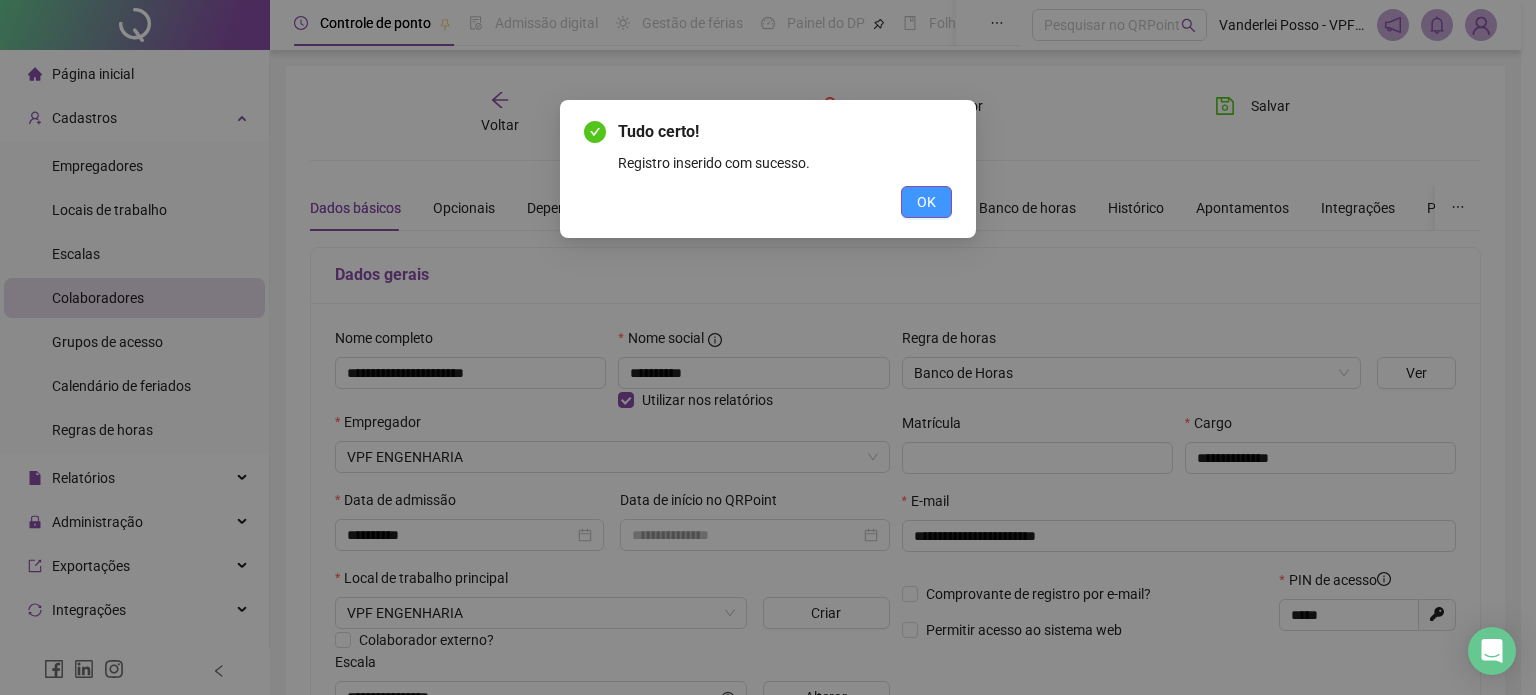 click on "OK" at bounding box center (926, 202) 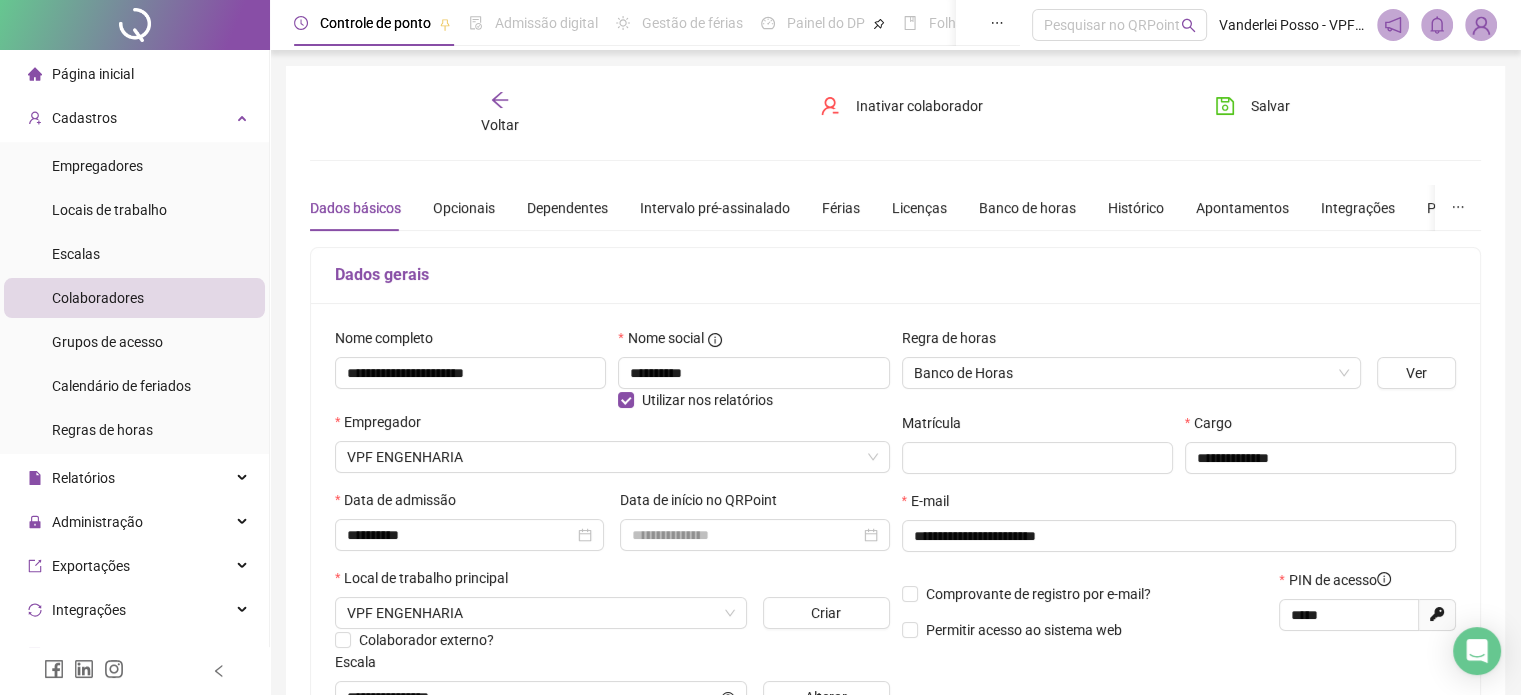 click on "Voltar" at bounding box center [500, 113] 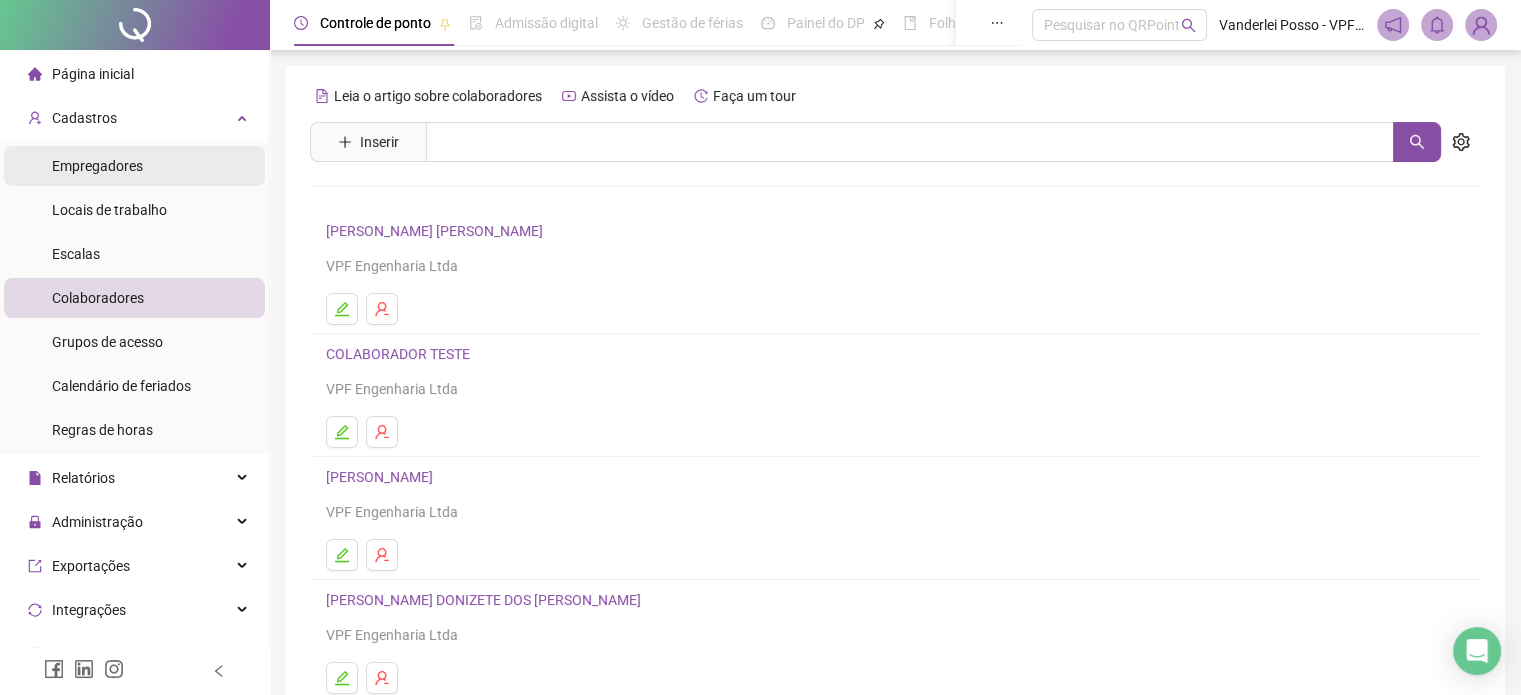 click on "Empregadores" at bounding box center [97, 166] 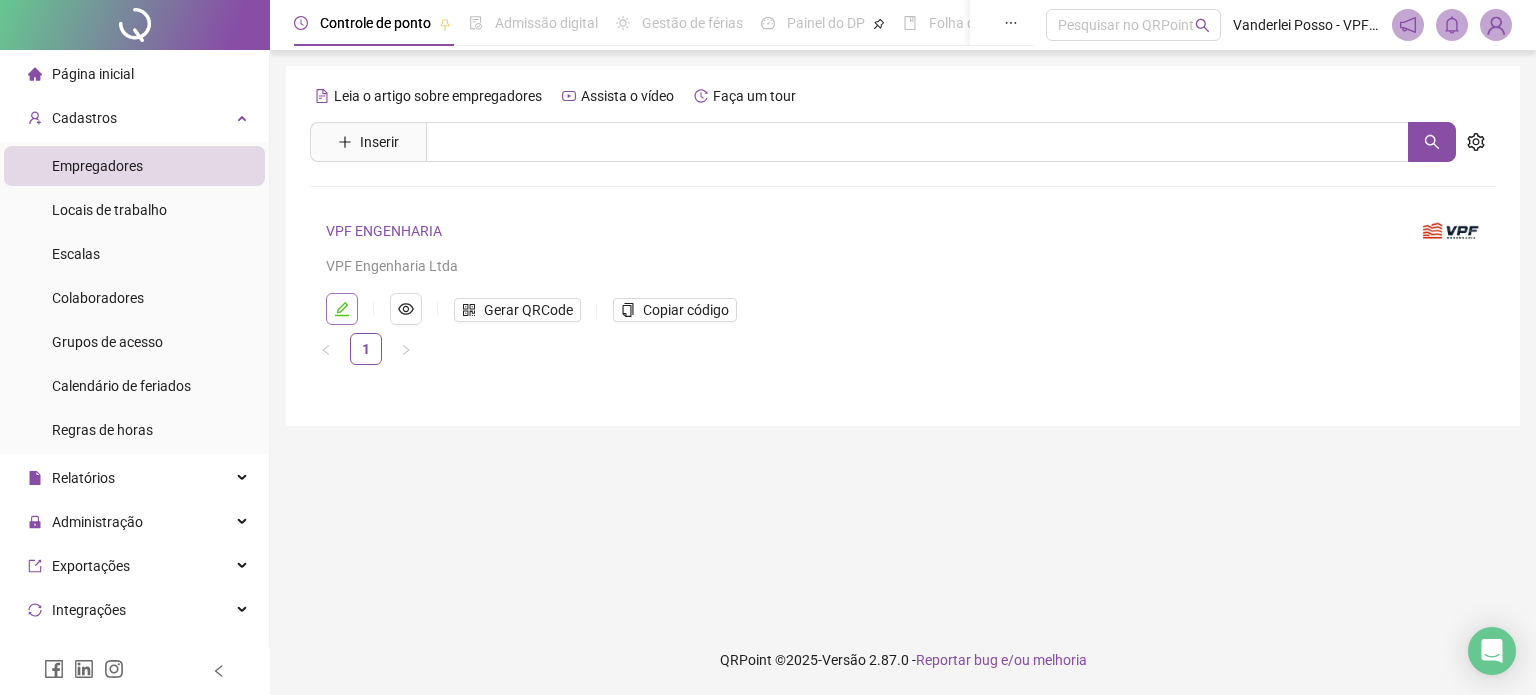 click at bounding box center (342, 309) 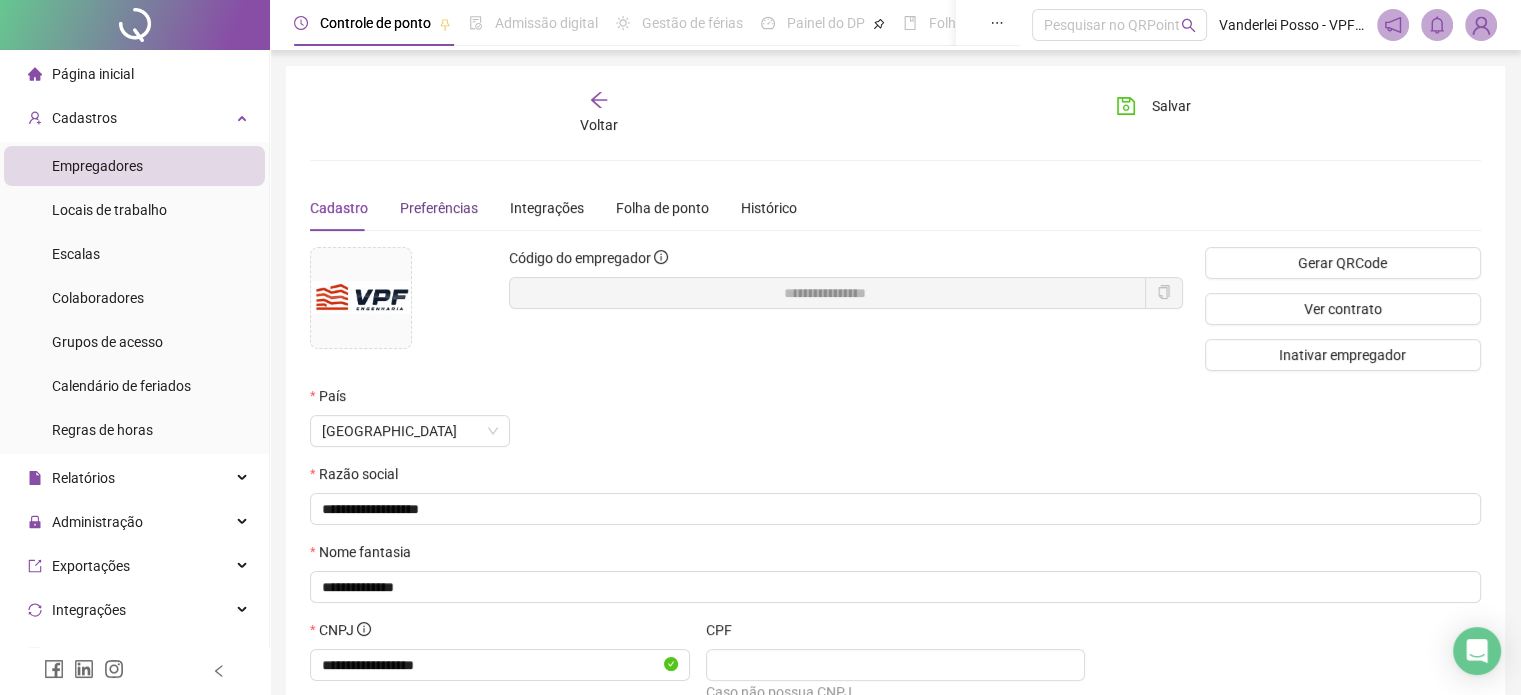 click on "Preferências" at bounding box center (439, 208) 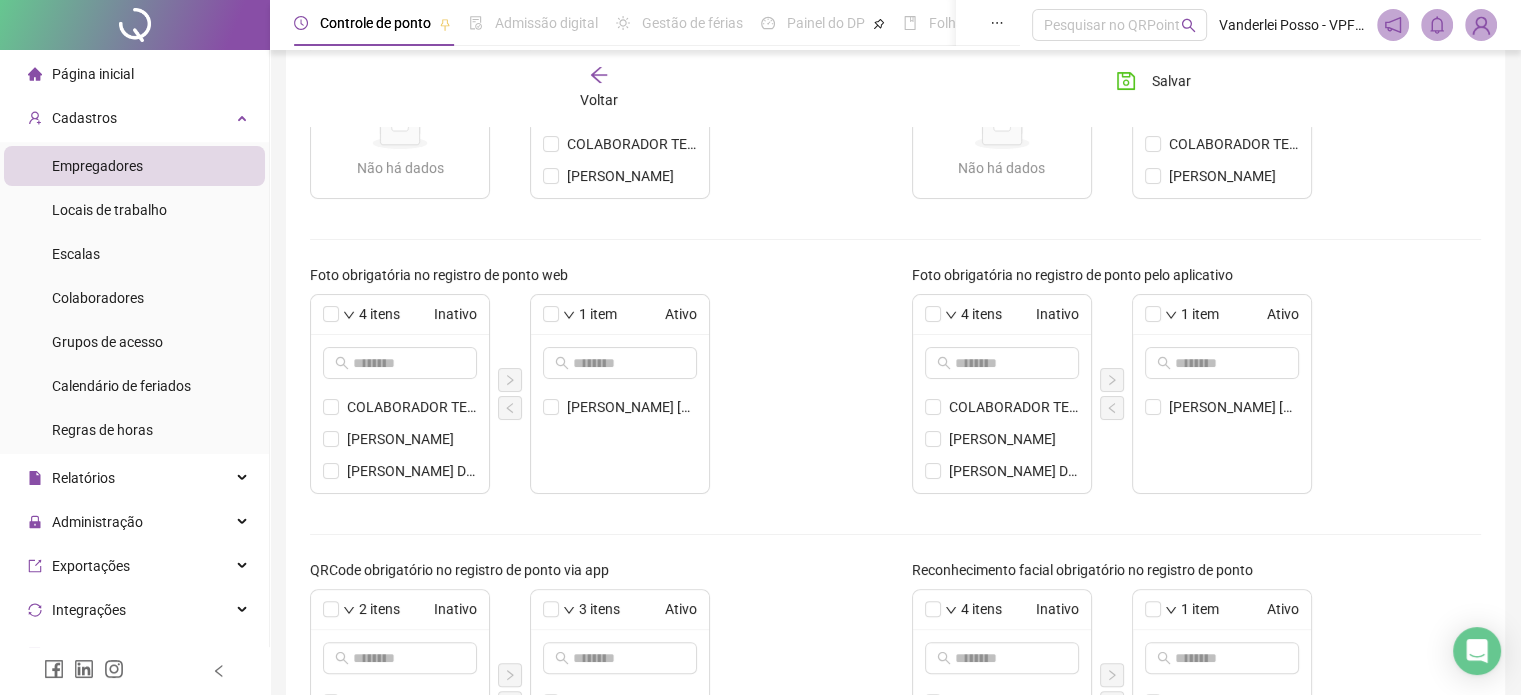 scroll, scrollTop: 500, scrollLeft: 0, axis: vertical 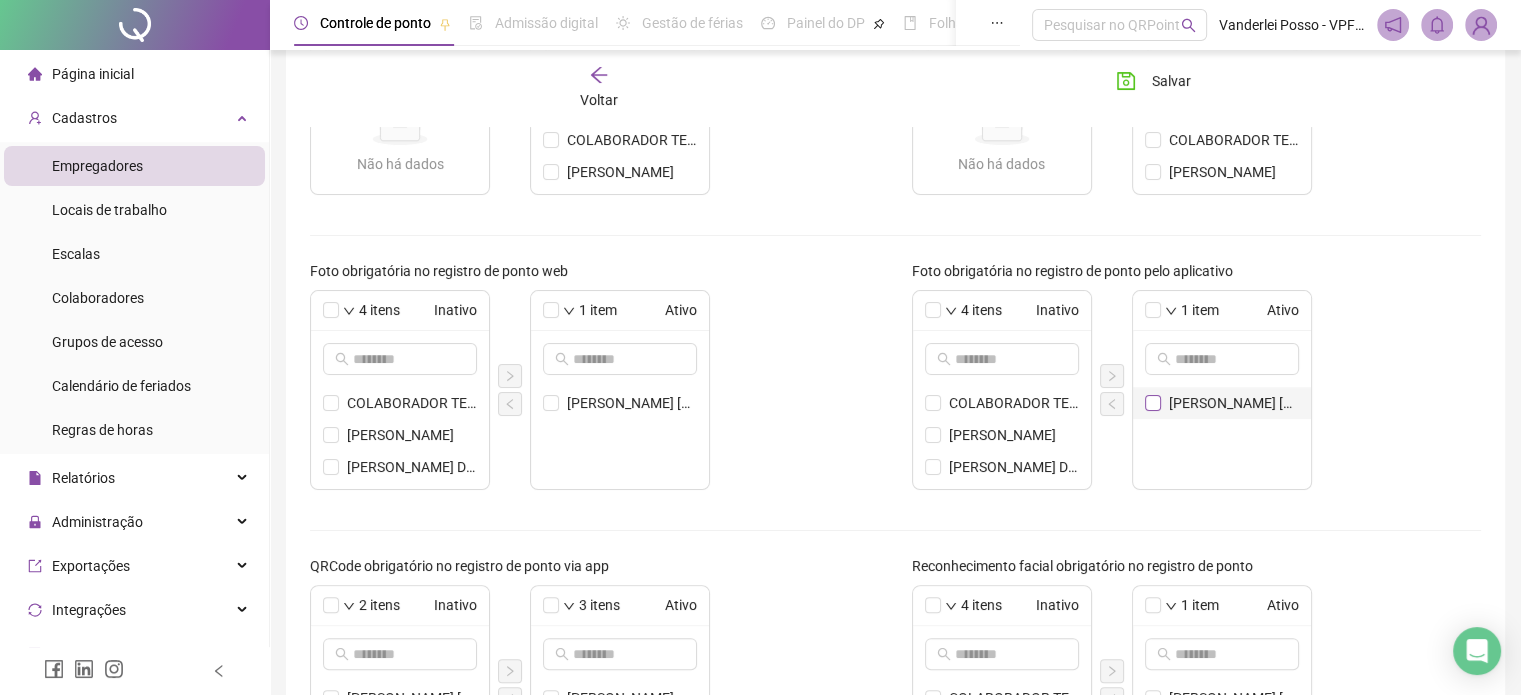 click at bounding box center (1153, 403) 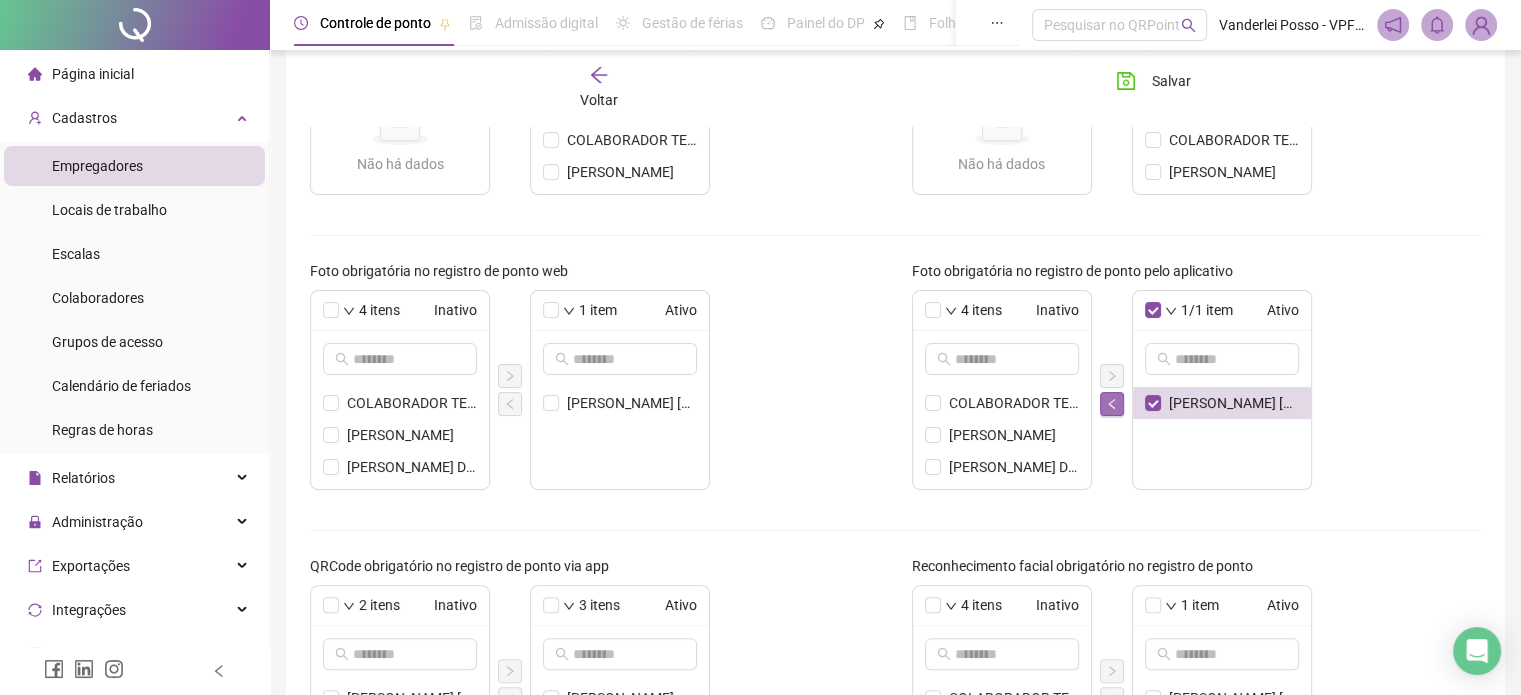 click 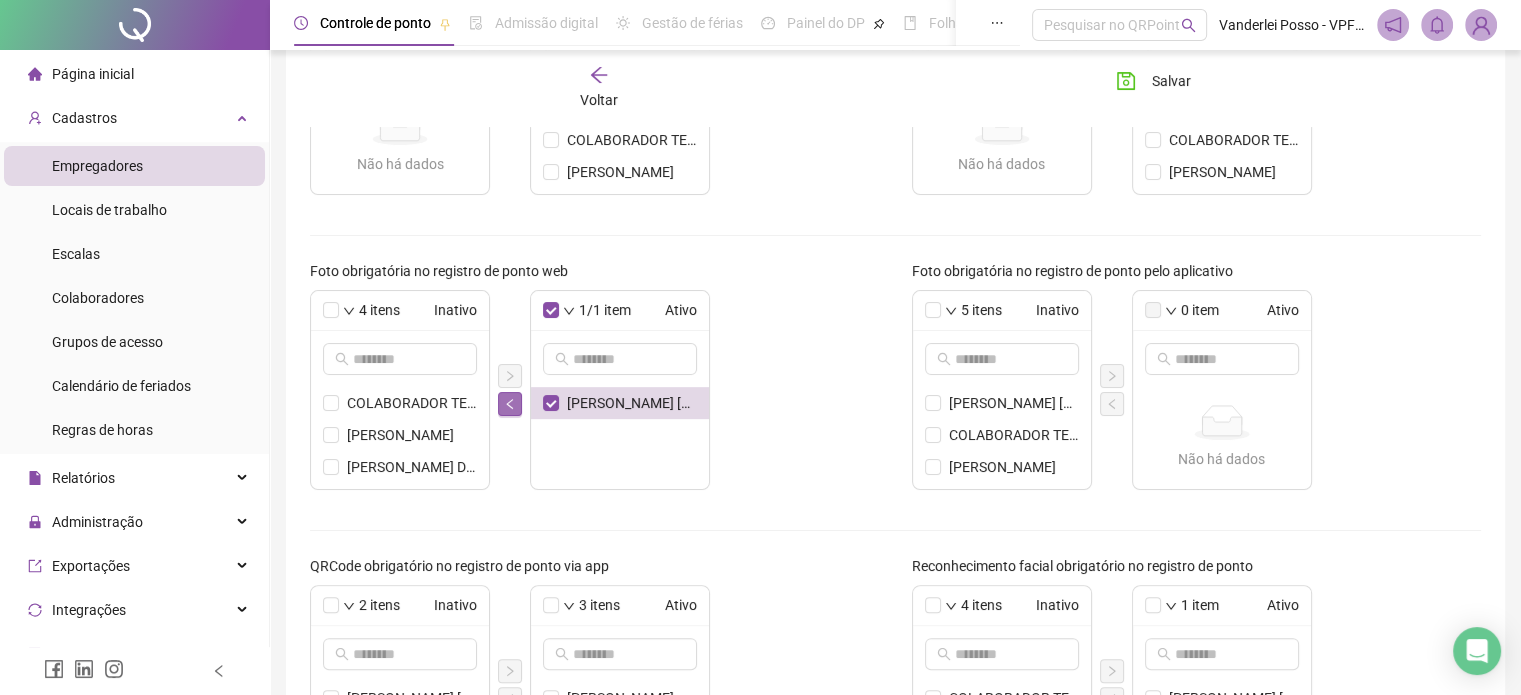 click 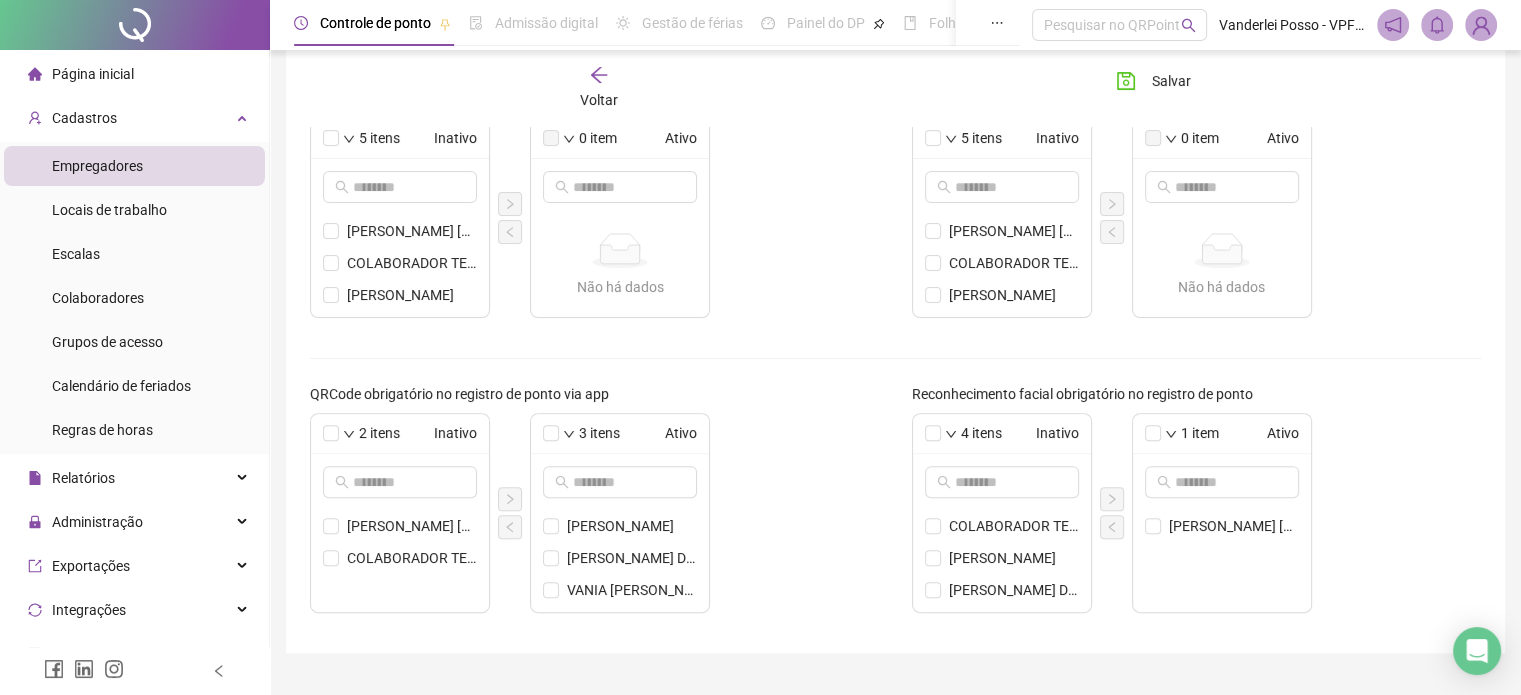 scroll, scrollTop: 714, scrollLeft: 0, axis: vertical 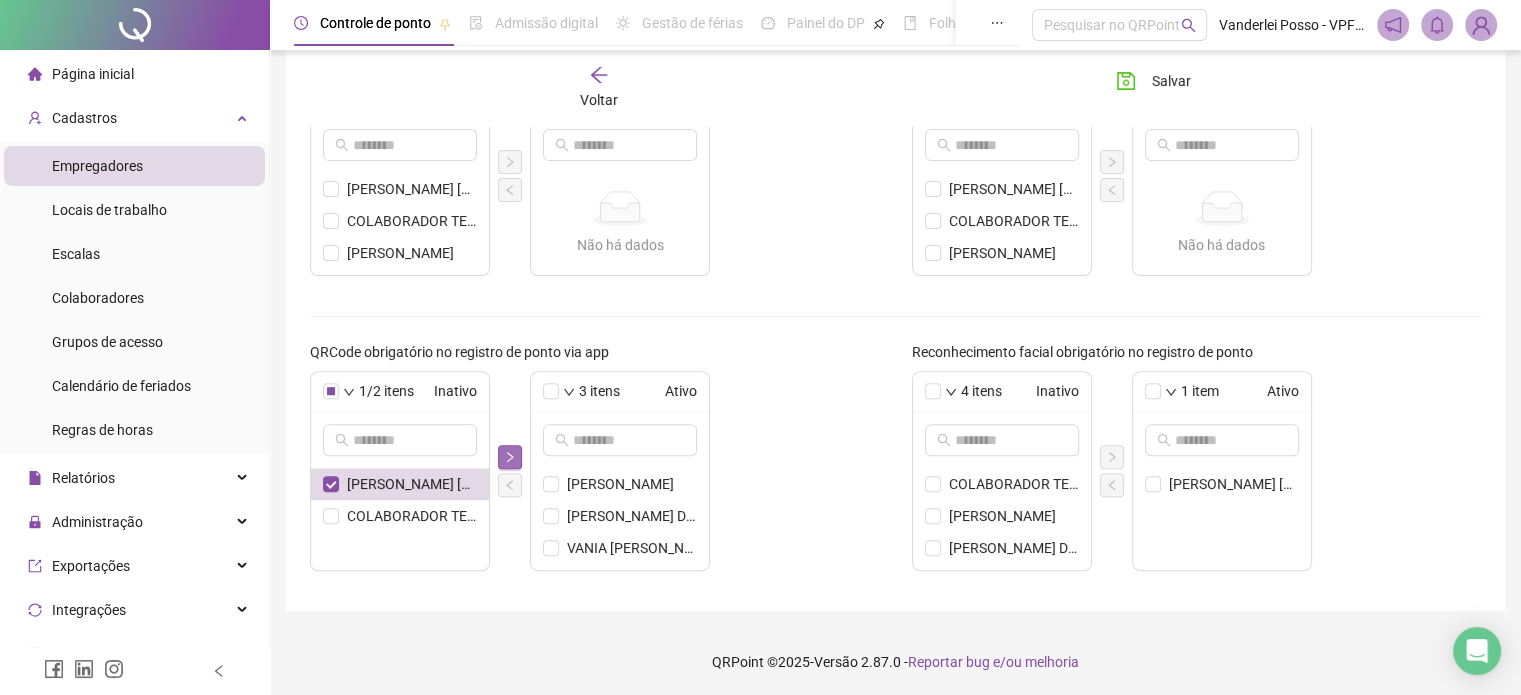 click 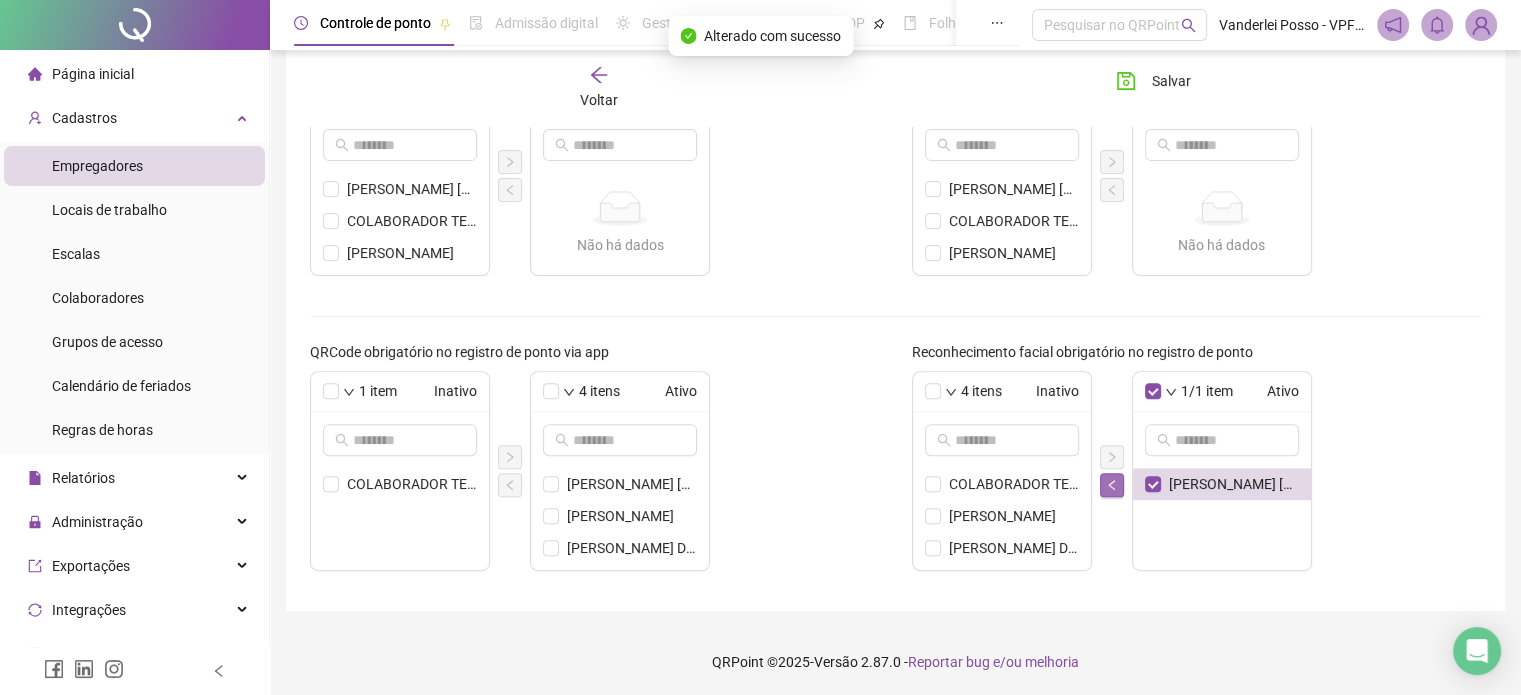 click 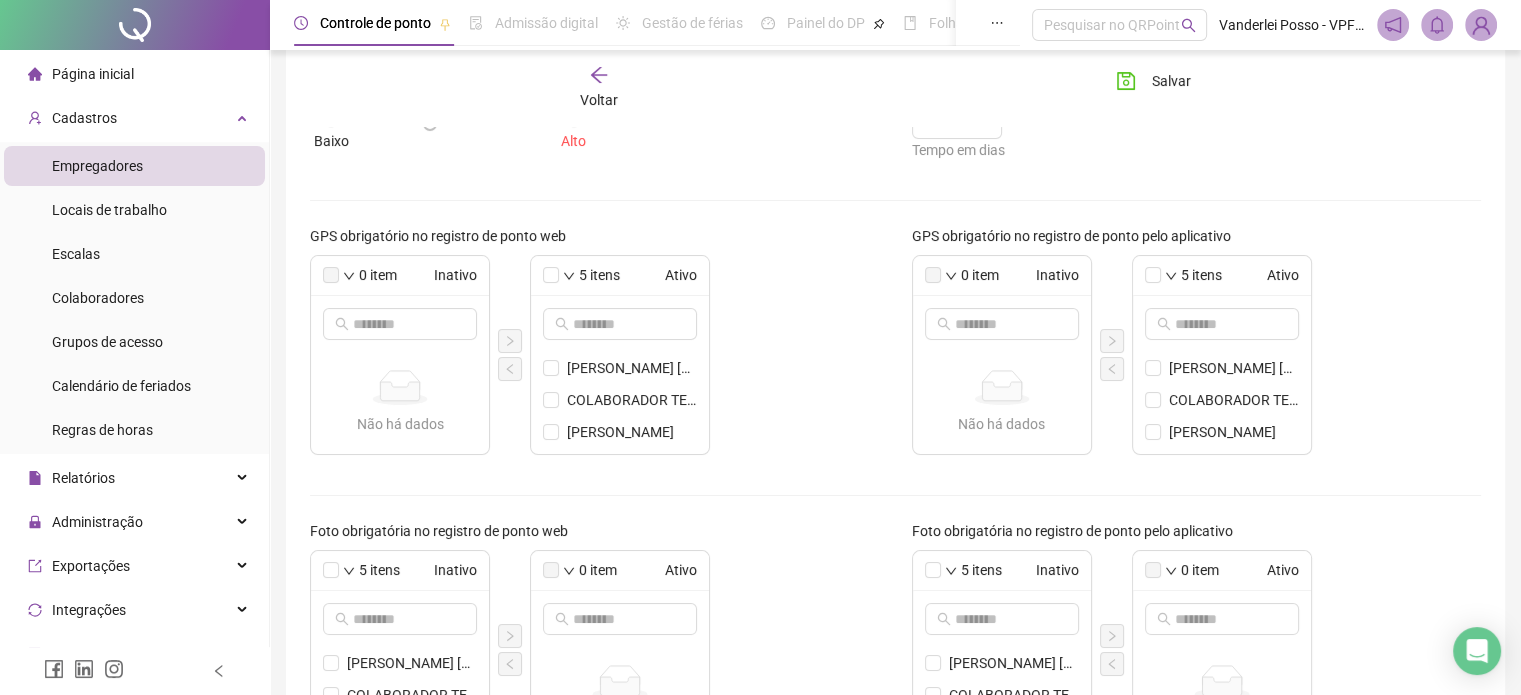 scroll, scrollTop: 14, scrollLeft: 0, axis: vertical 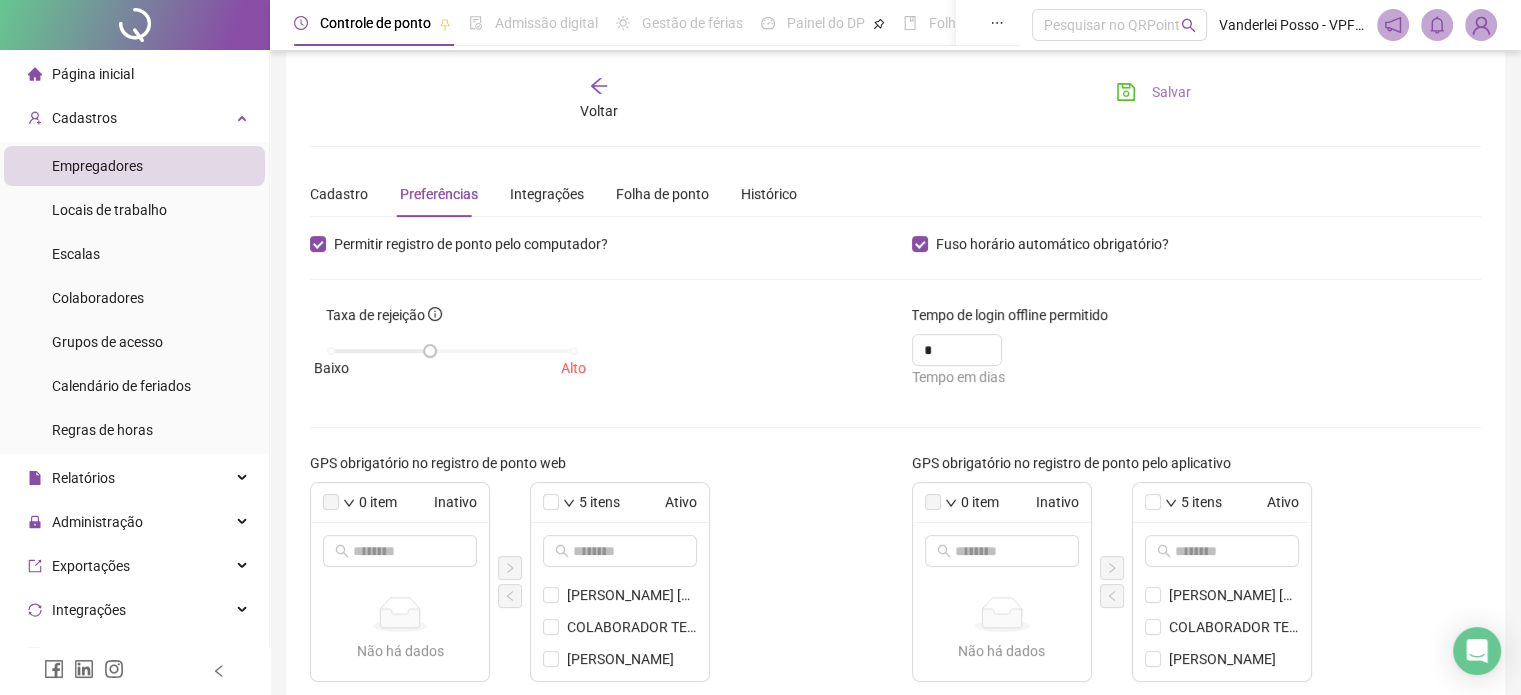 click on "Salvar" at bounding box center [1153, 92] 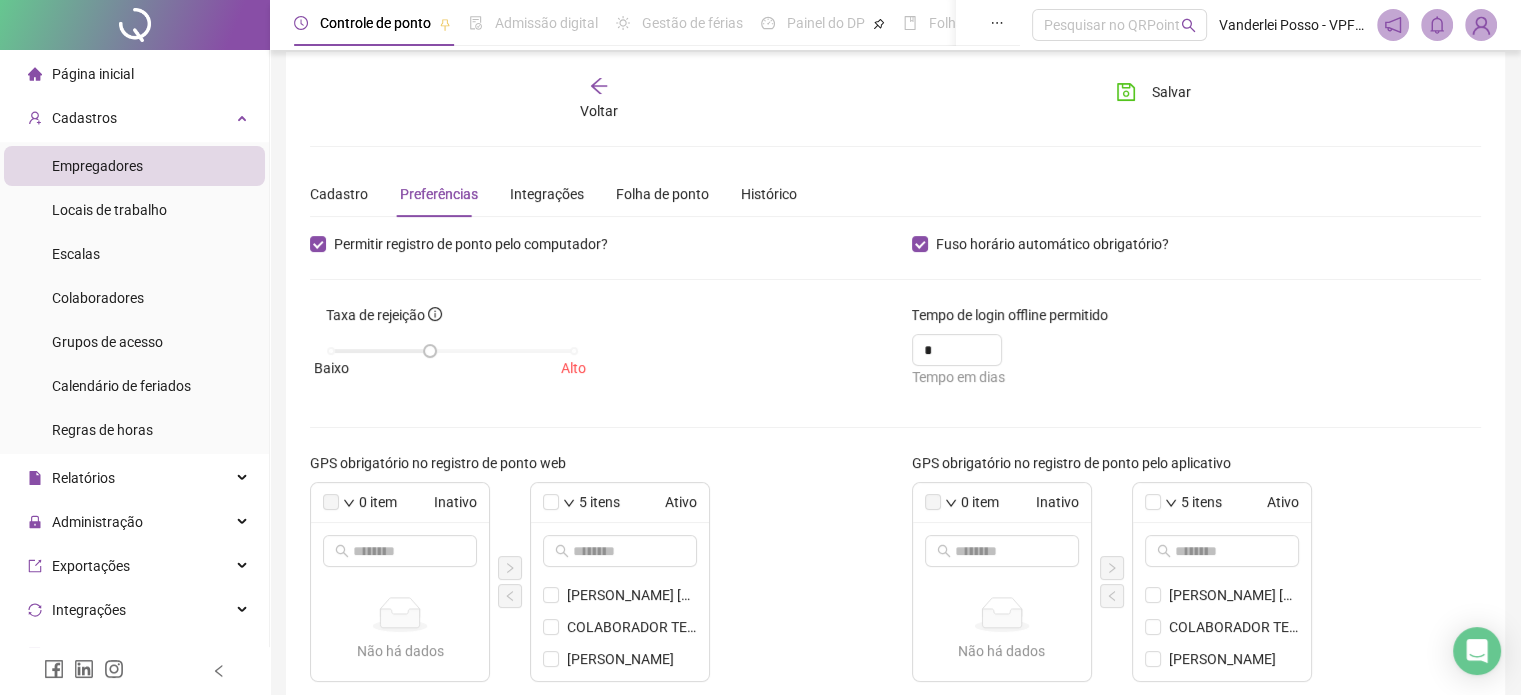 scroll, scrollTop: 0, scrollLeft: 0, axis: both 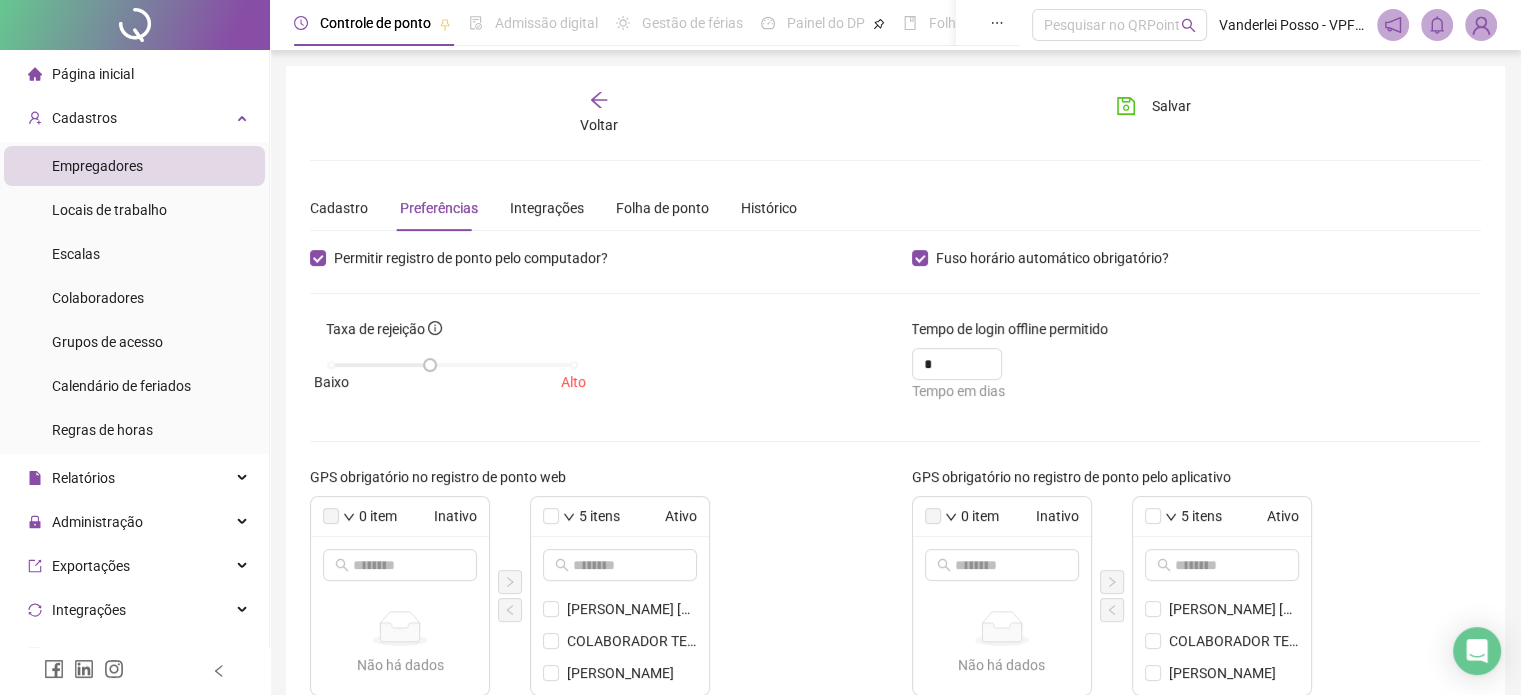click on "Voltar" at bounding box center [599, 113] 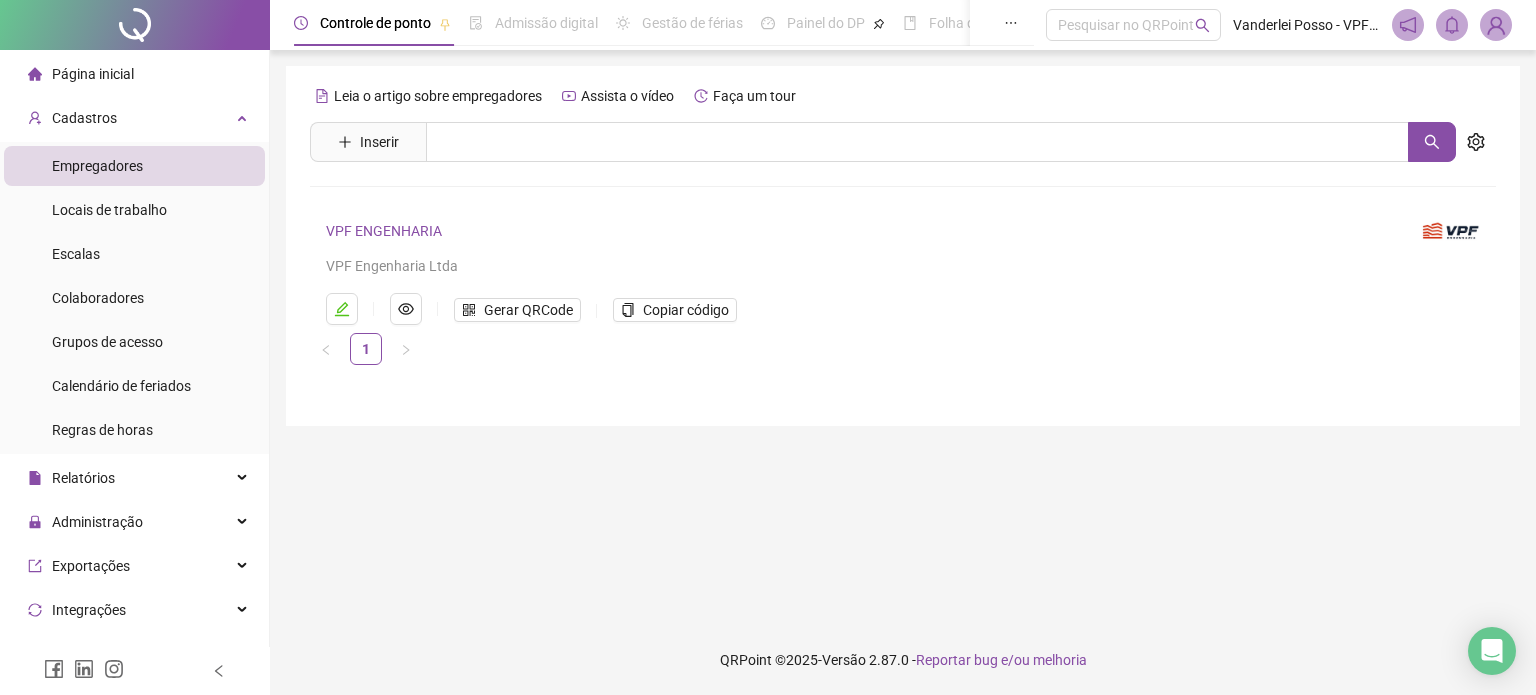 click on "Página inicial" at bounding box center [93, 74] 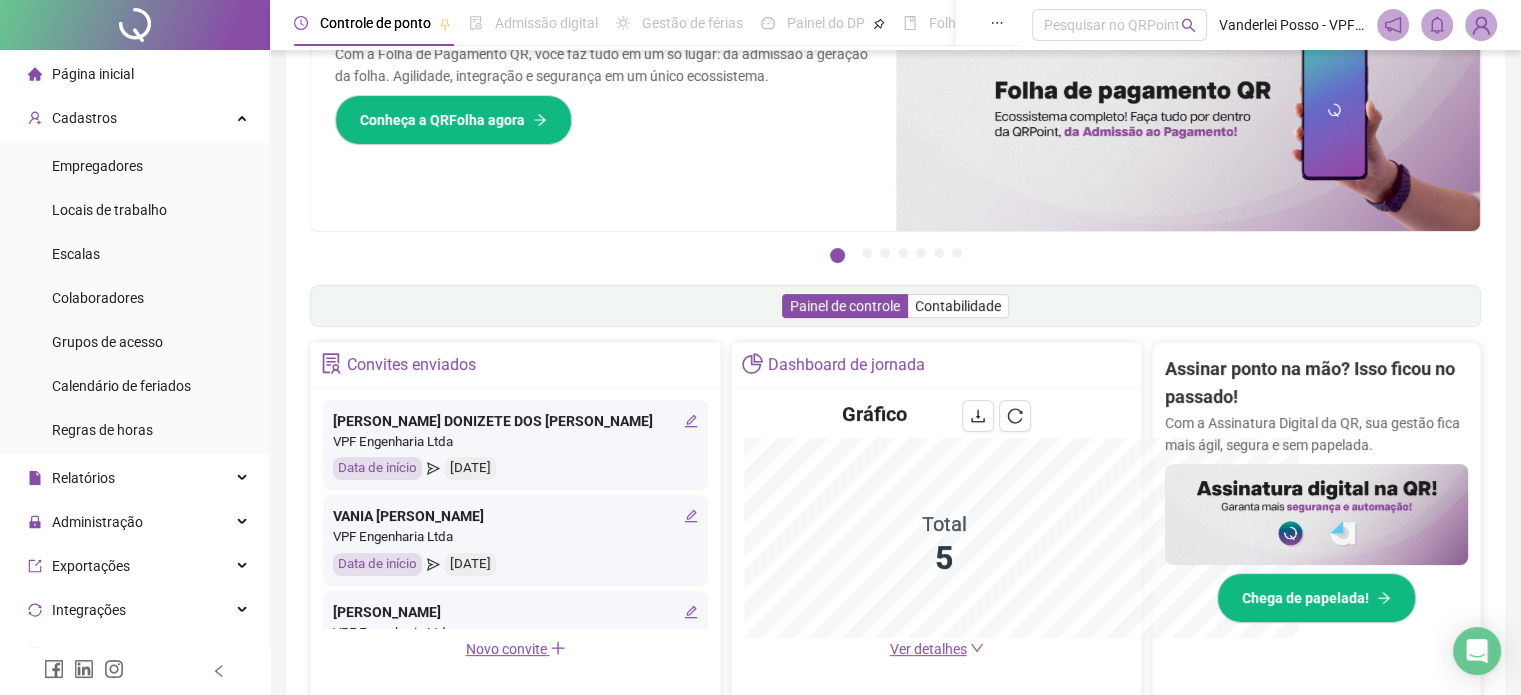 scroll, scrollTop: 394, scrollLeft: 0, axis: vertical 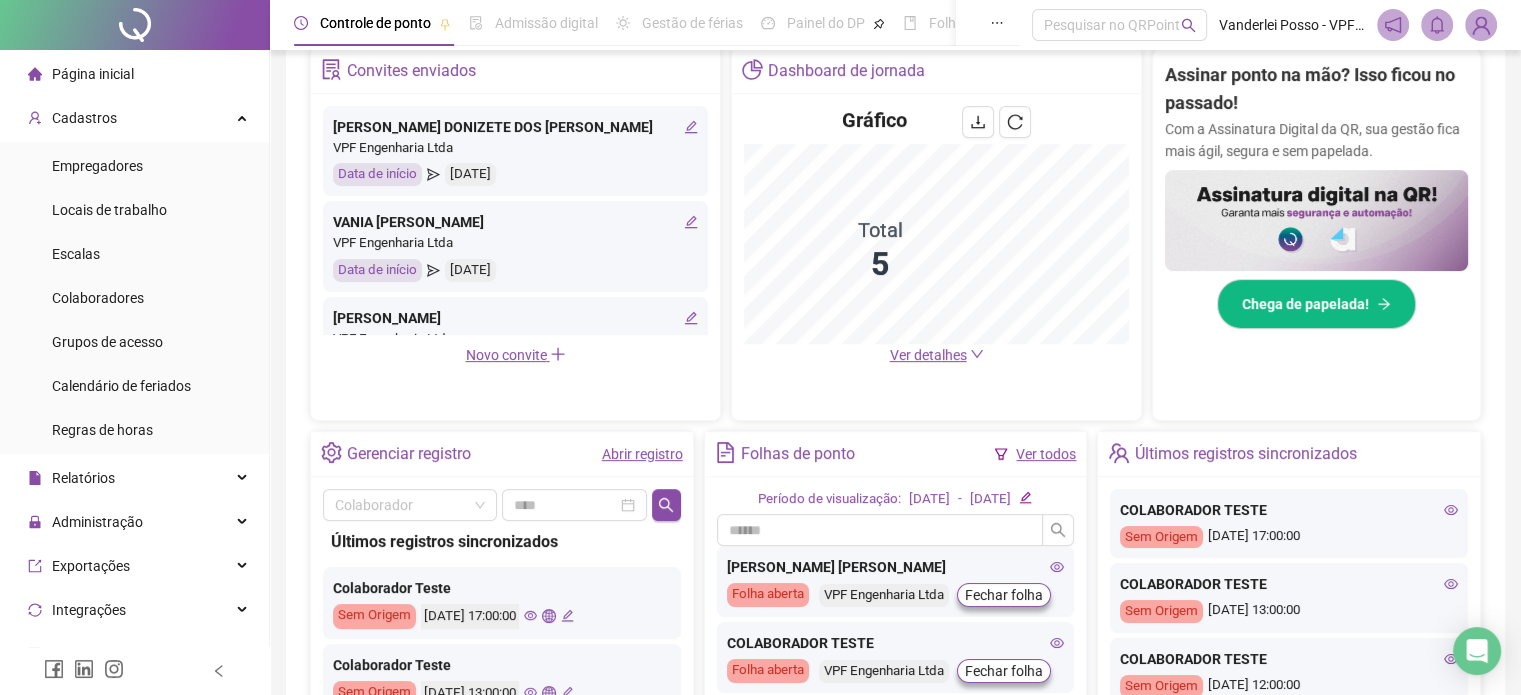 click 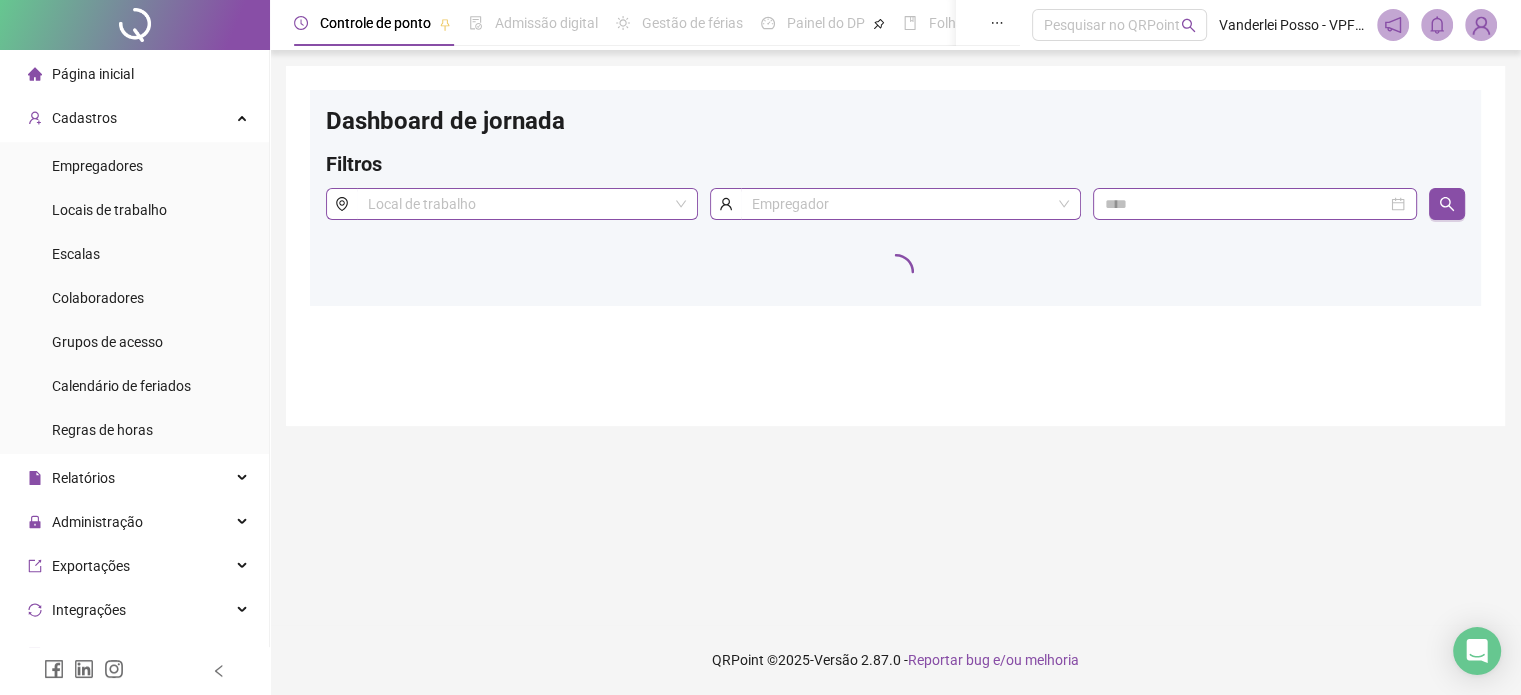 scroll, scrollTop: 0, scrollLeft: 0, axis: both 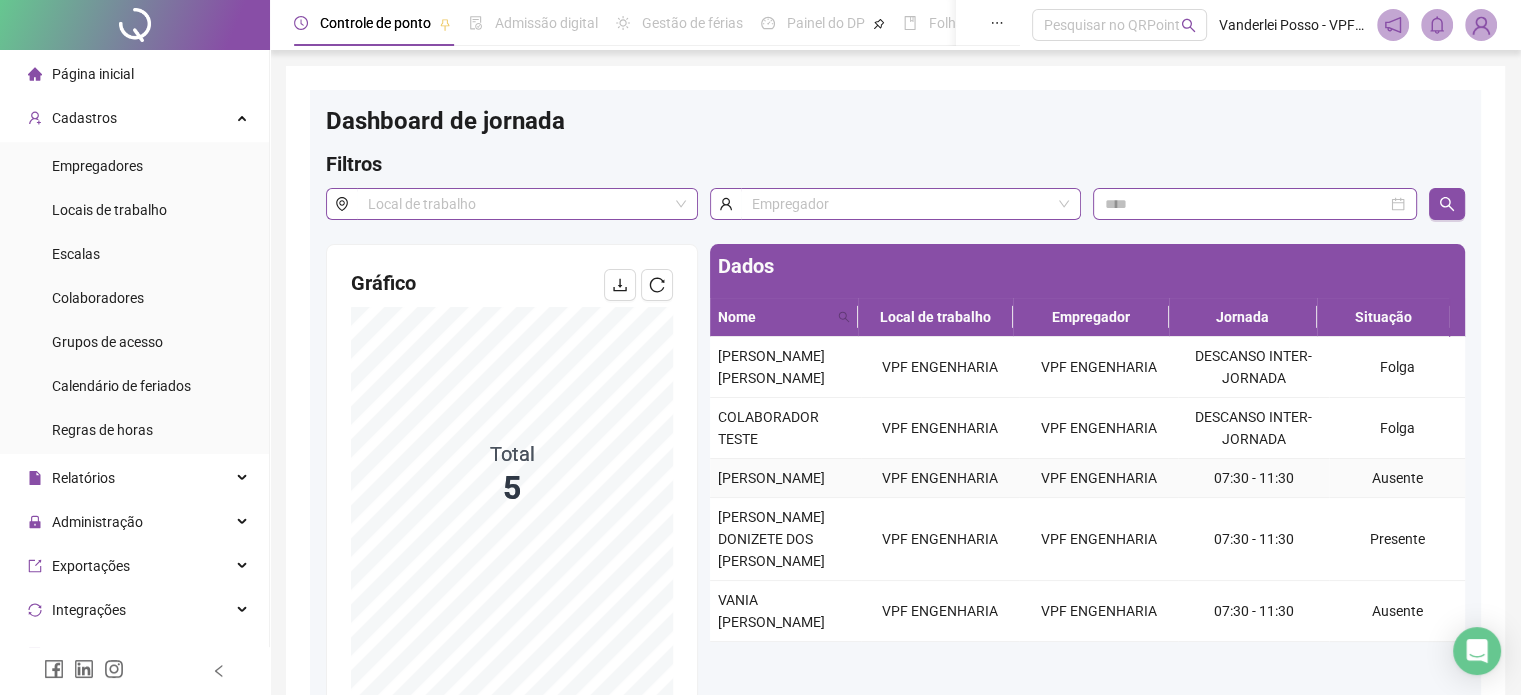 click on "[PERSON_NAME]" at bounding box center (771, 478) 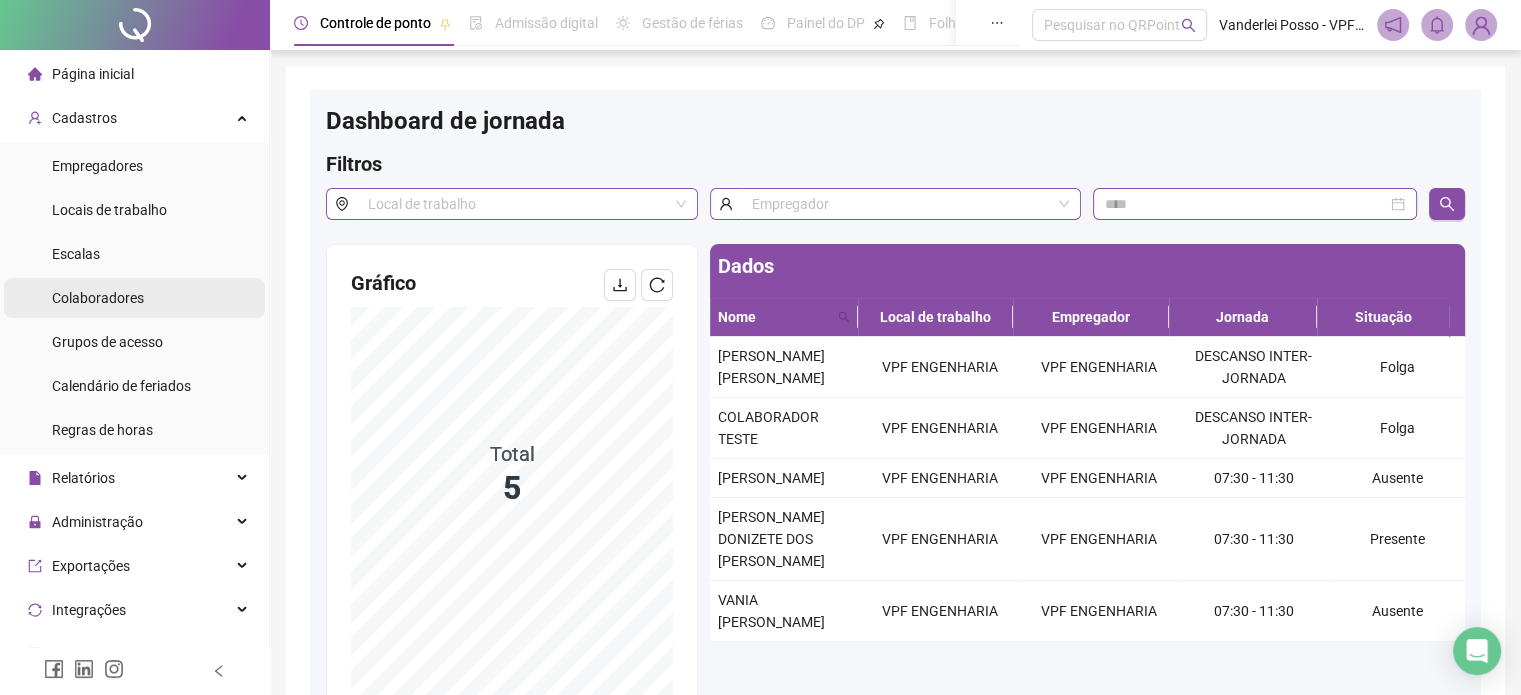 click on "Colaboradores" at bounding box center [98, 298] 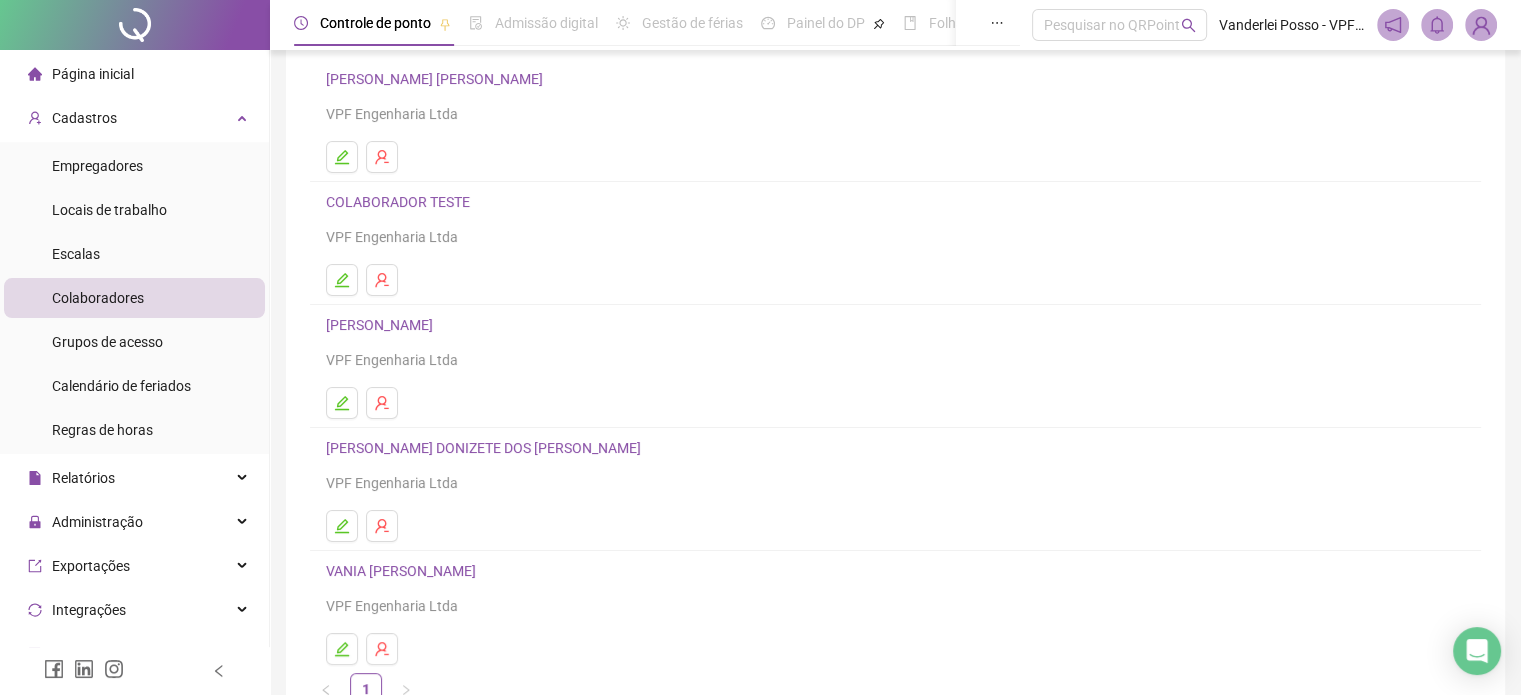 scroll, scrollTop: 200, scrollLeft: 0, axis: vertical 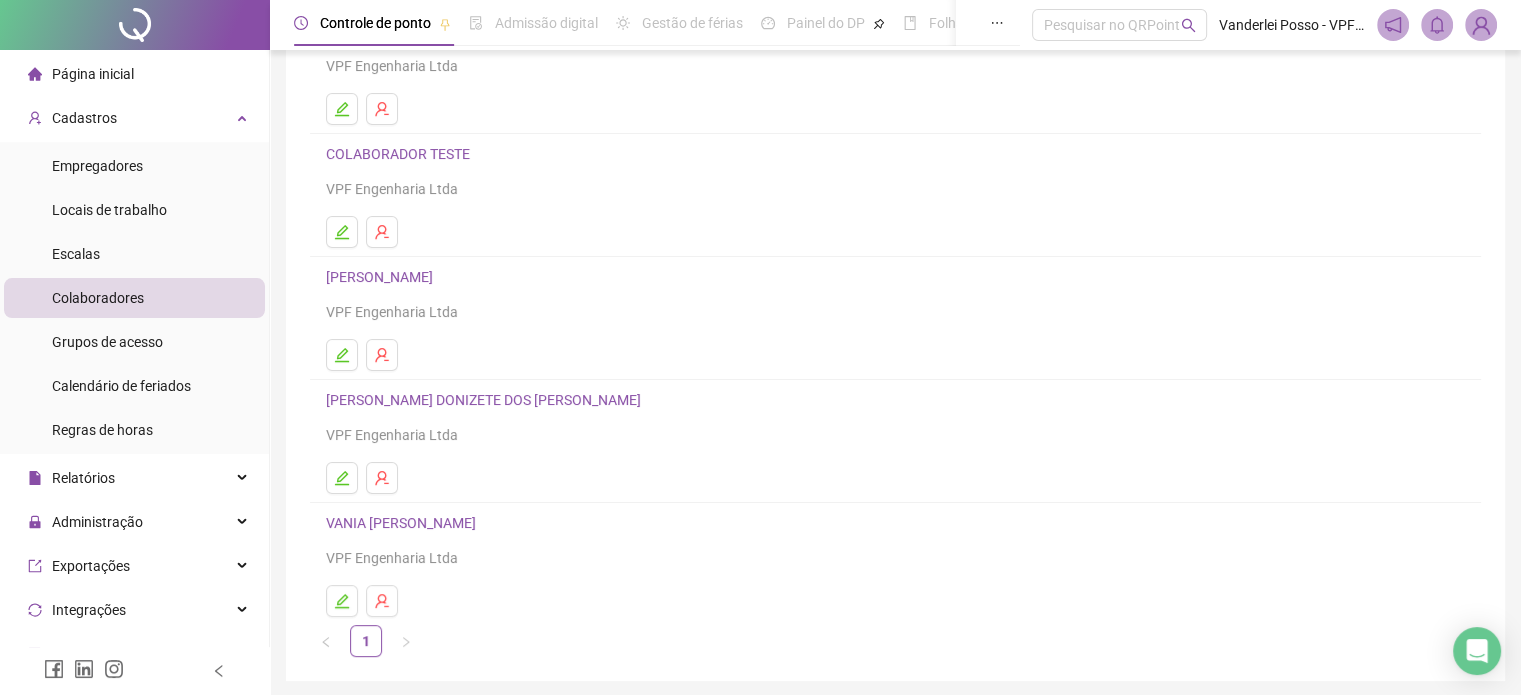 click 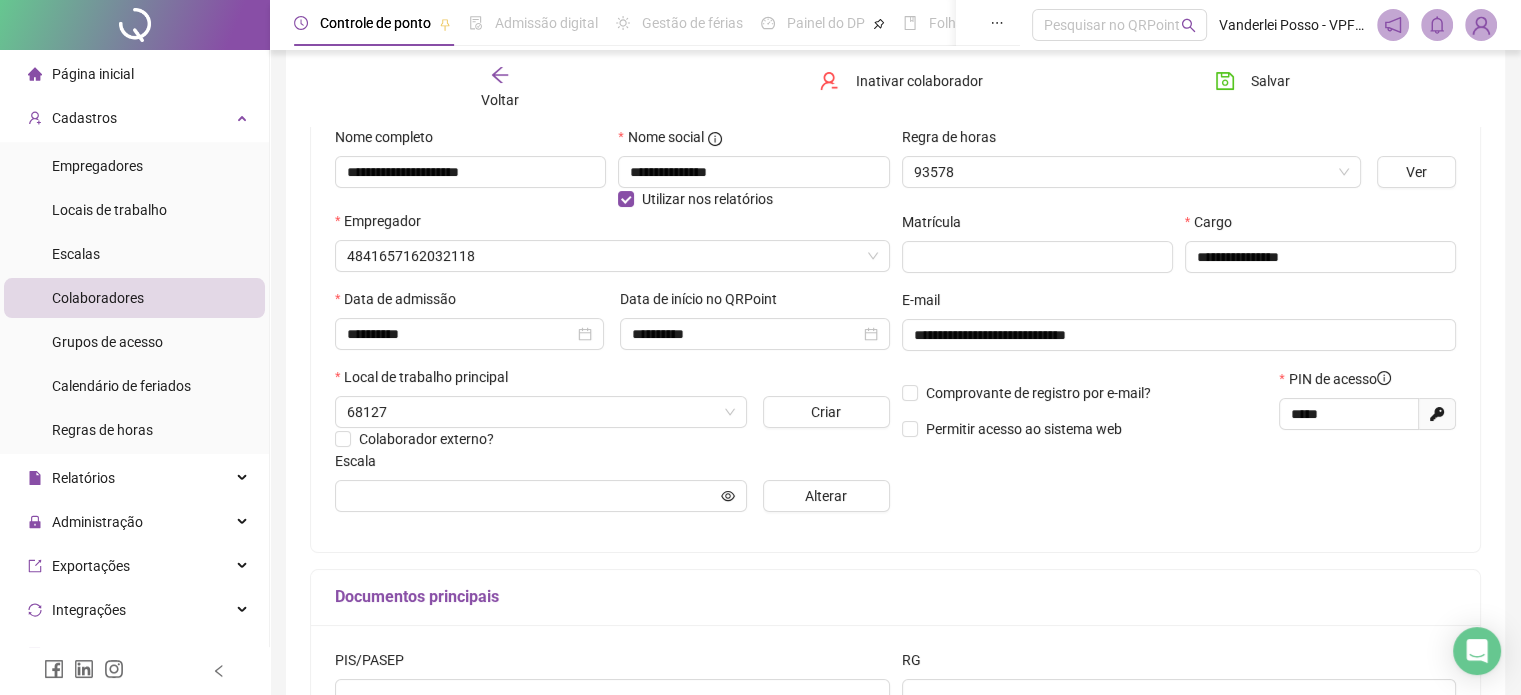 scroll, scrollTop: 210, scrollLeft: 0, axis: vertical 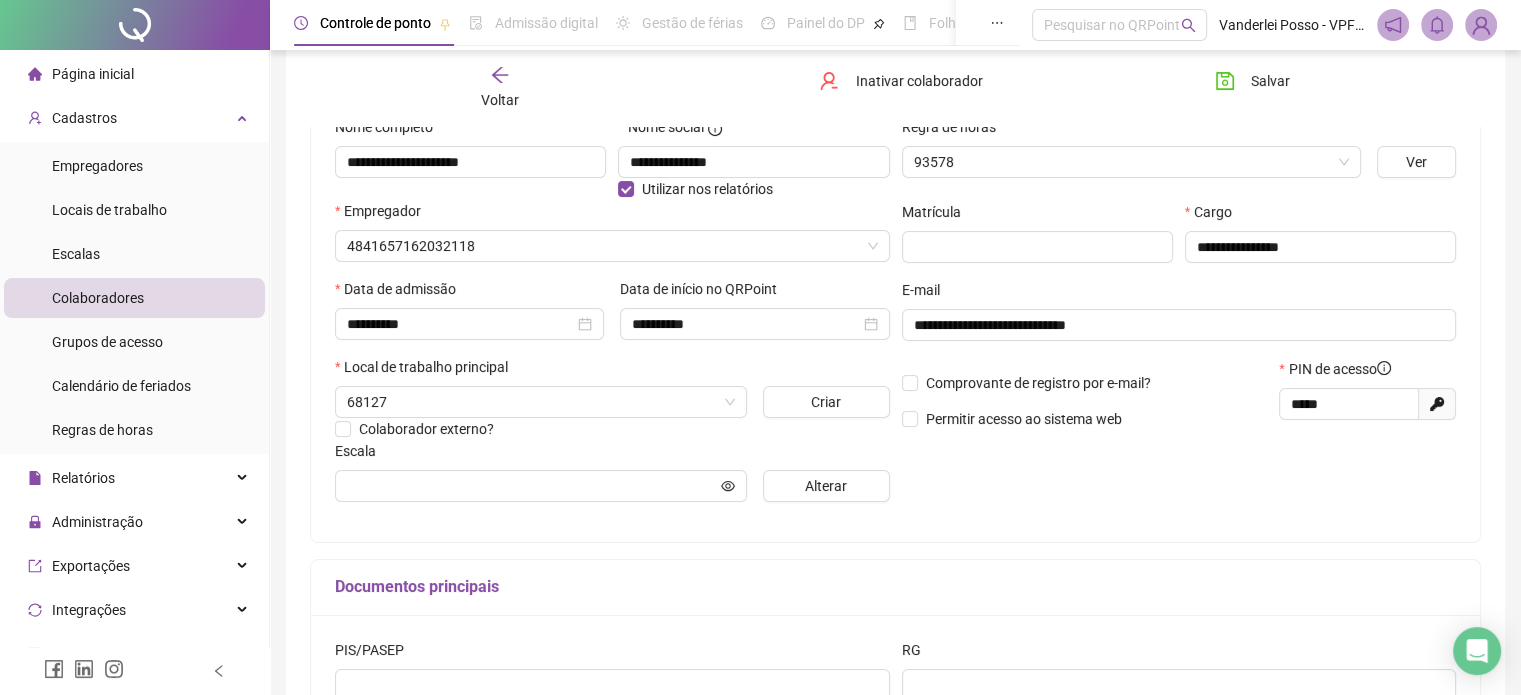 type on "**********" 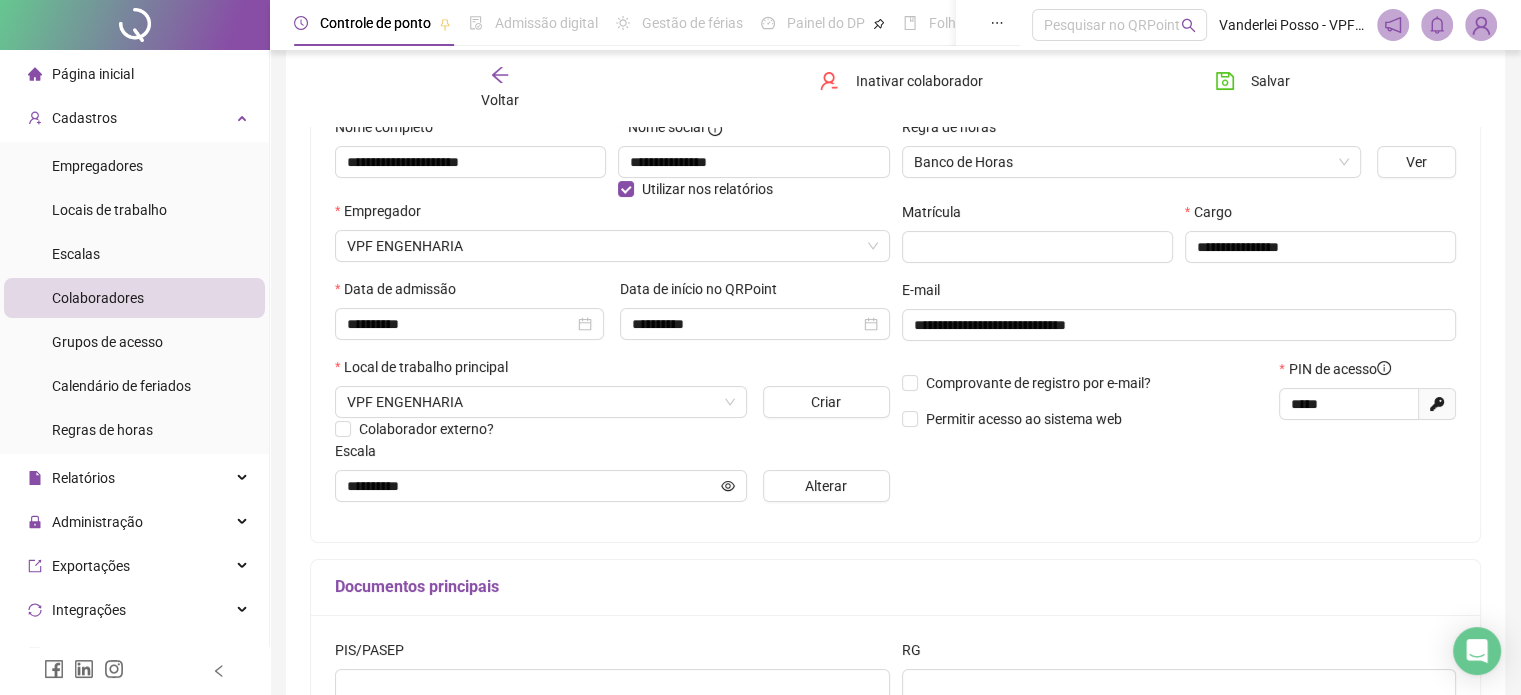 click on "Página inicial" at bounding box center [134, 74] 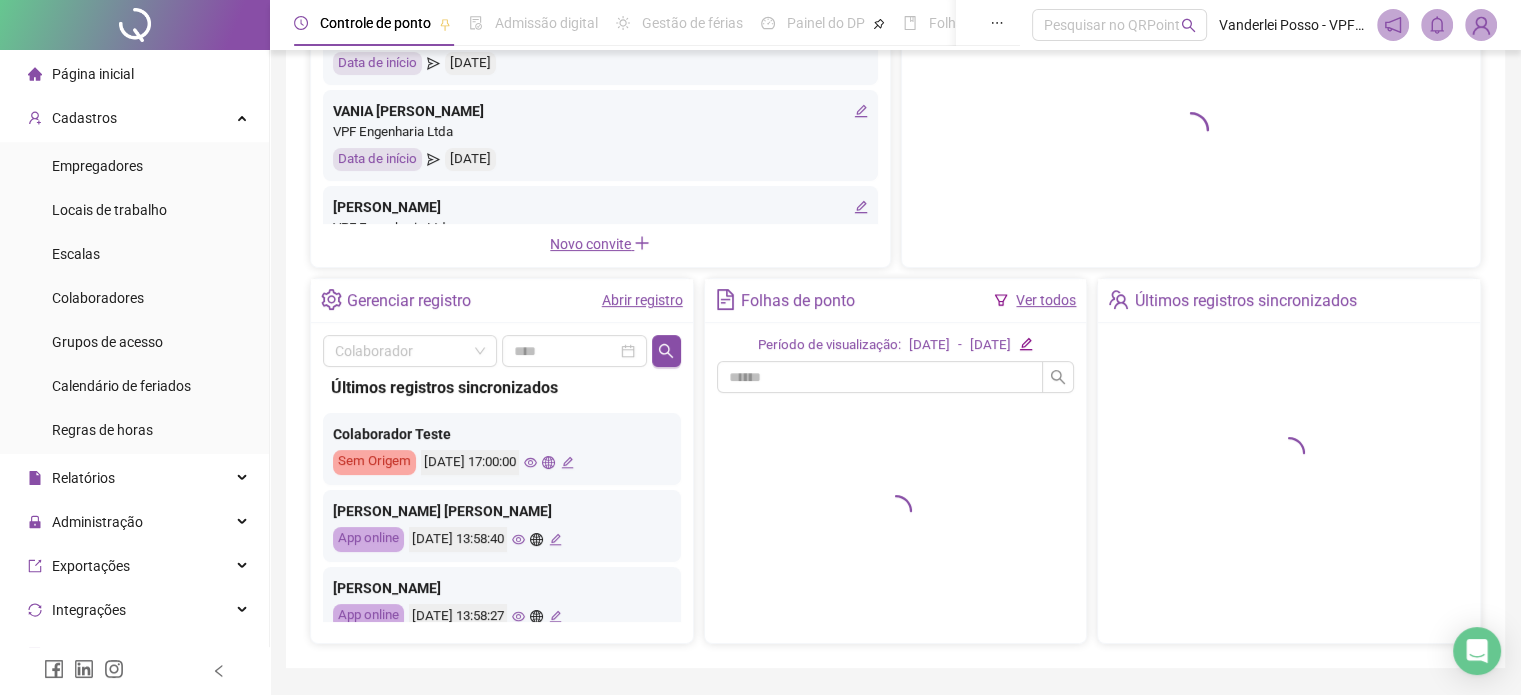 click on "Página inicial" at bounding box center [93, 74] 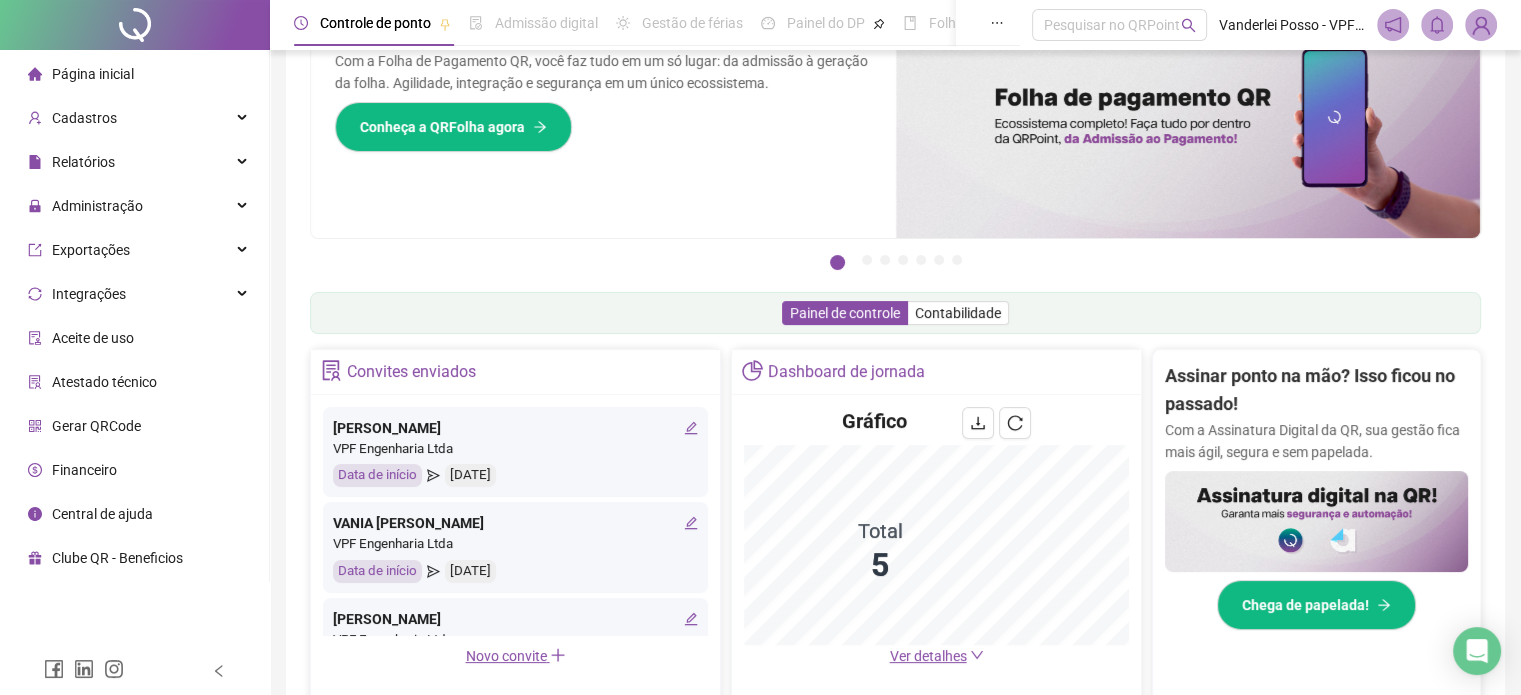 scroll, scrollTop: 200, scrollLeft: 0, axis: vertical 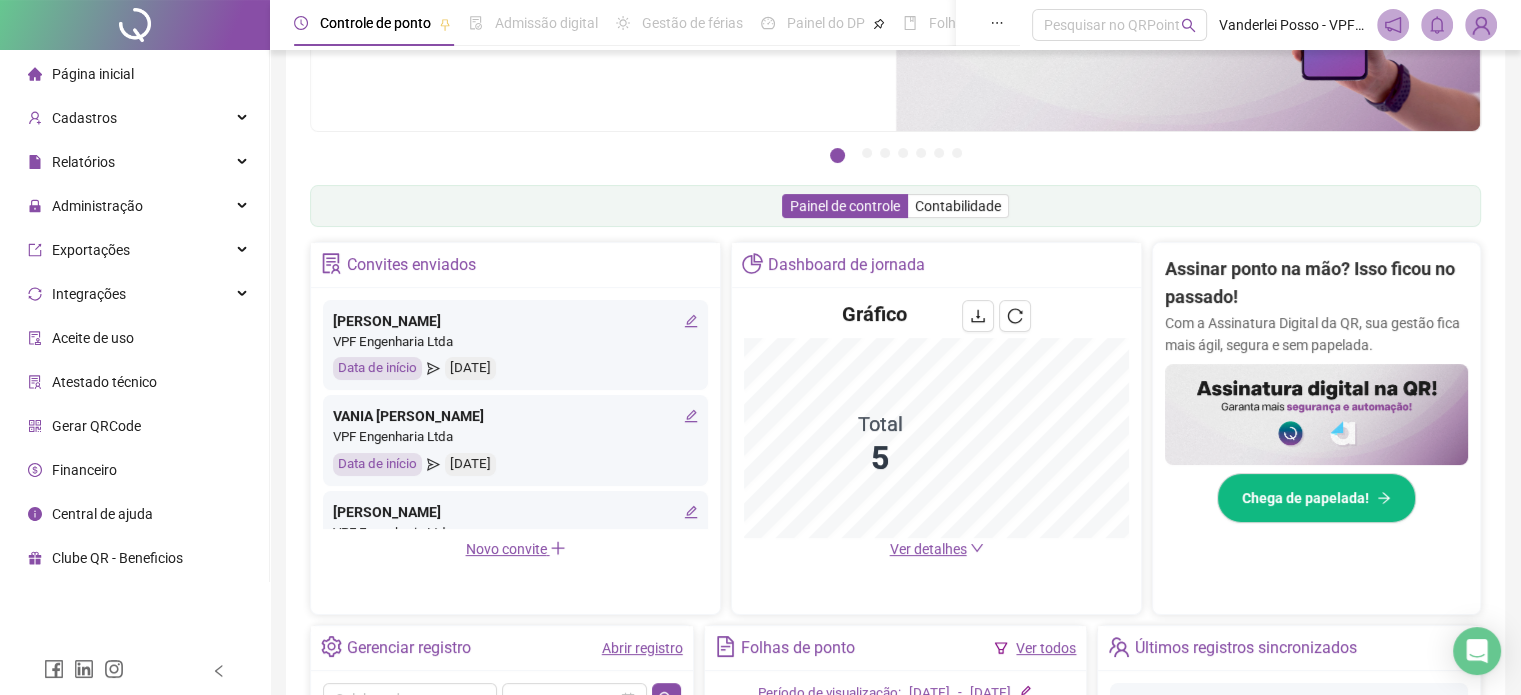 click 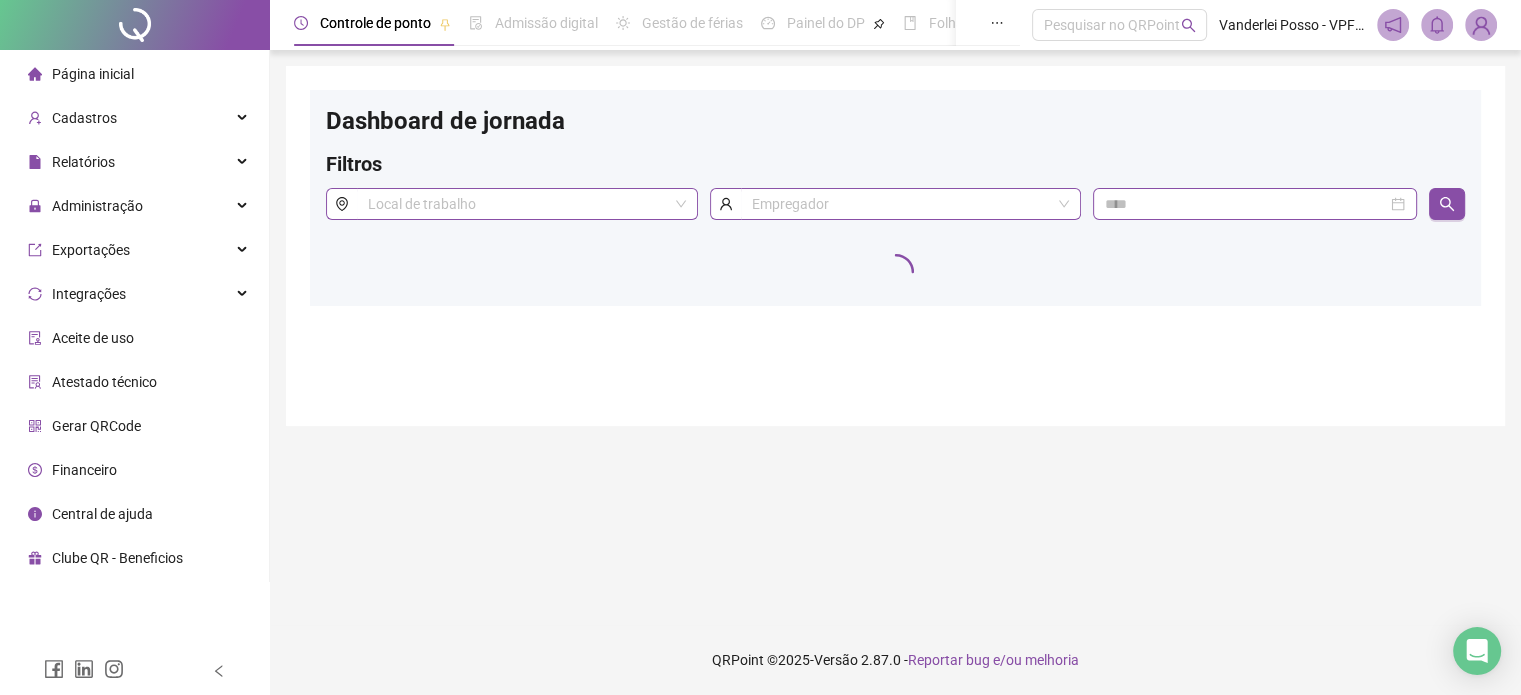 scroll, scrollTop: 0, scrollLeft: 0, axis: both 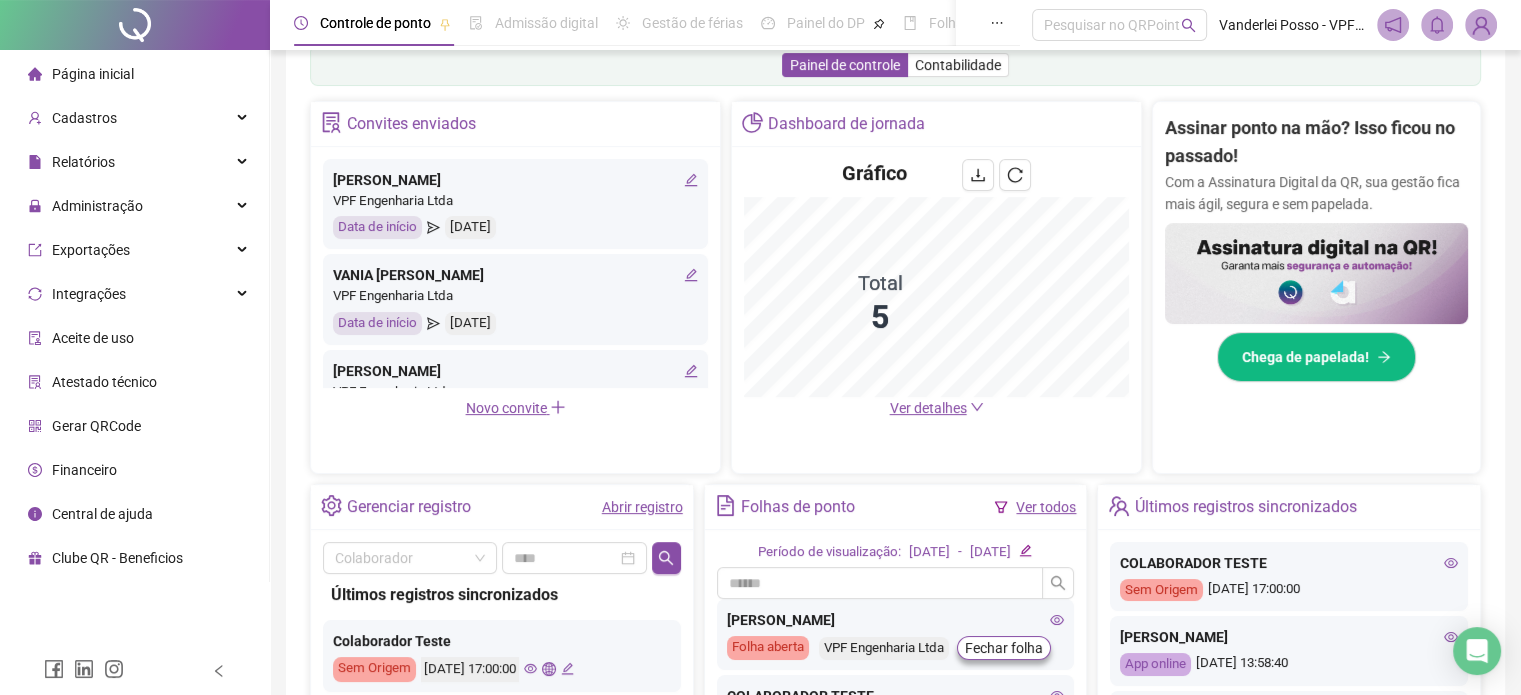 click on "Ver detalhes" at bounding box center [928, 408] 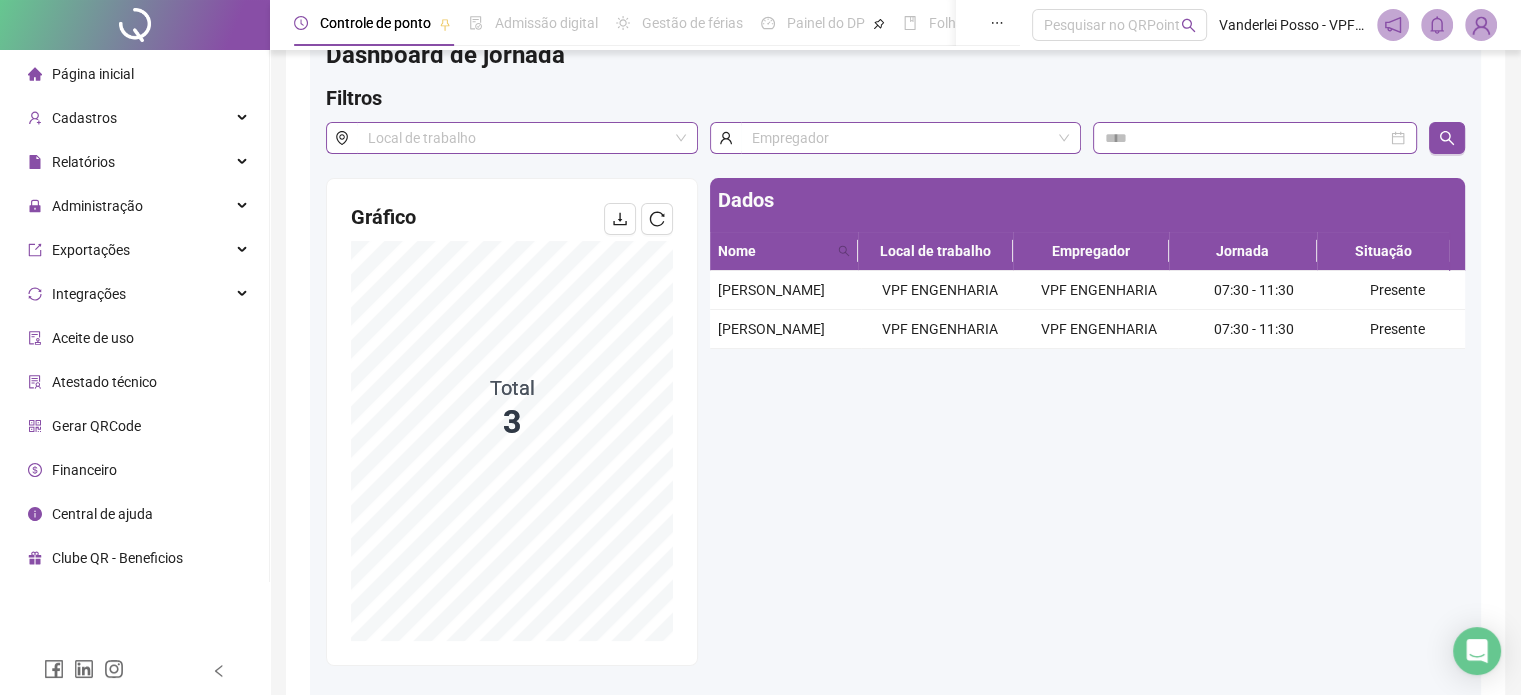 scroll, scrollTop: 0, scrollLeft: 0, axis: both 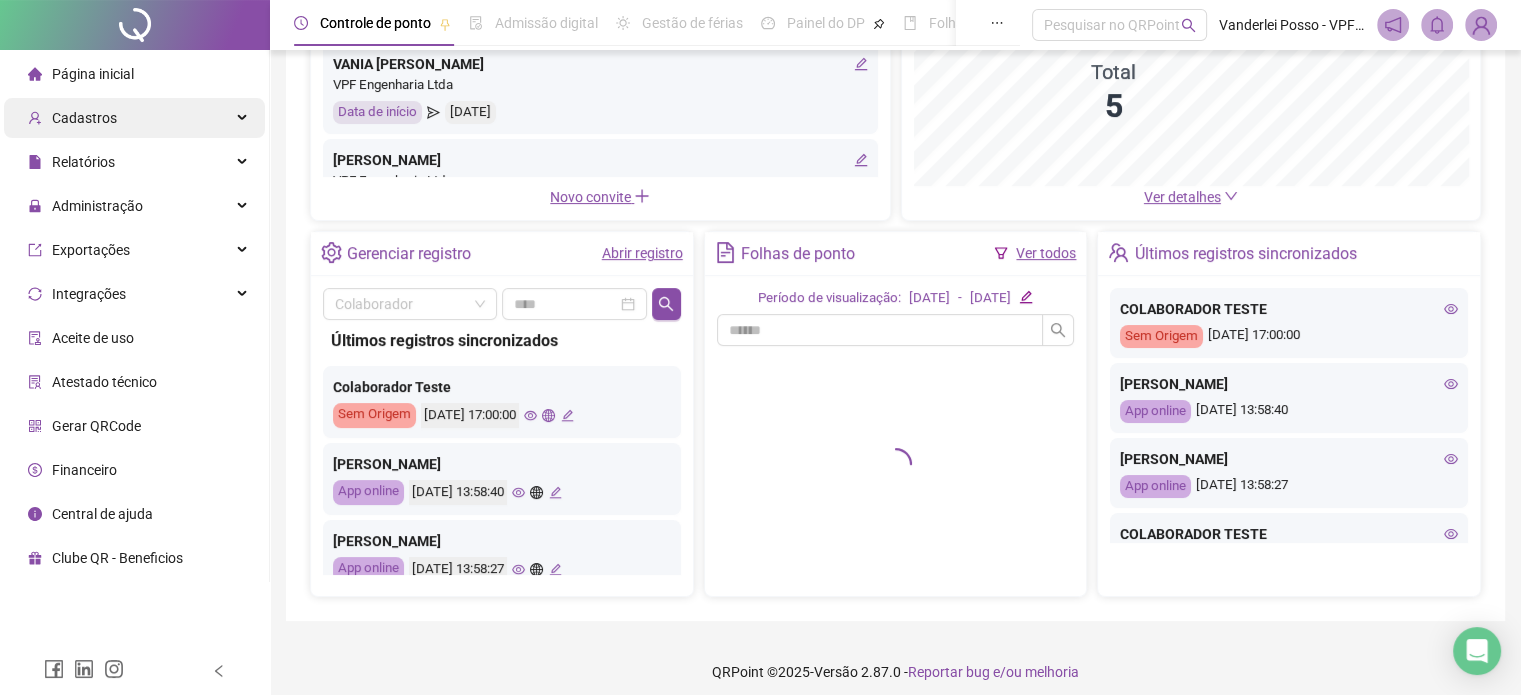 click on "Cadastros" at bounding box center (84, 118) 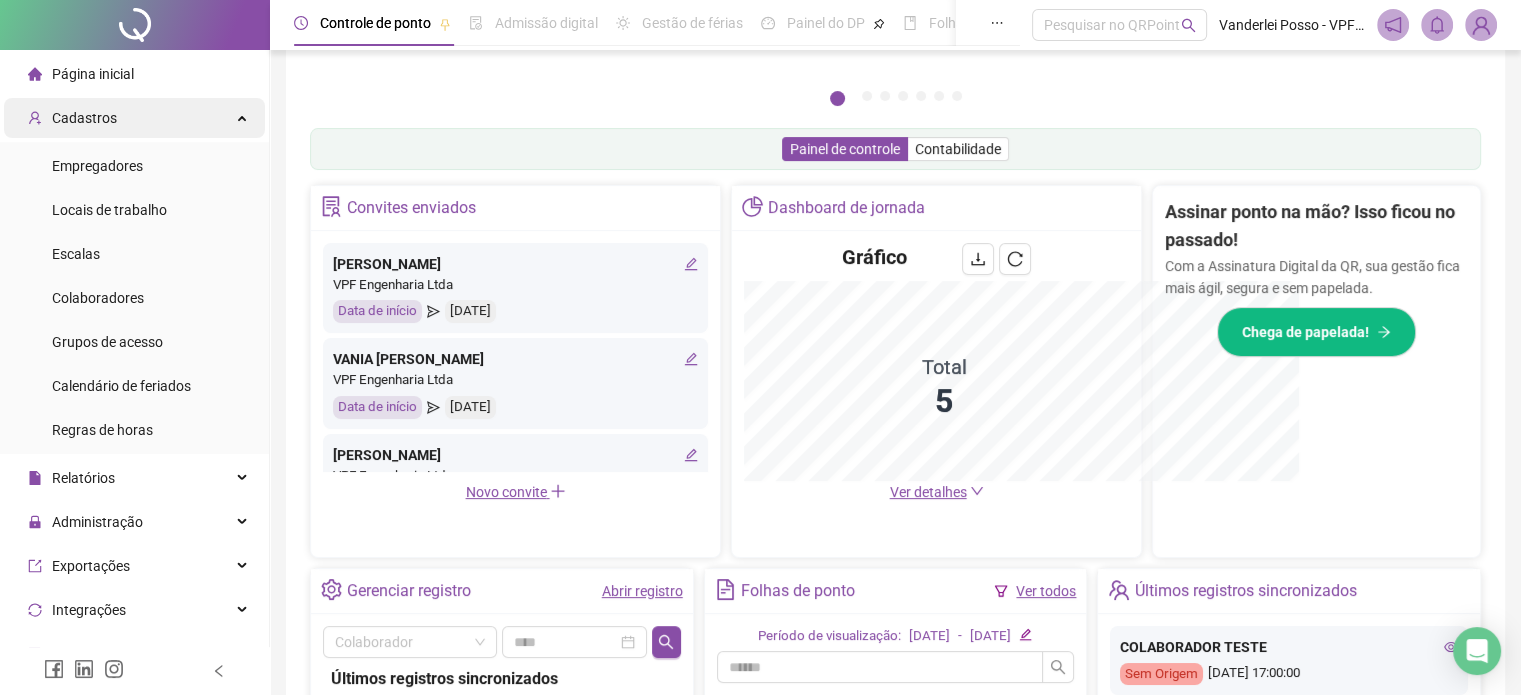 scroll, scrollTop: 552, scrollLeft: 0, axis: vertical 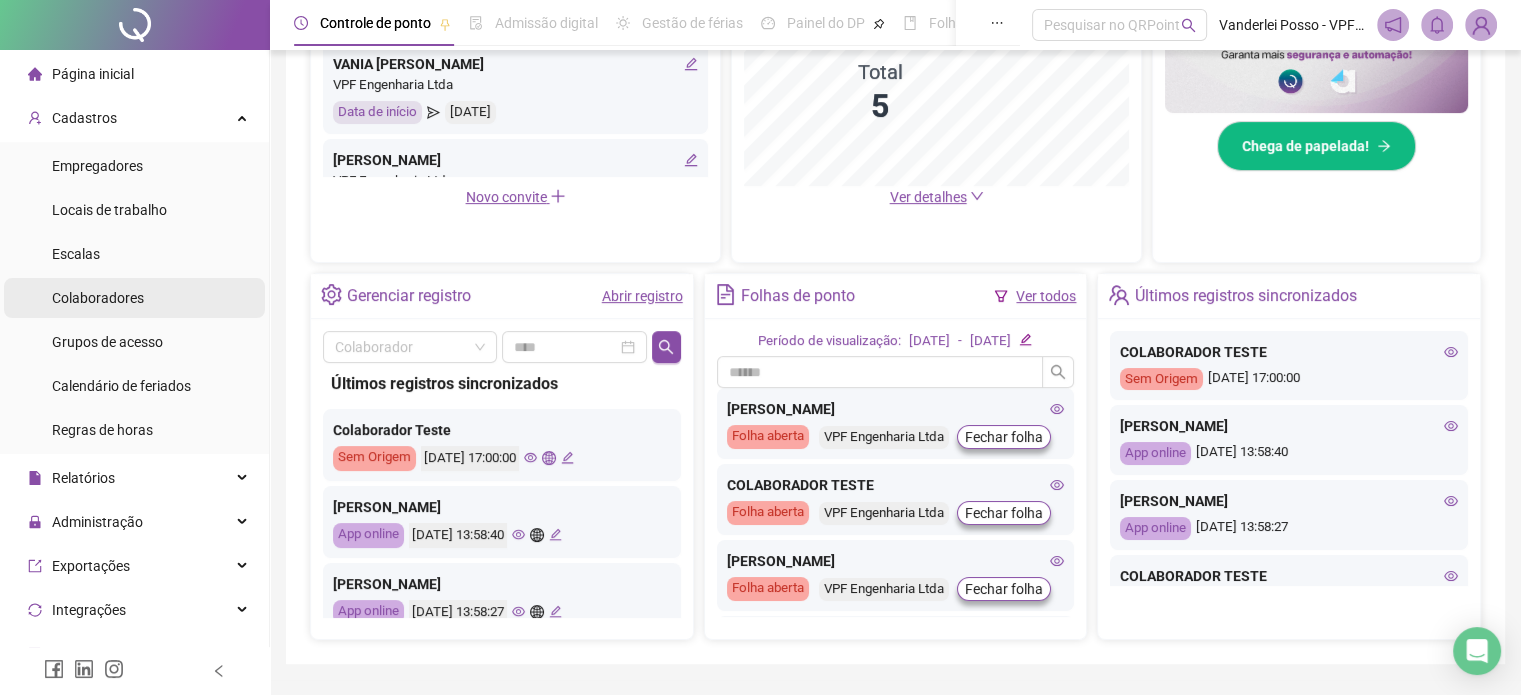 click on "Colaboradores" at bounding box center (98, 298) 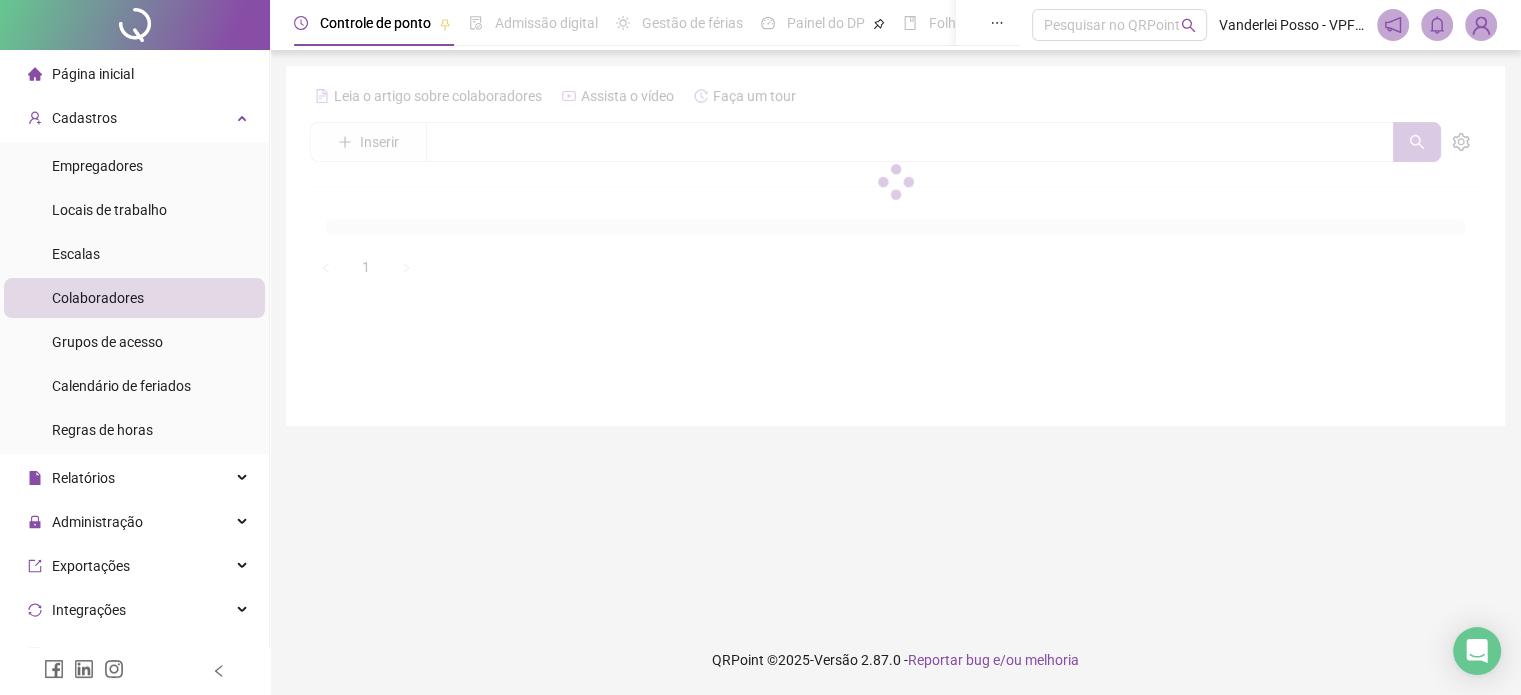 scroll, scrollTop: 0, scrollLeft: 0, axis: both 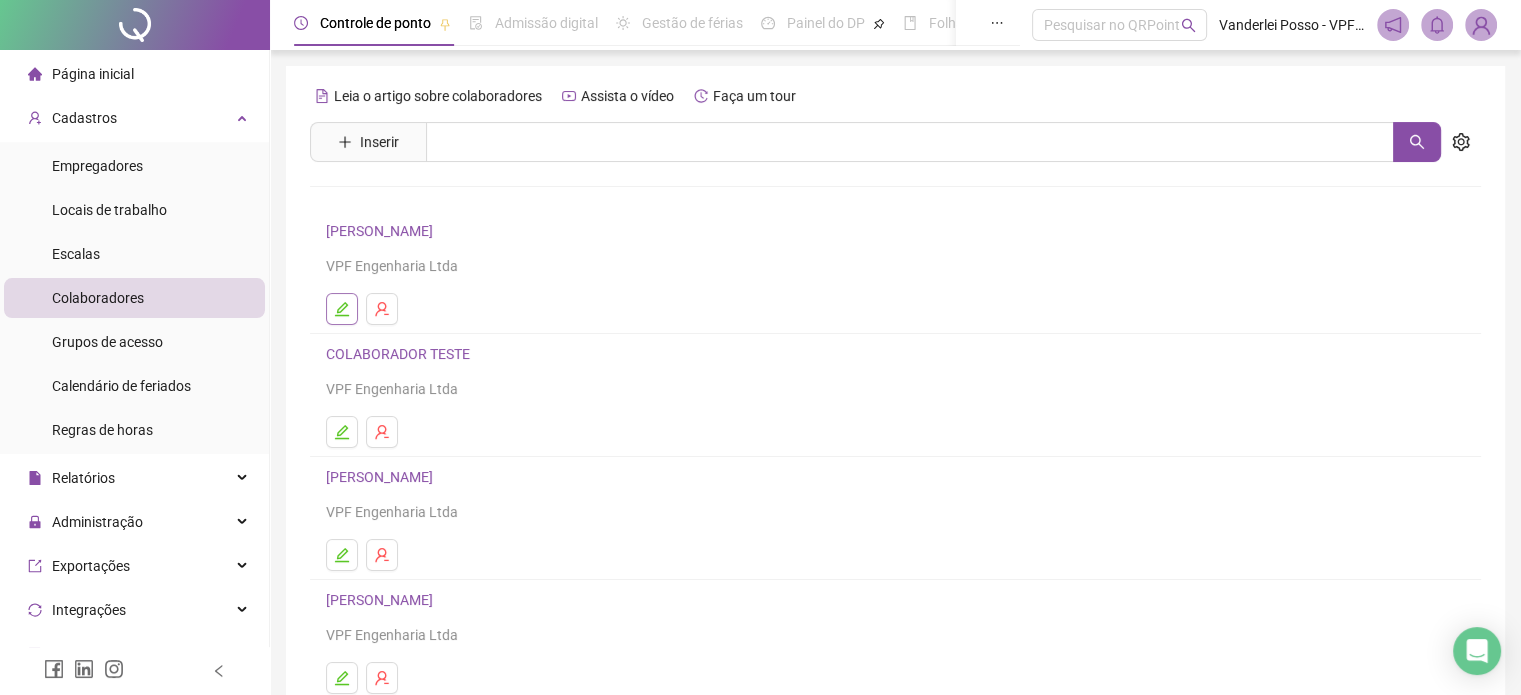click 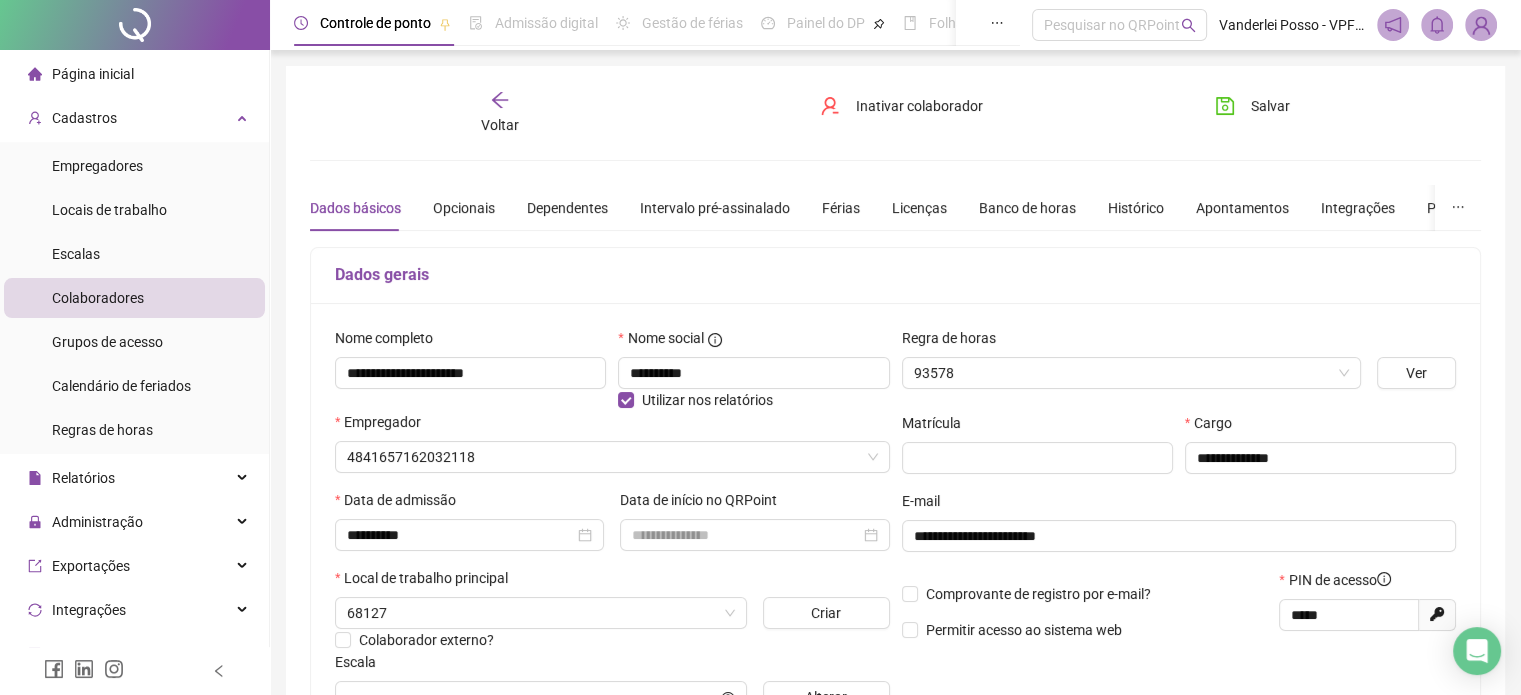type on "**********" 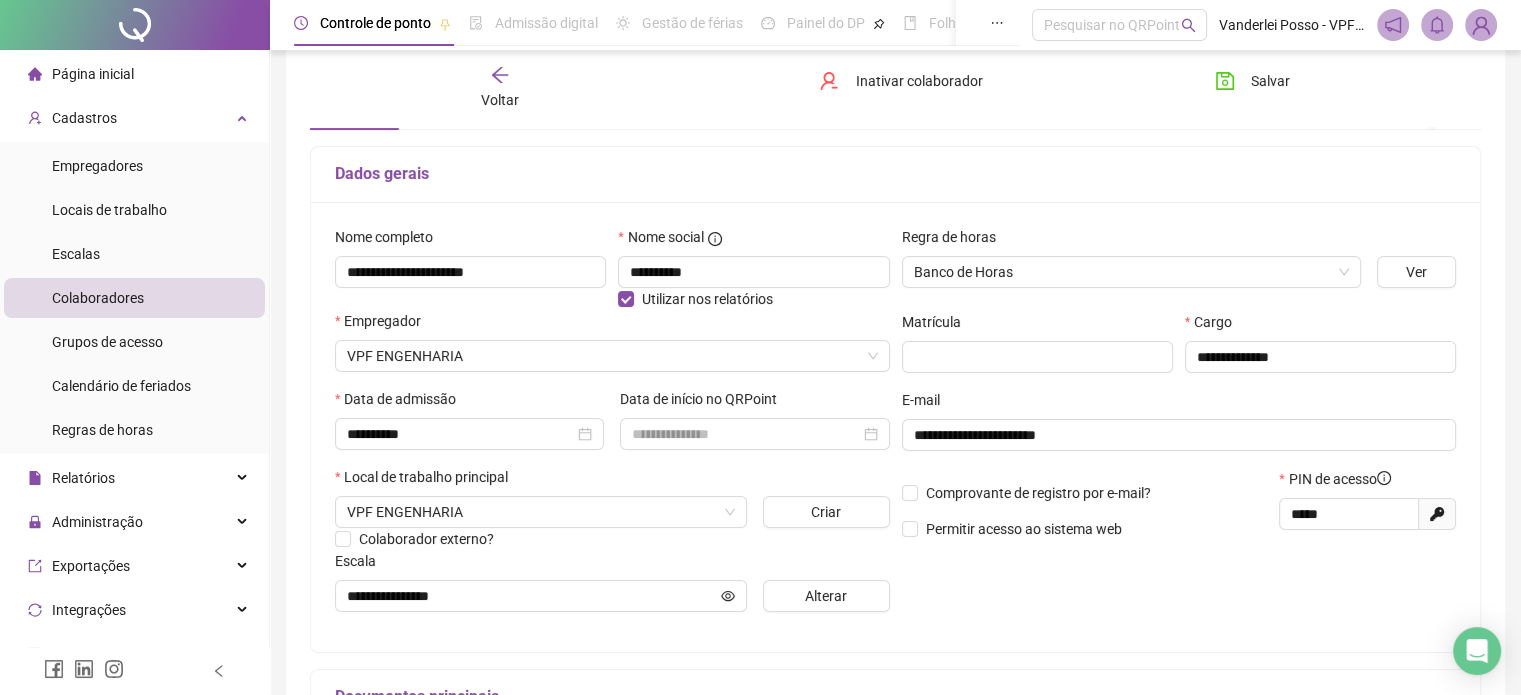 scroll, scrollTop: 200, scrollLeft: 0, axis: vertical 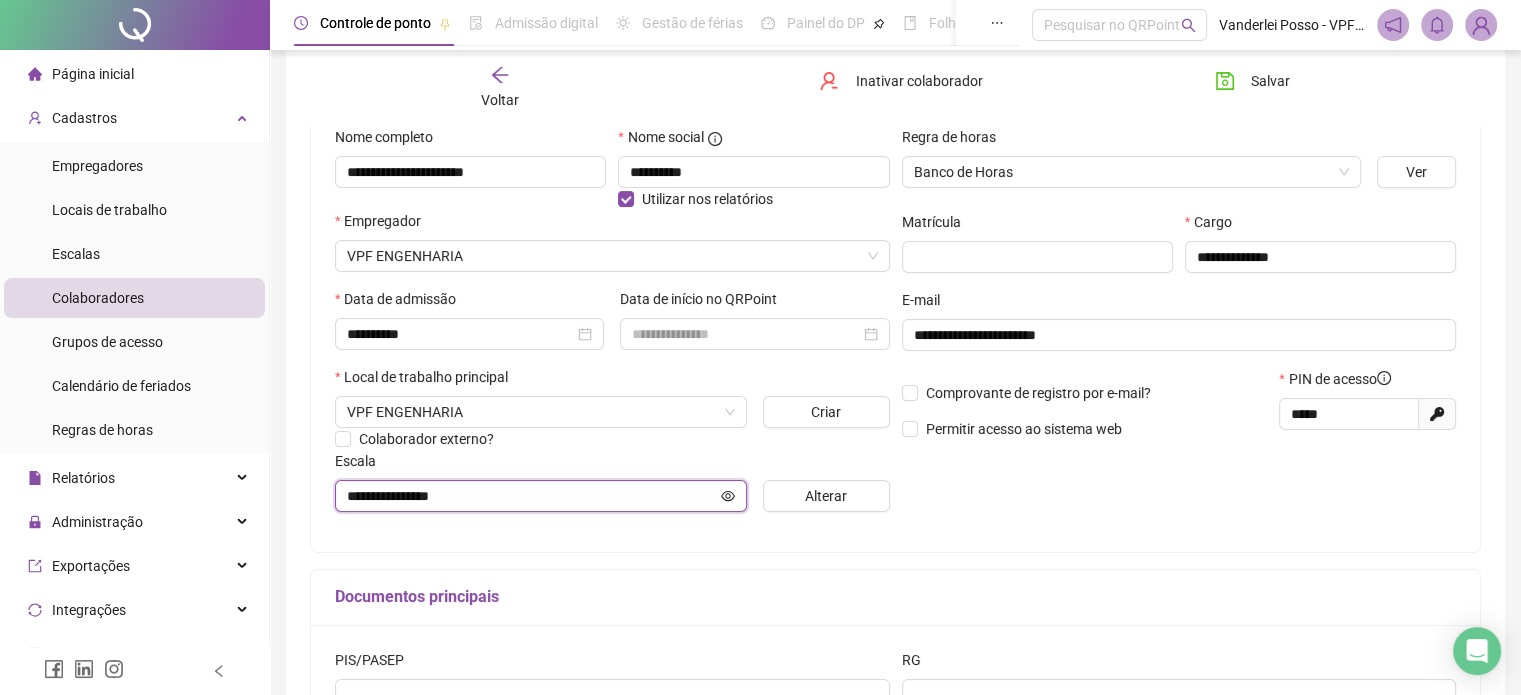 click 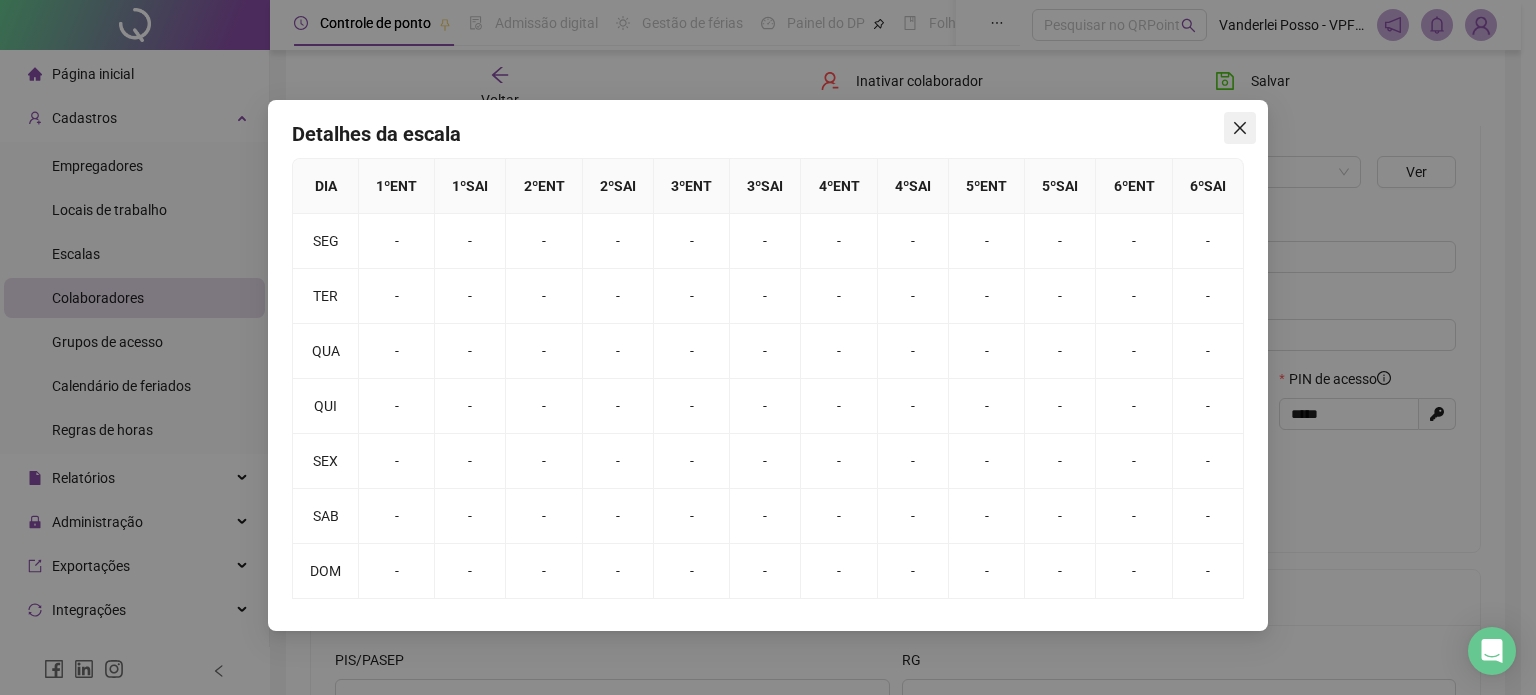 click at bounding box center (1240, 128) 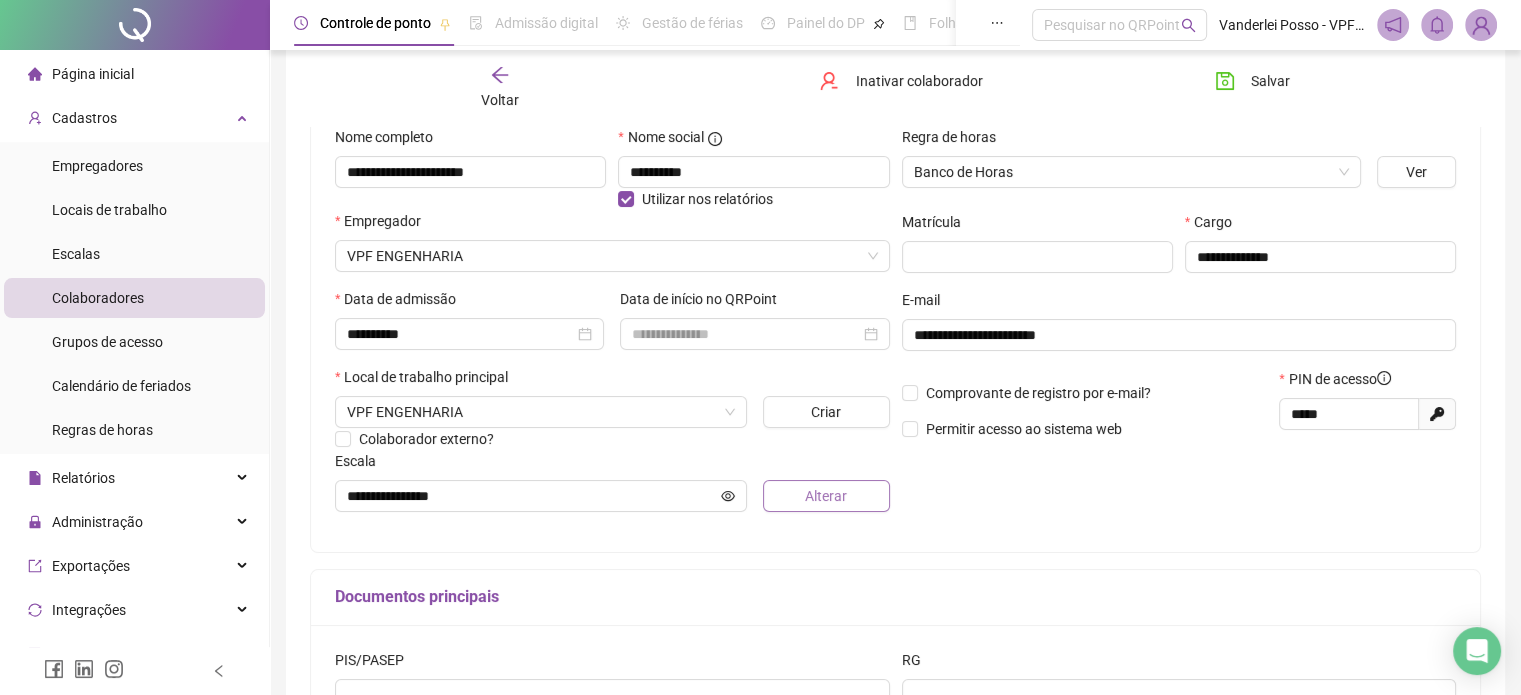 click on "Alterar" at bounding box center [826, 496] 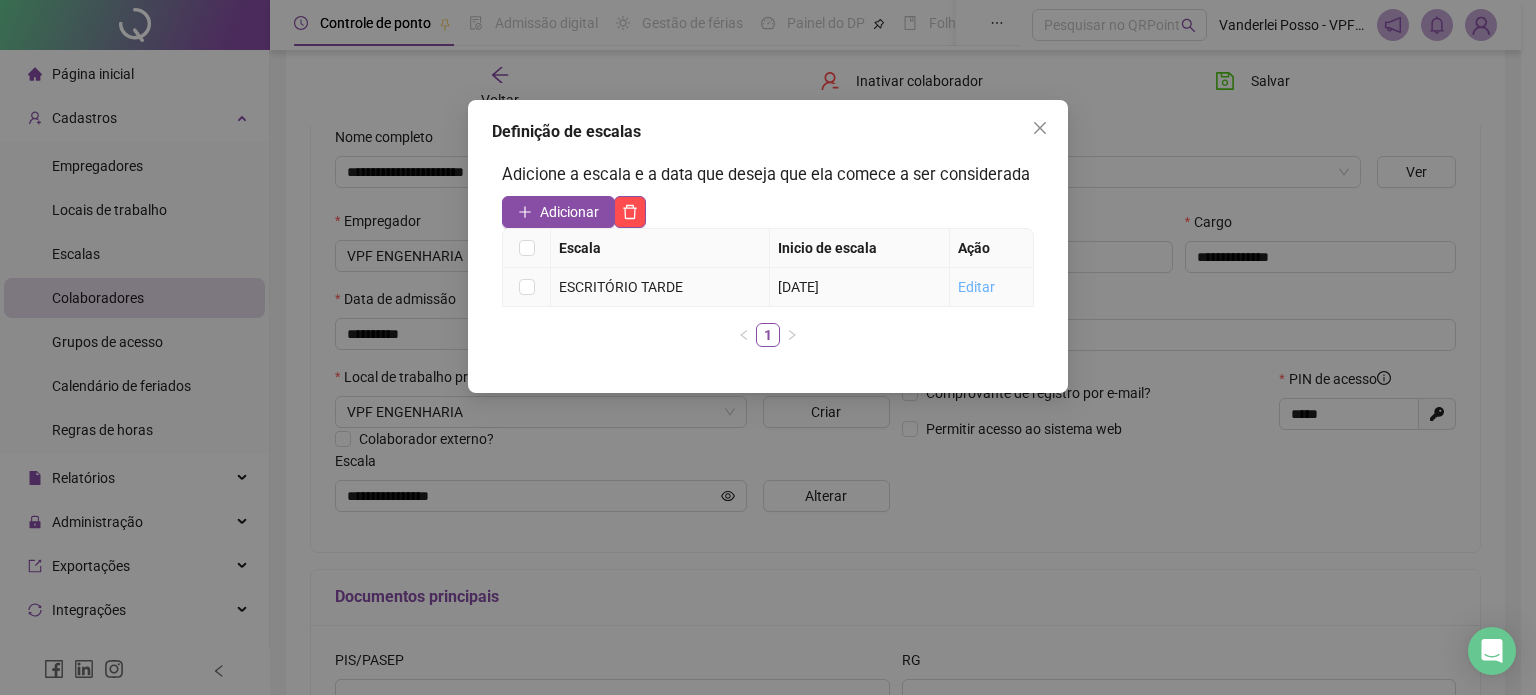 click on "Editar" at bounding box center (976, 287) 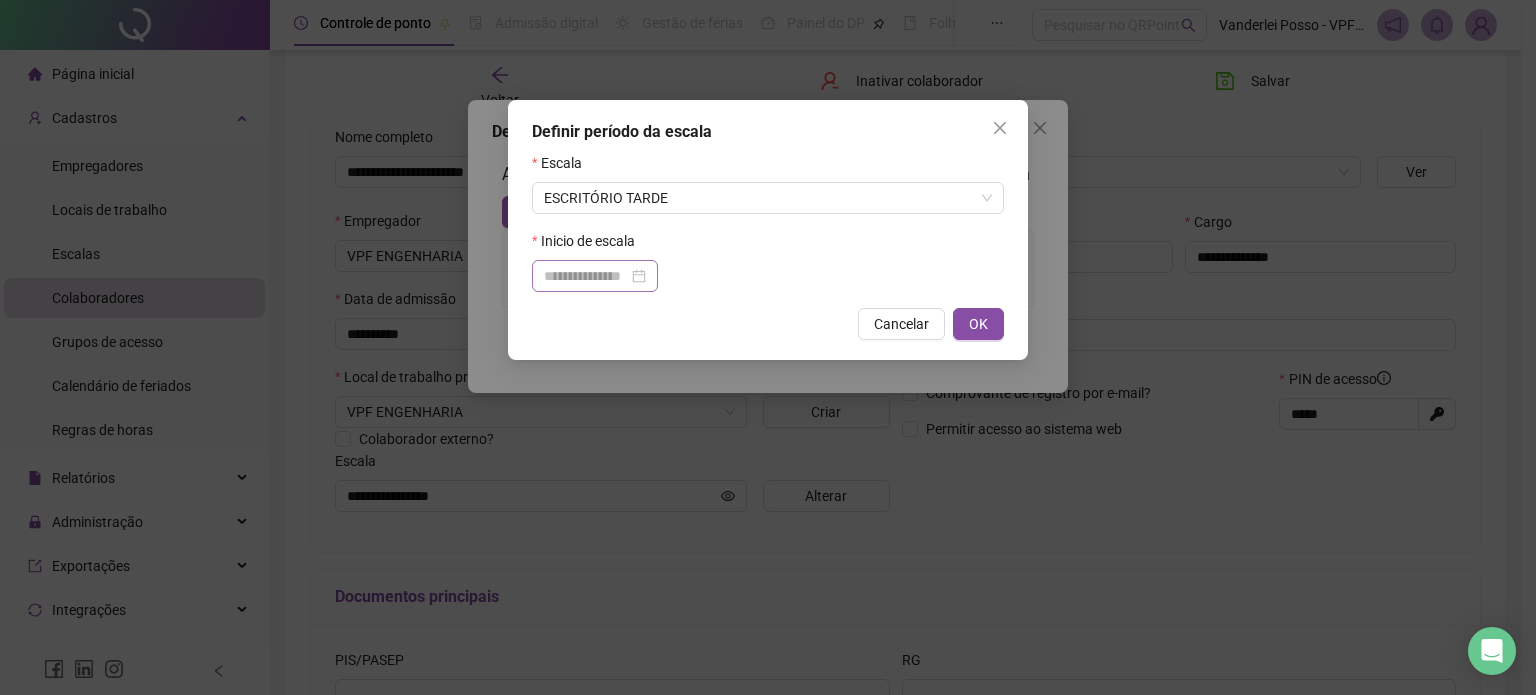 click at bounding box center [595, 276] 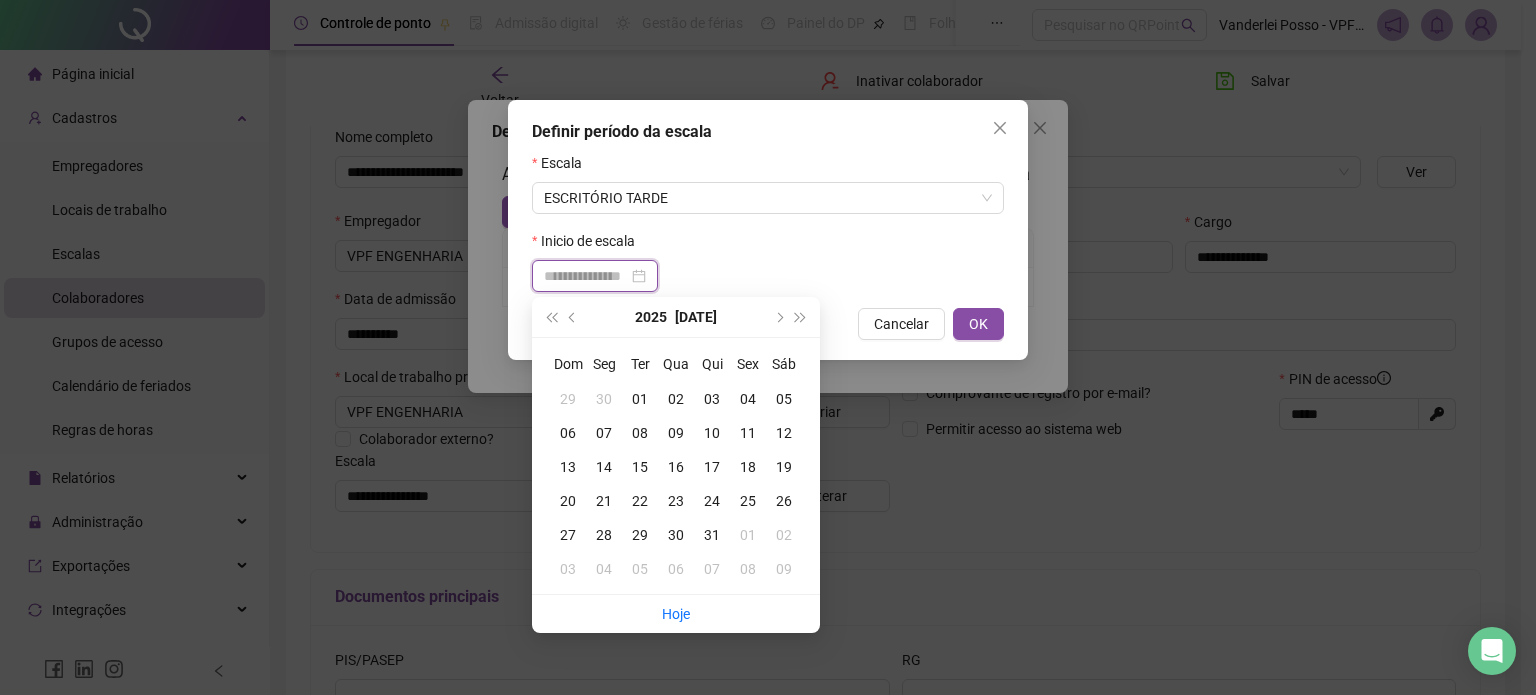 click at bounding box center [595, 276] 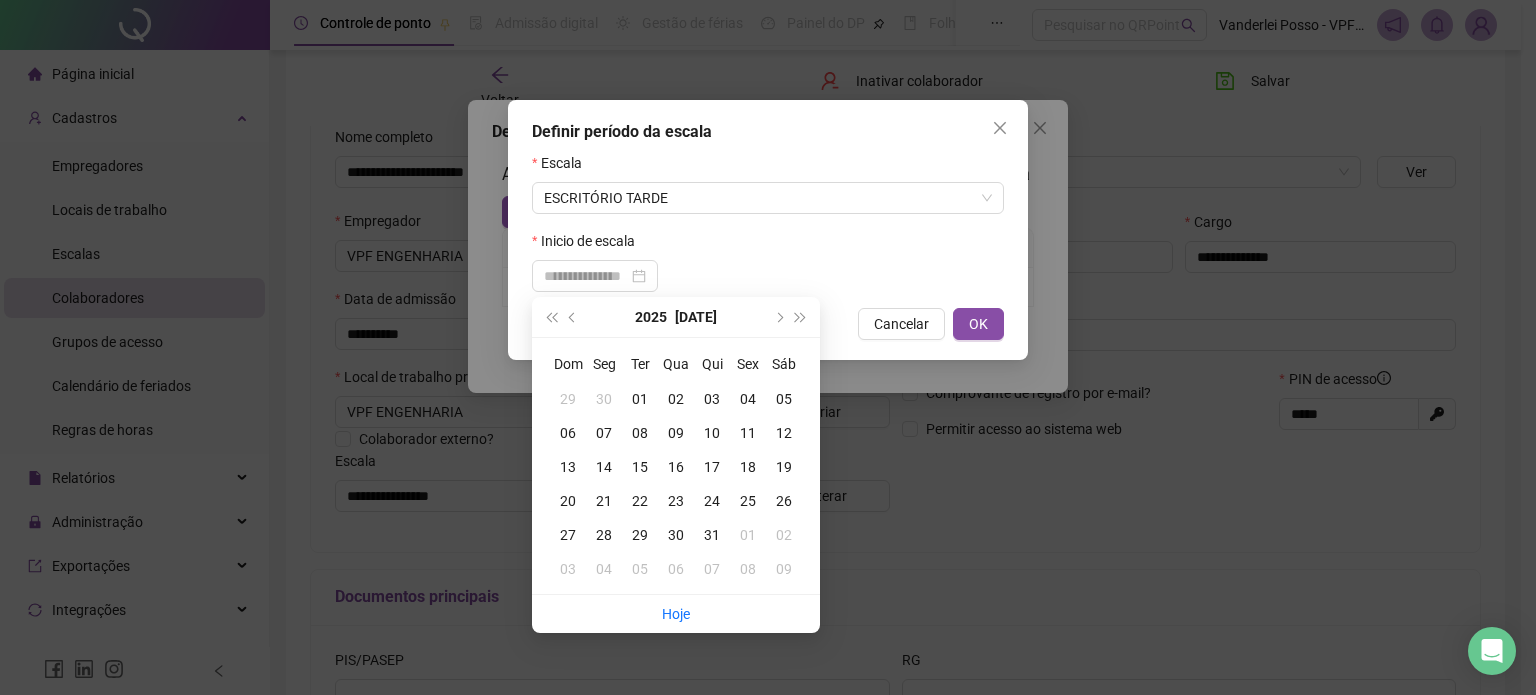 click on "Inicio de escala" at bounding box center (768, 245) 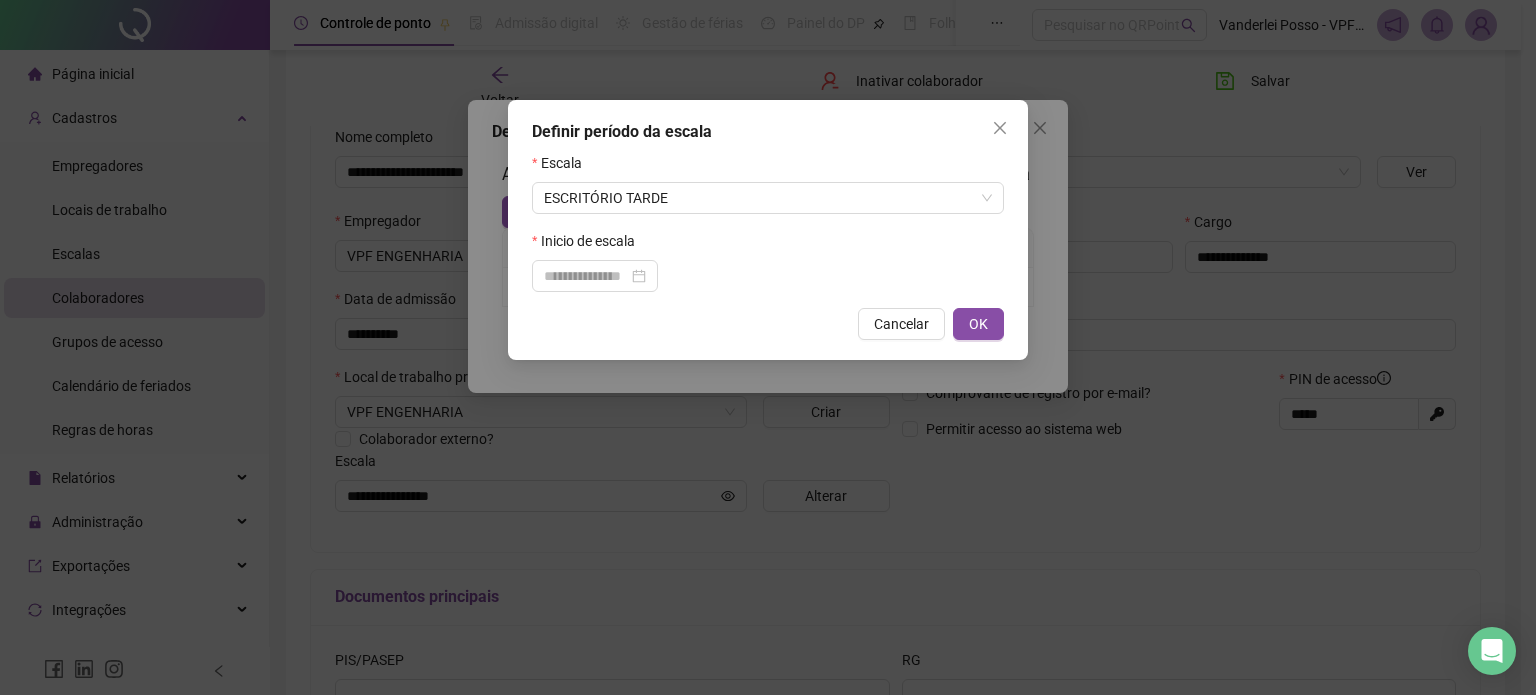 click on "Definir período da escala Escala ESCRITÓRIO TARDE Inicio de escala Cancelar OK" at bounding box center [768, 230] 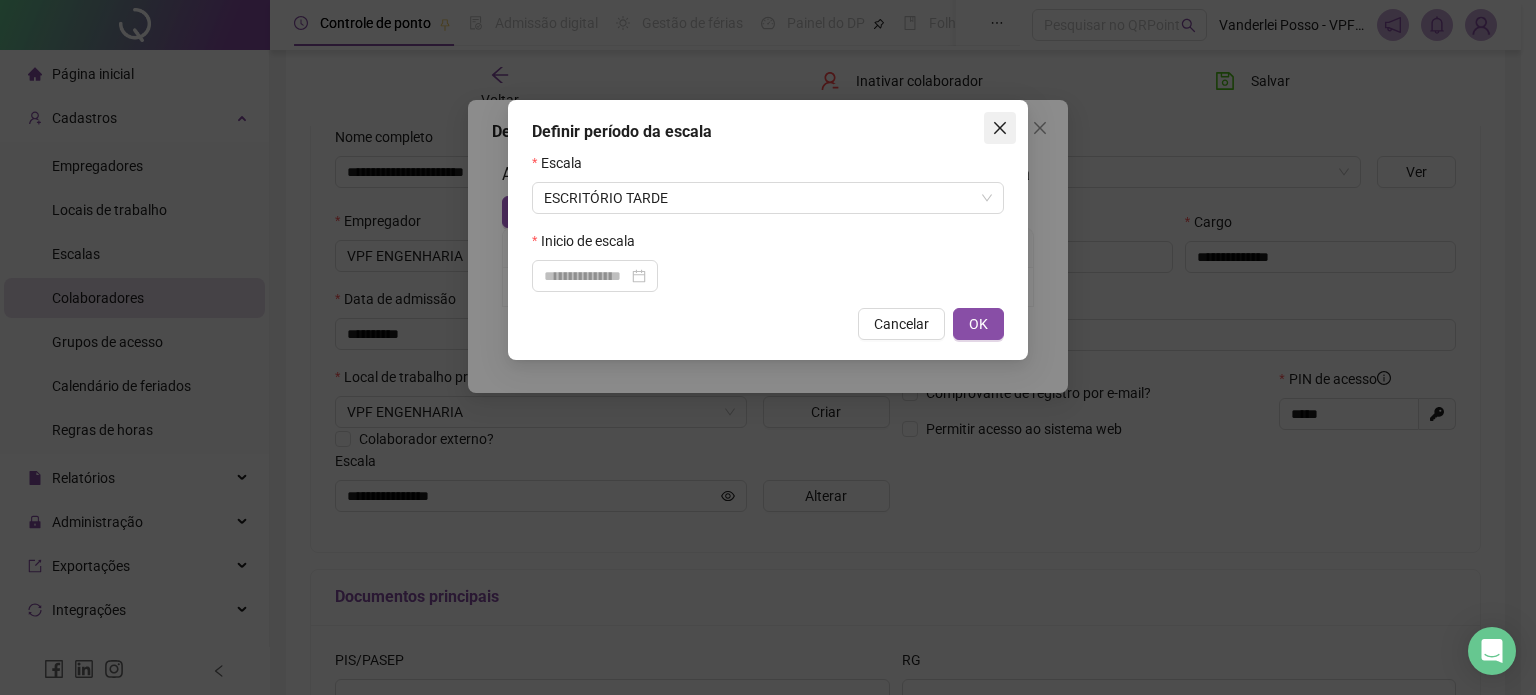click 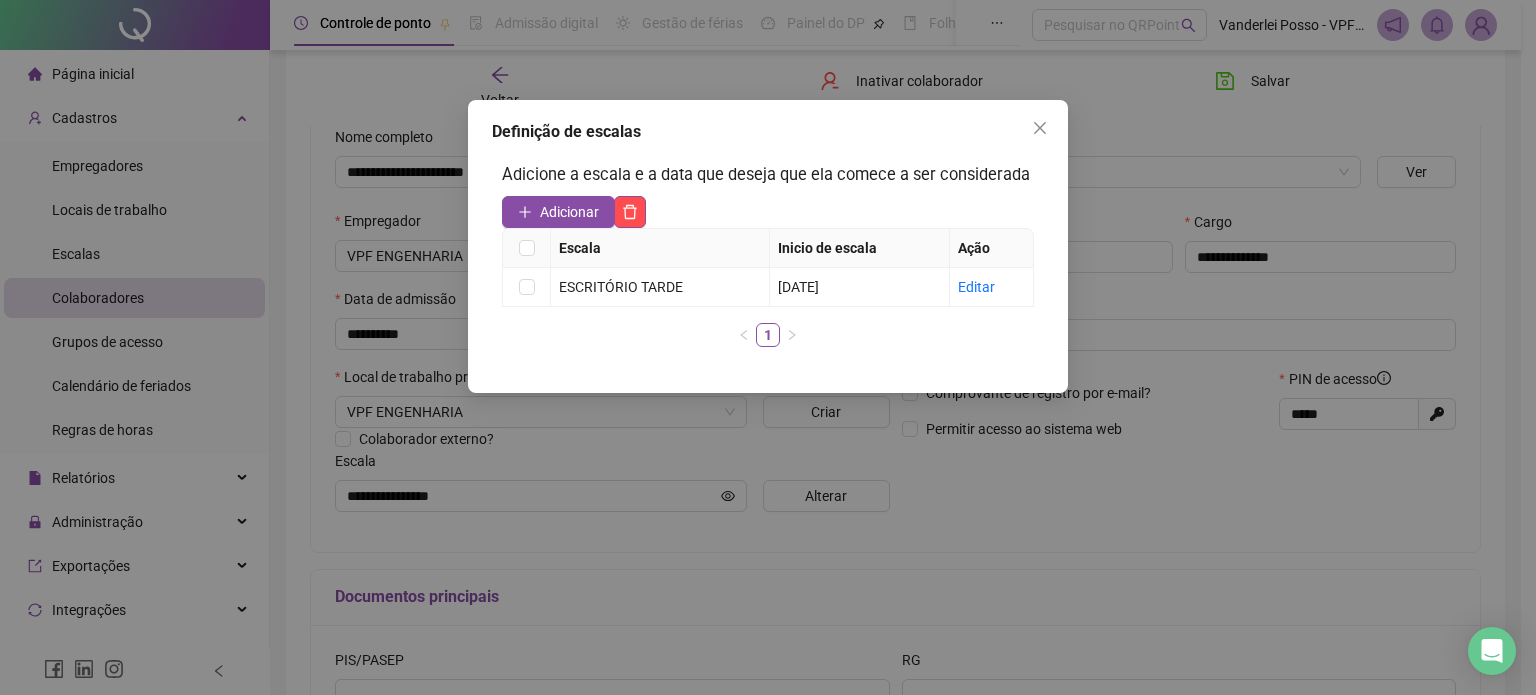 click on "**********" at bounding box center (760, 147) 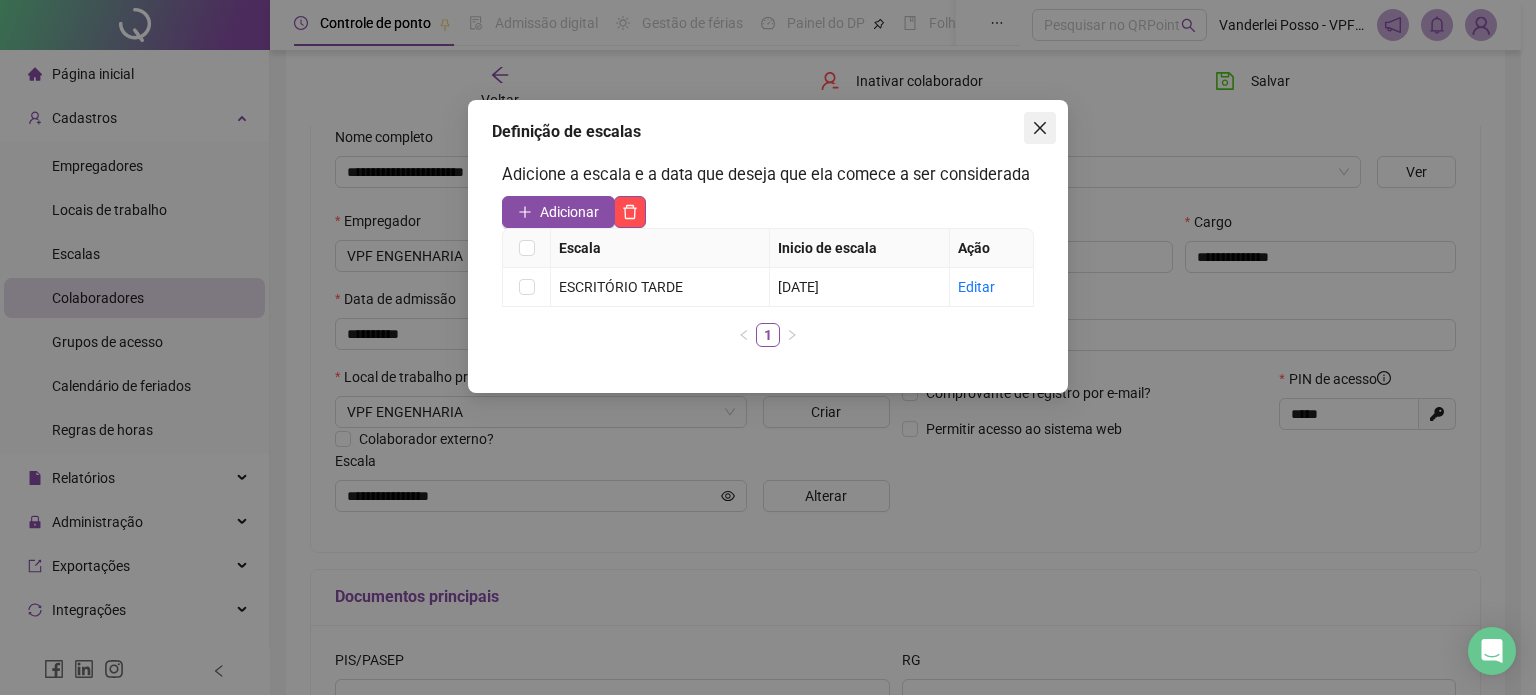 click 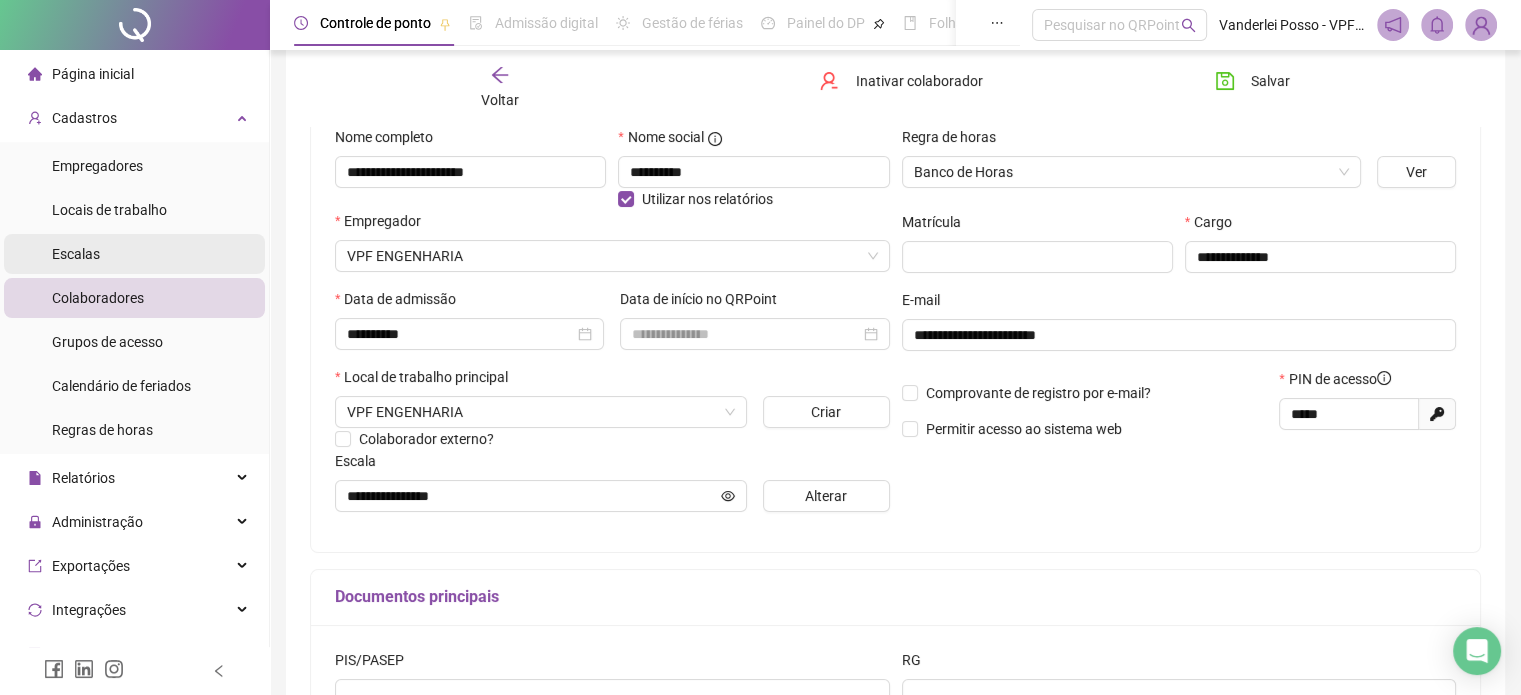 click on "Escalas" at bounding box center [134, 254] 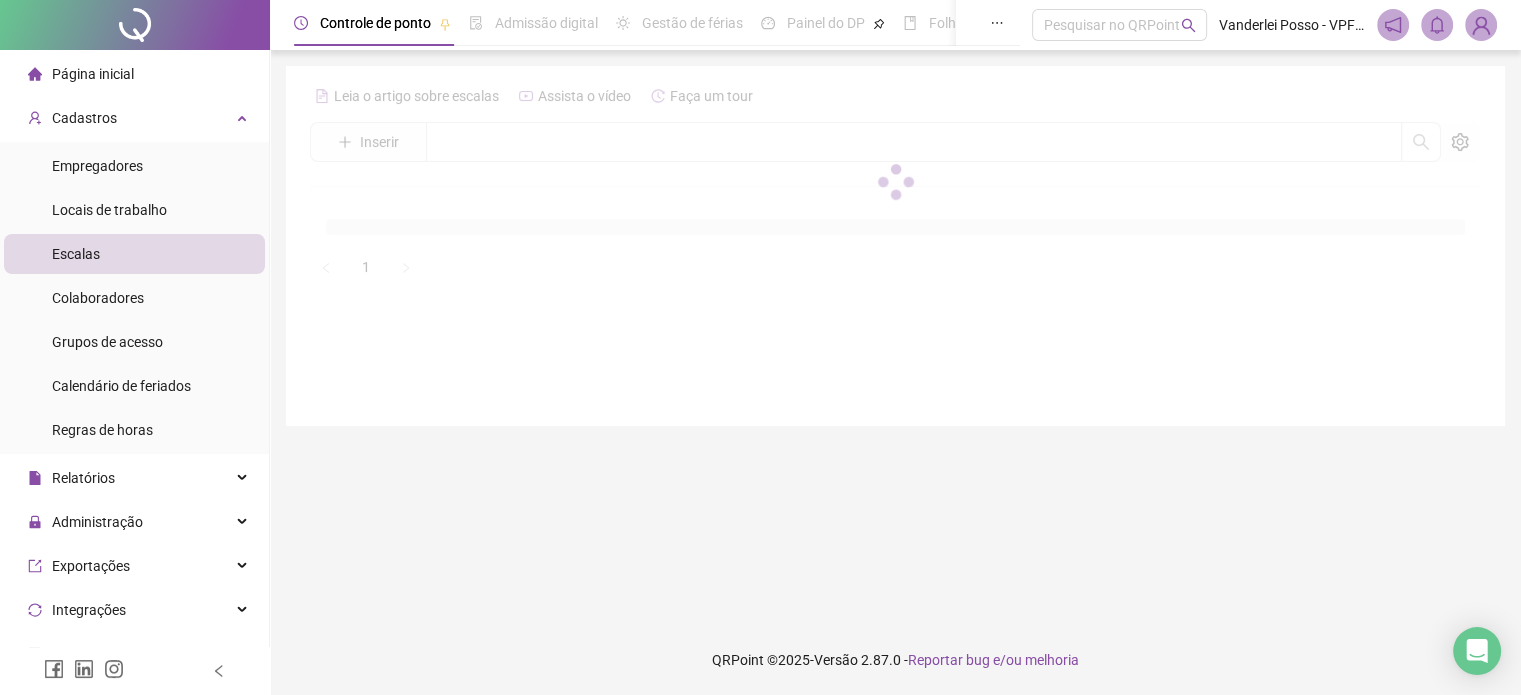 scroll, scrollTop: 0, scrollLeft: 0, axis: both 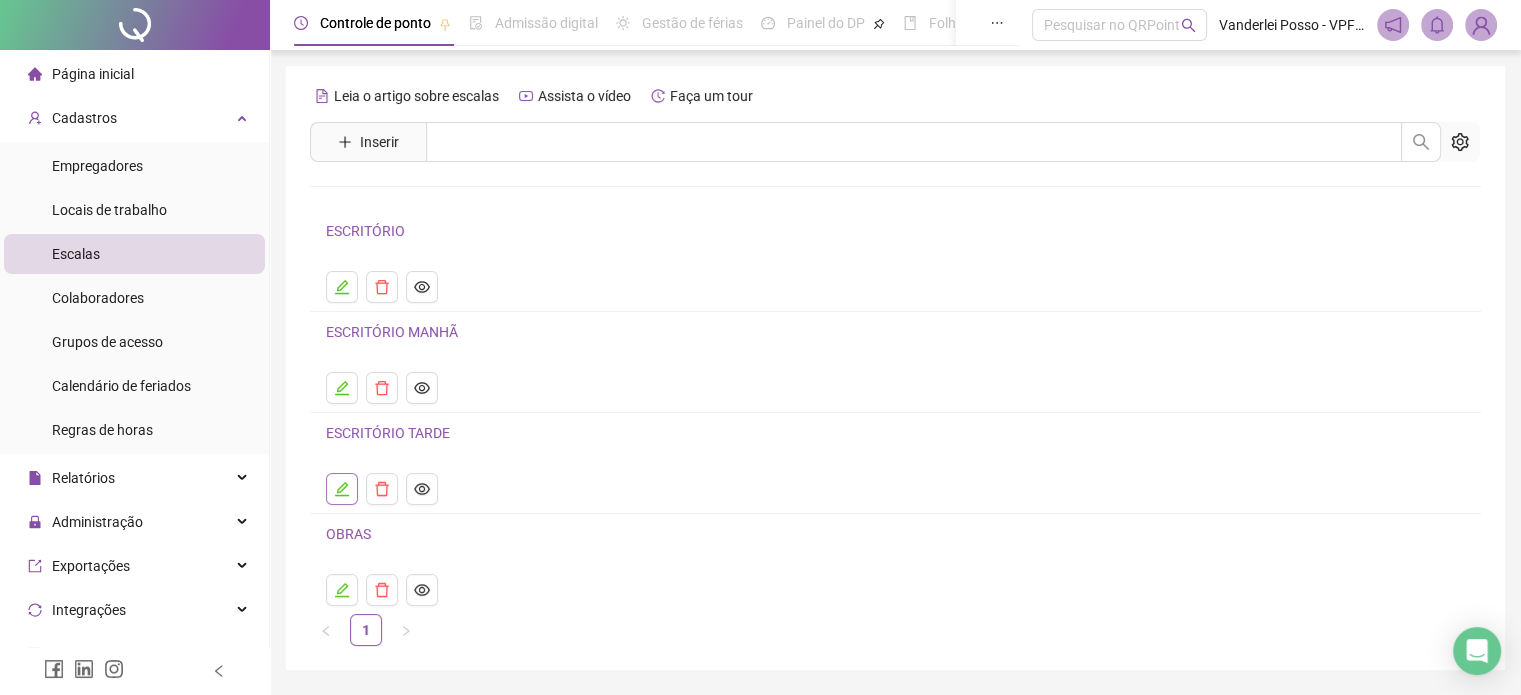 click at bounding box center (342, 489) 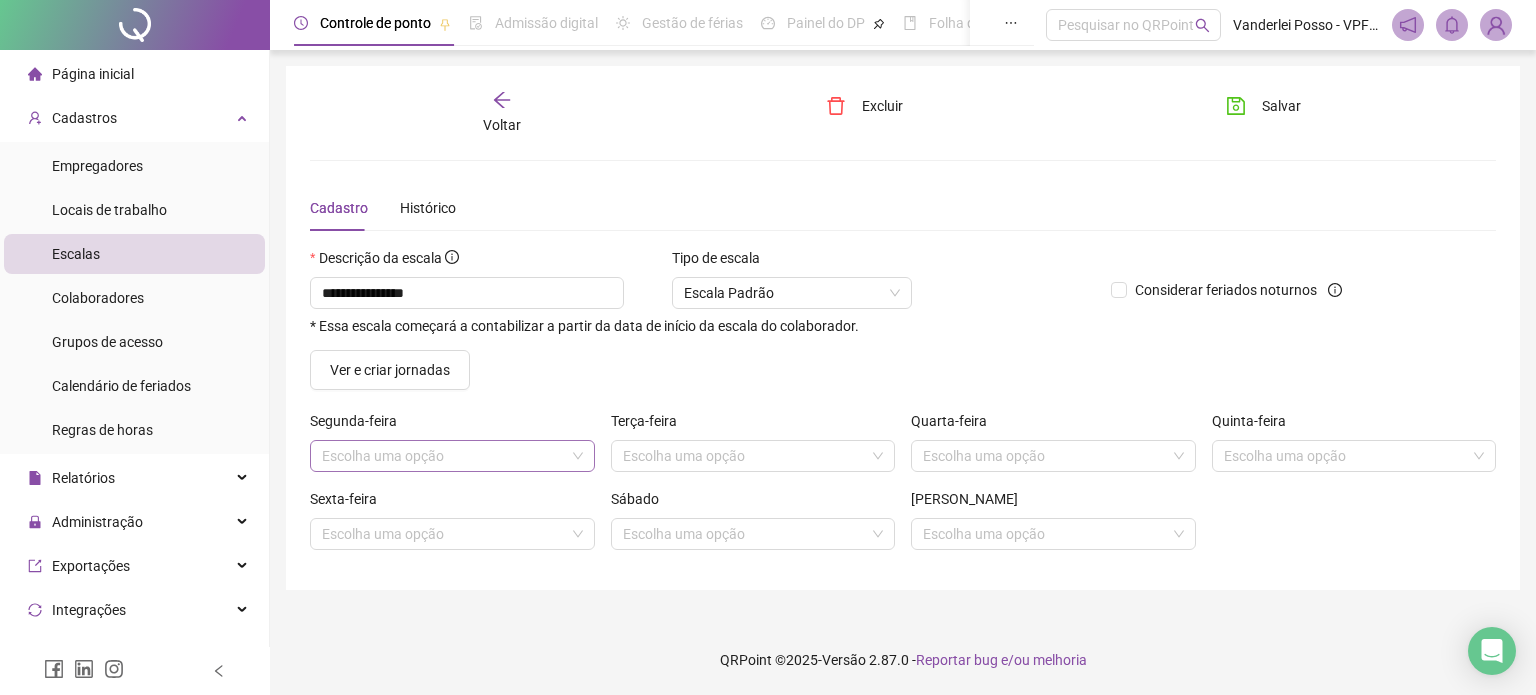 click at bounding box center (446, 456) 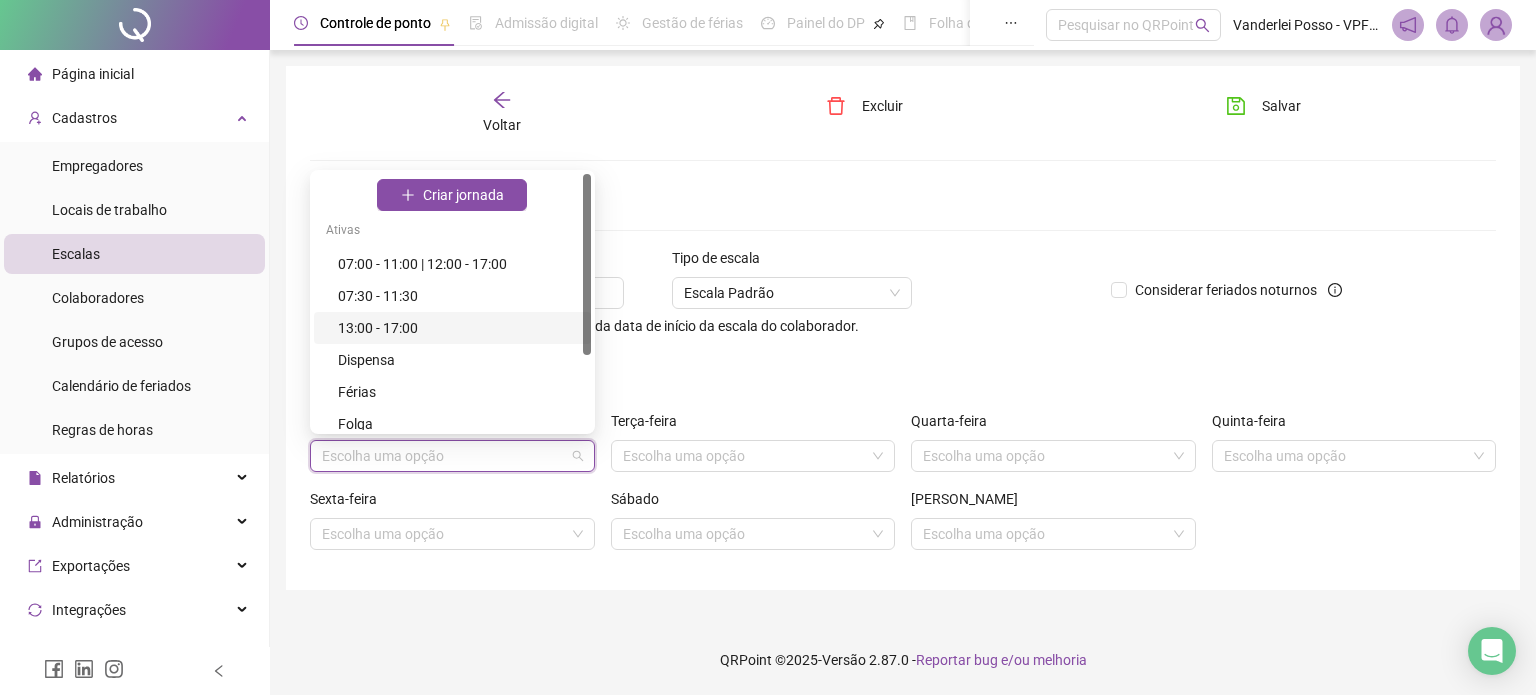 click on "13:00 - 17:00" at bounding box center [458, 328] 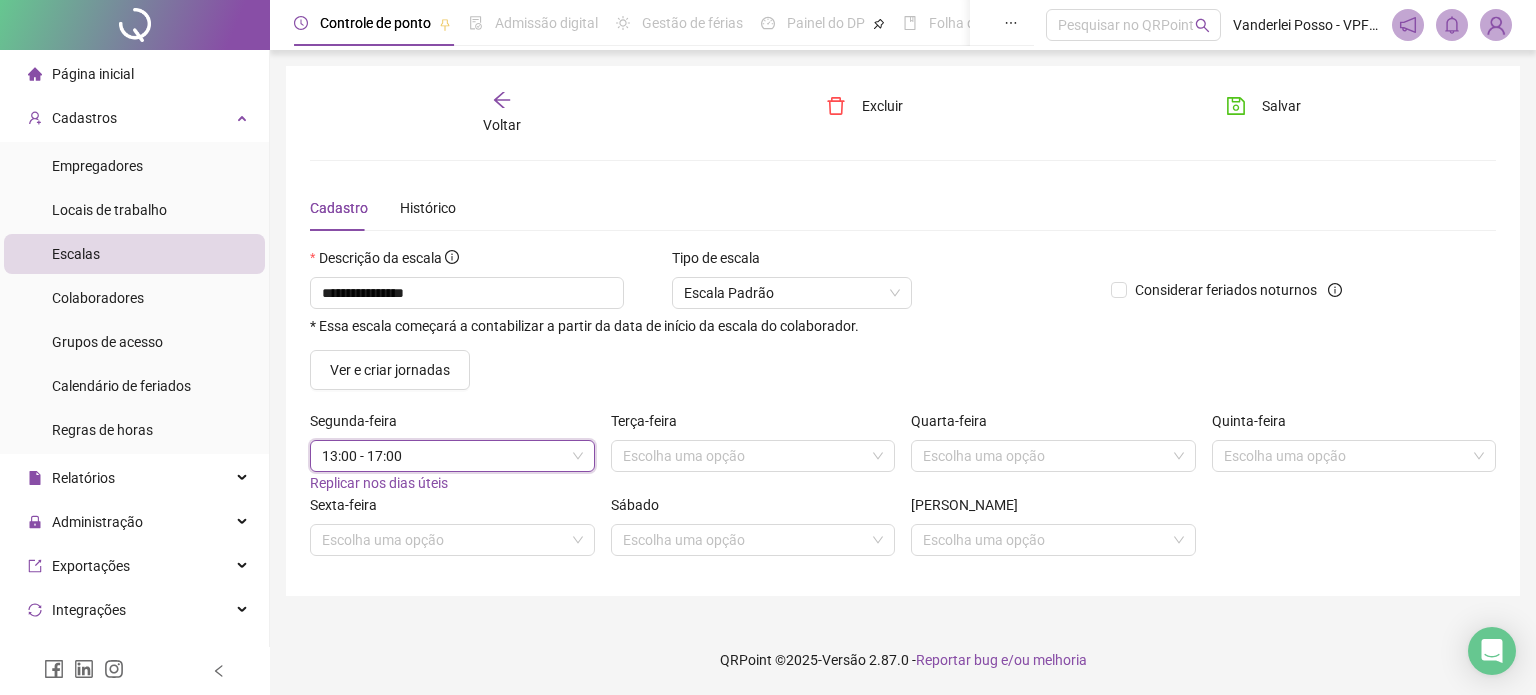 click on "Replicar nos dias úteis" at bounding box center [379, 483] 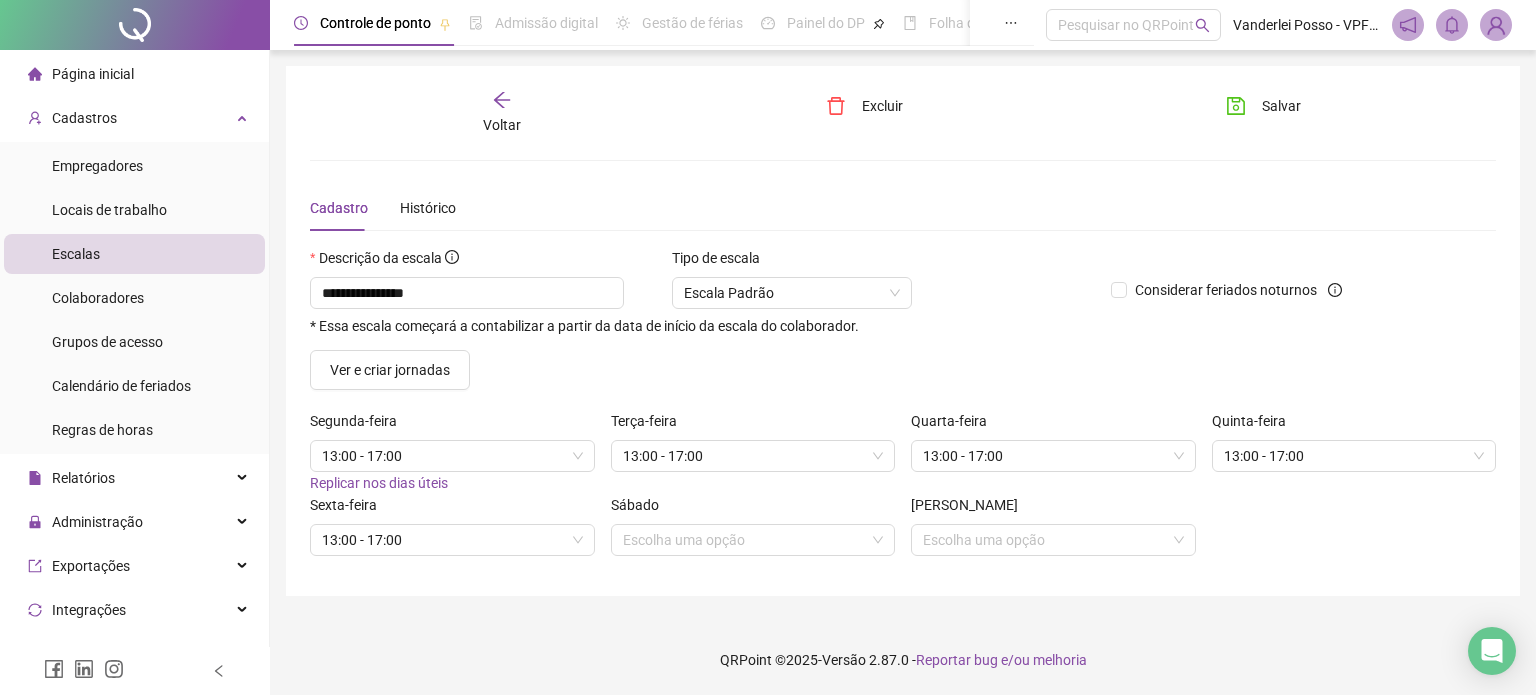 click on "Salvar" at bounding box center [1303, 113] 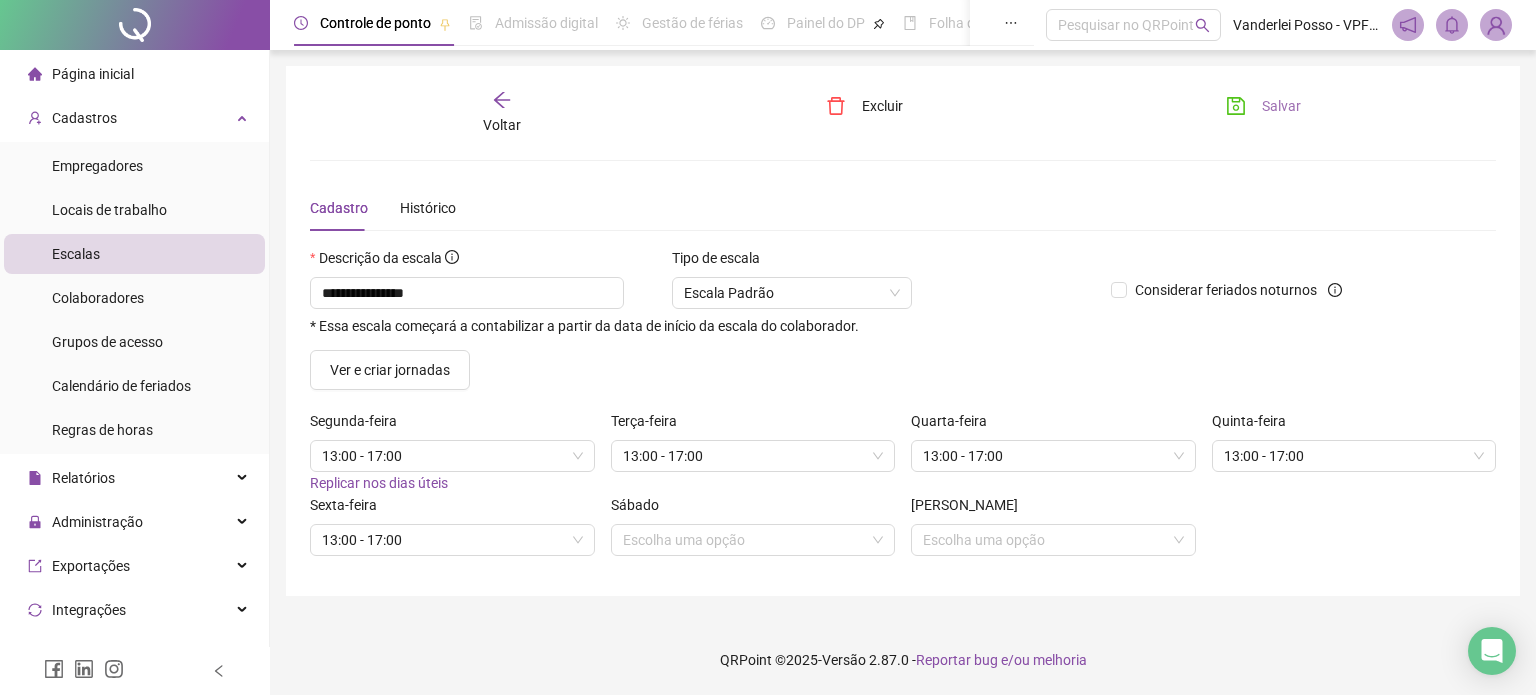 click on "Salvar" at bounding box center [1263, 106] 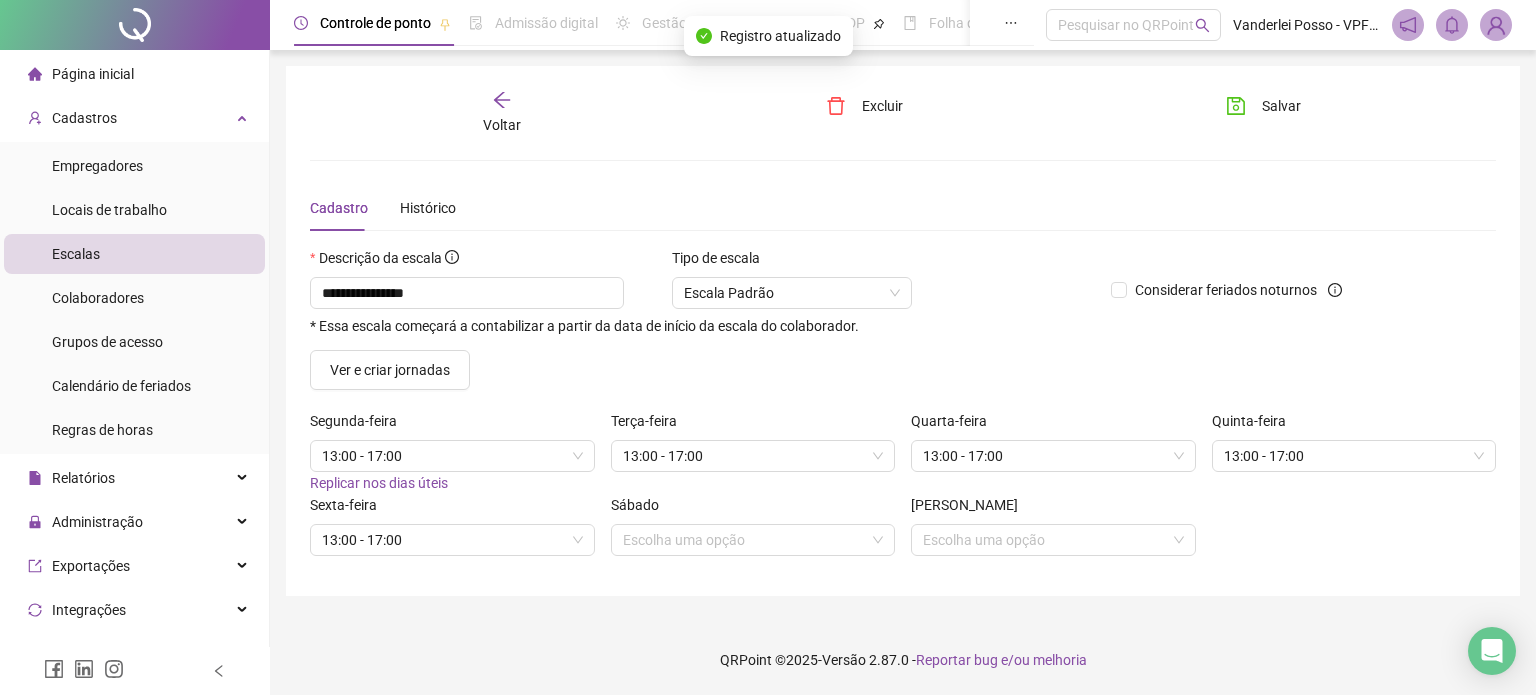 click on "Voltar" at bounding box center [502, 113] 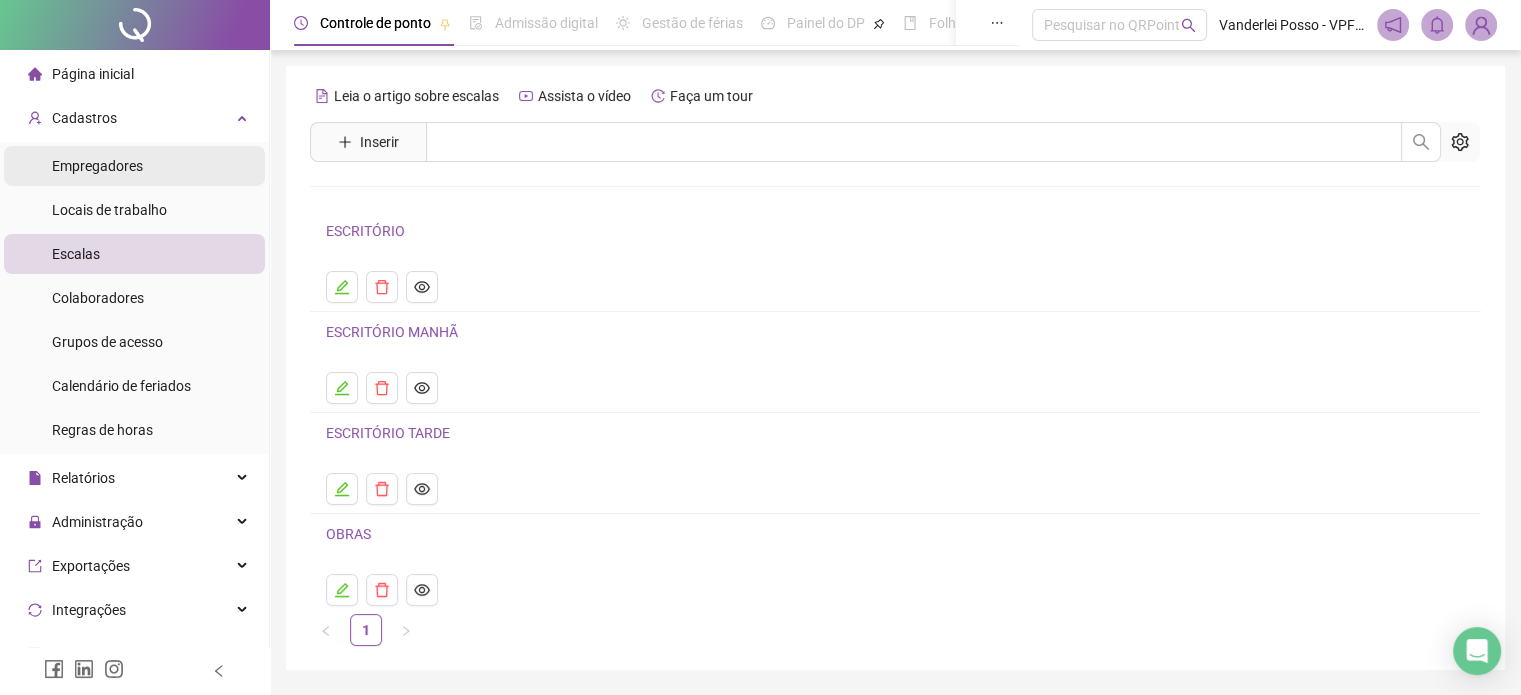 click on "Empregadores" at bounding box center [97, 166] 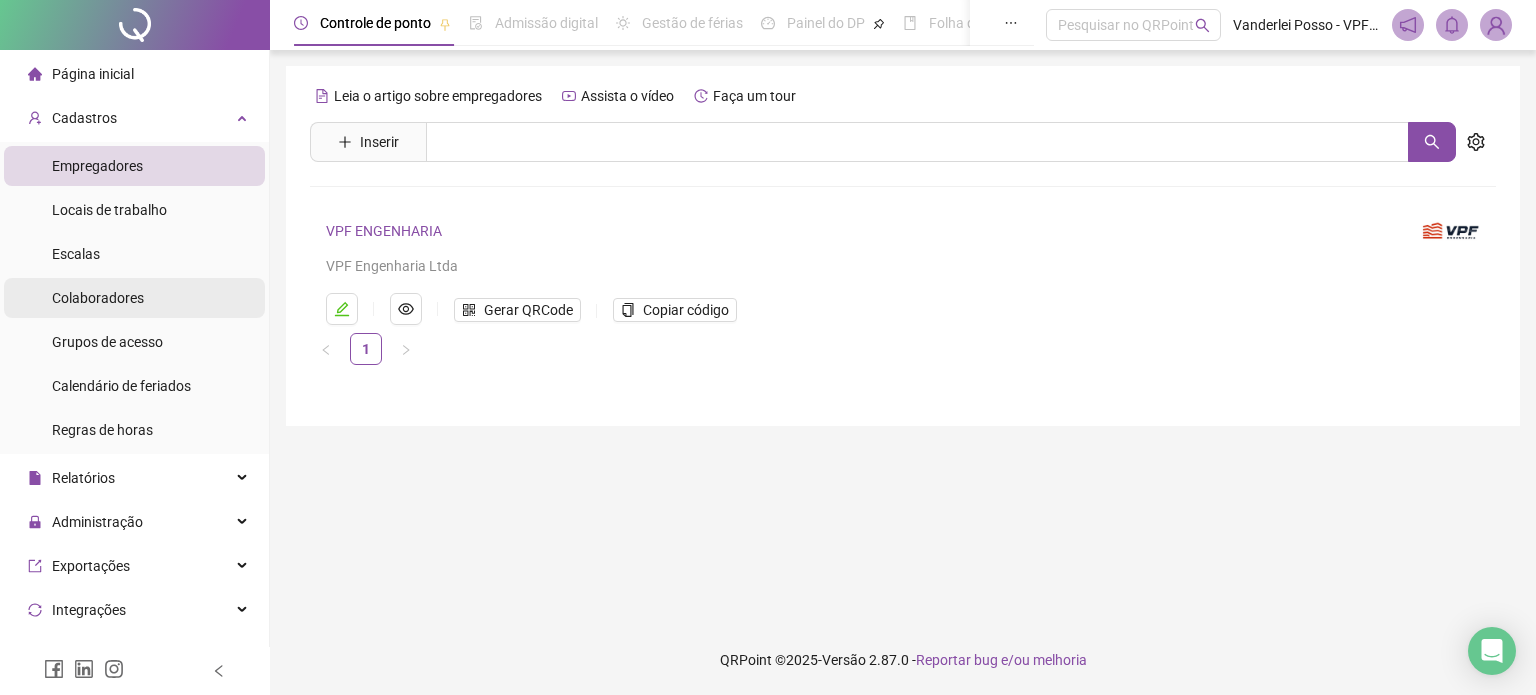 click on "Colaboradores" at bounding box center (98, 298) 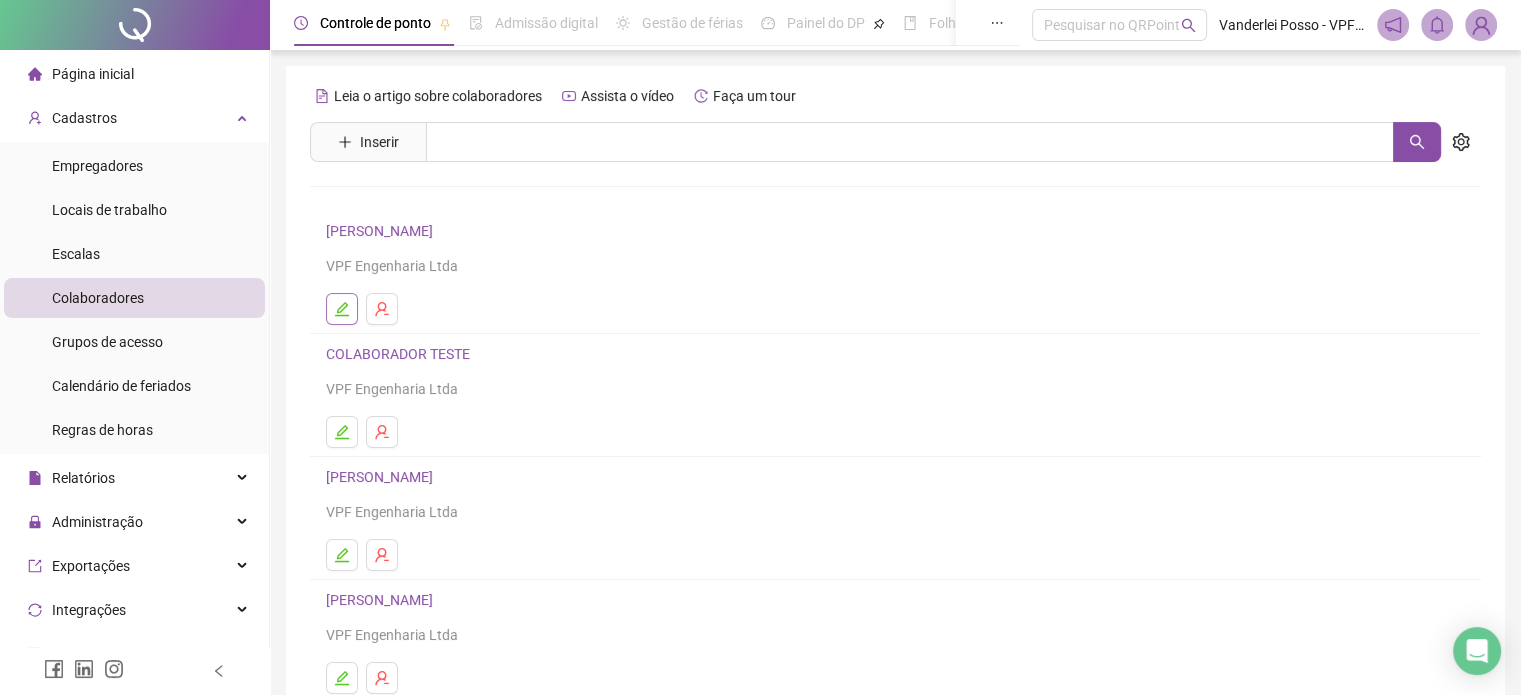 click at bounding box center [342, 309] 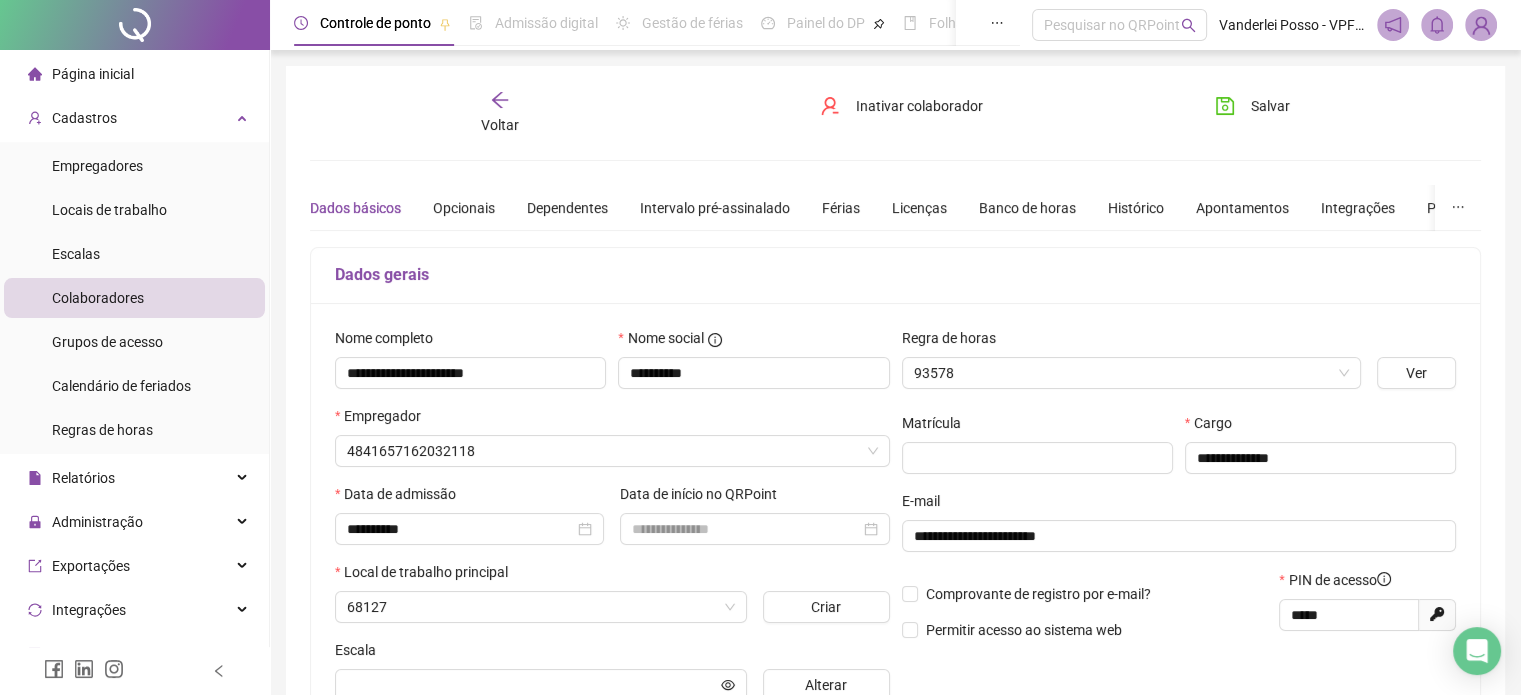 type on "**********" 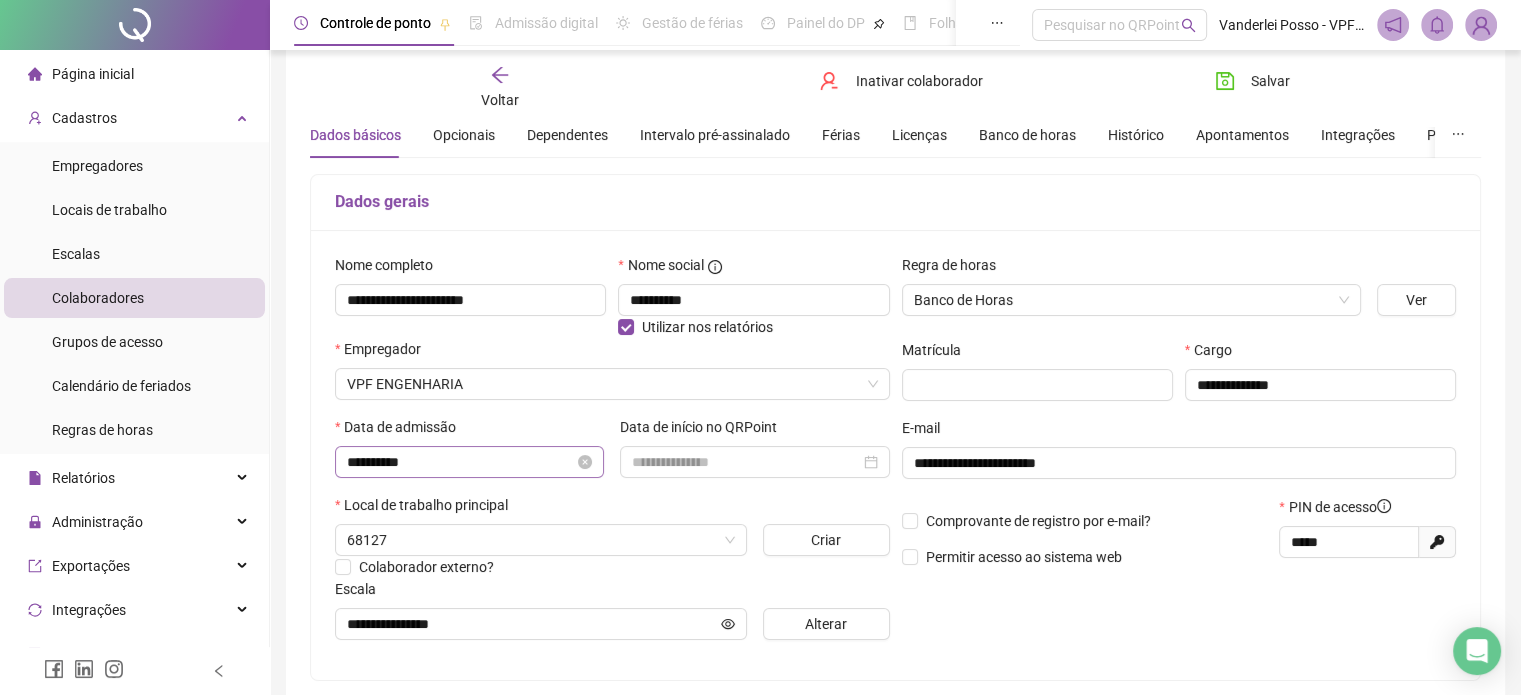 scroll, scrollTop: 200, scrollLeft: 0, axis: vertical 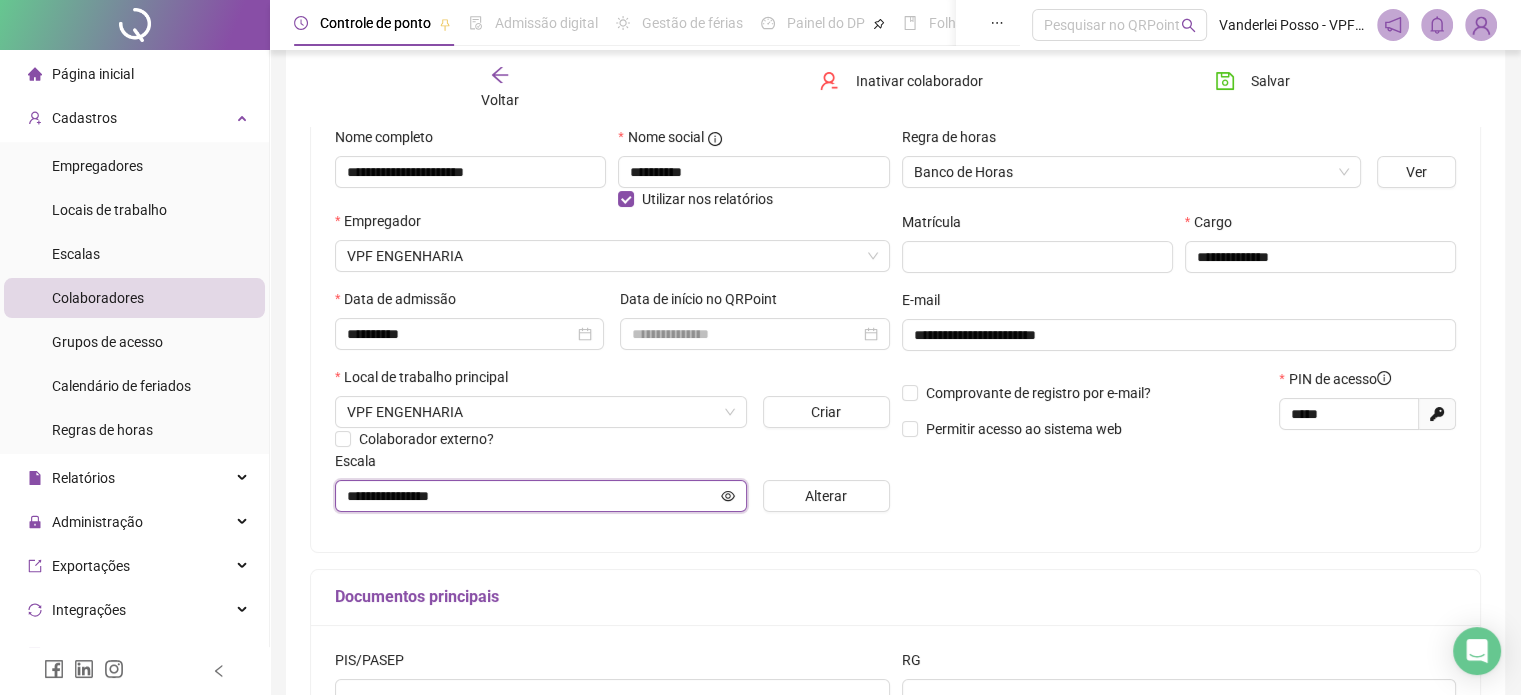 click 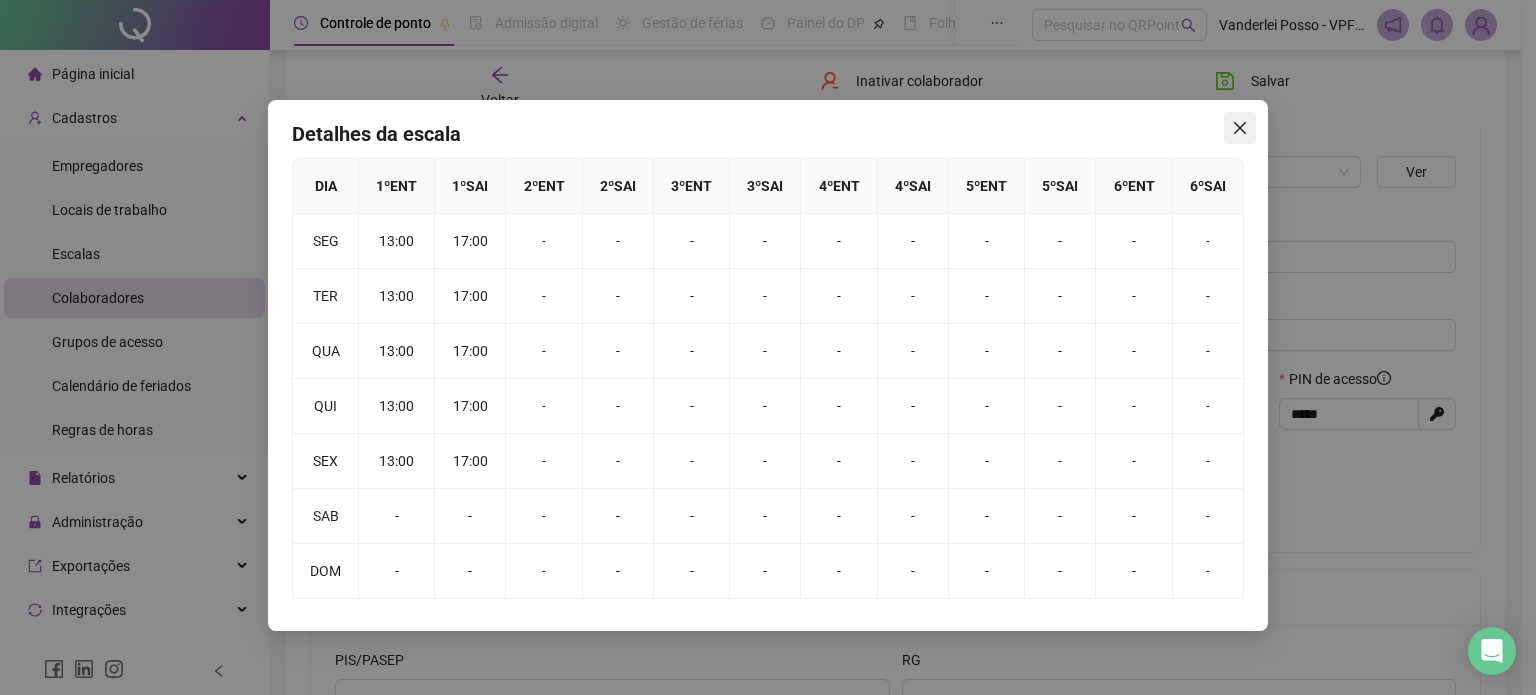 click at bounding box center (1240, 128) 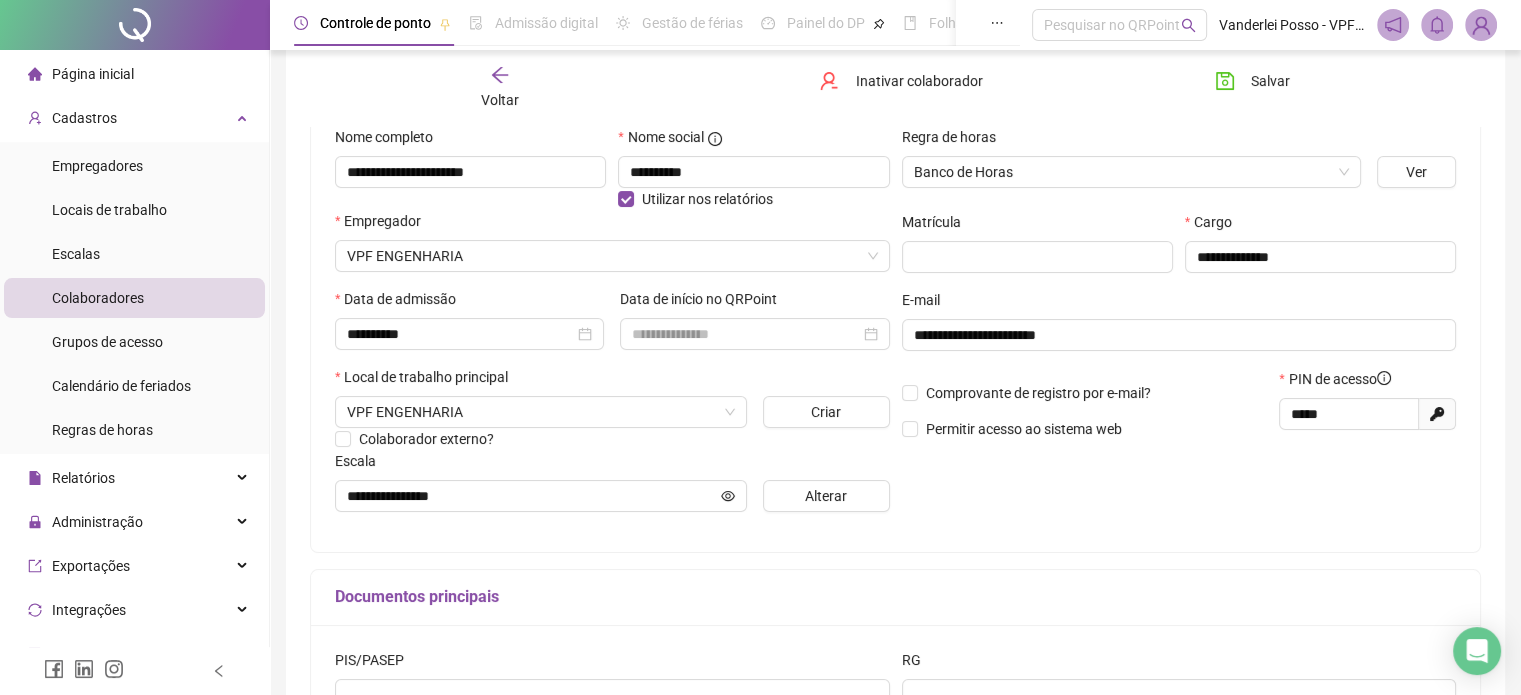 click on "Página inicial" at bounding box center [134, 74] 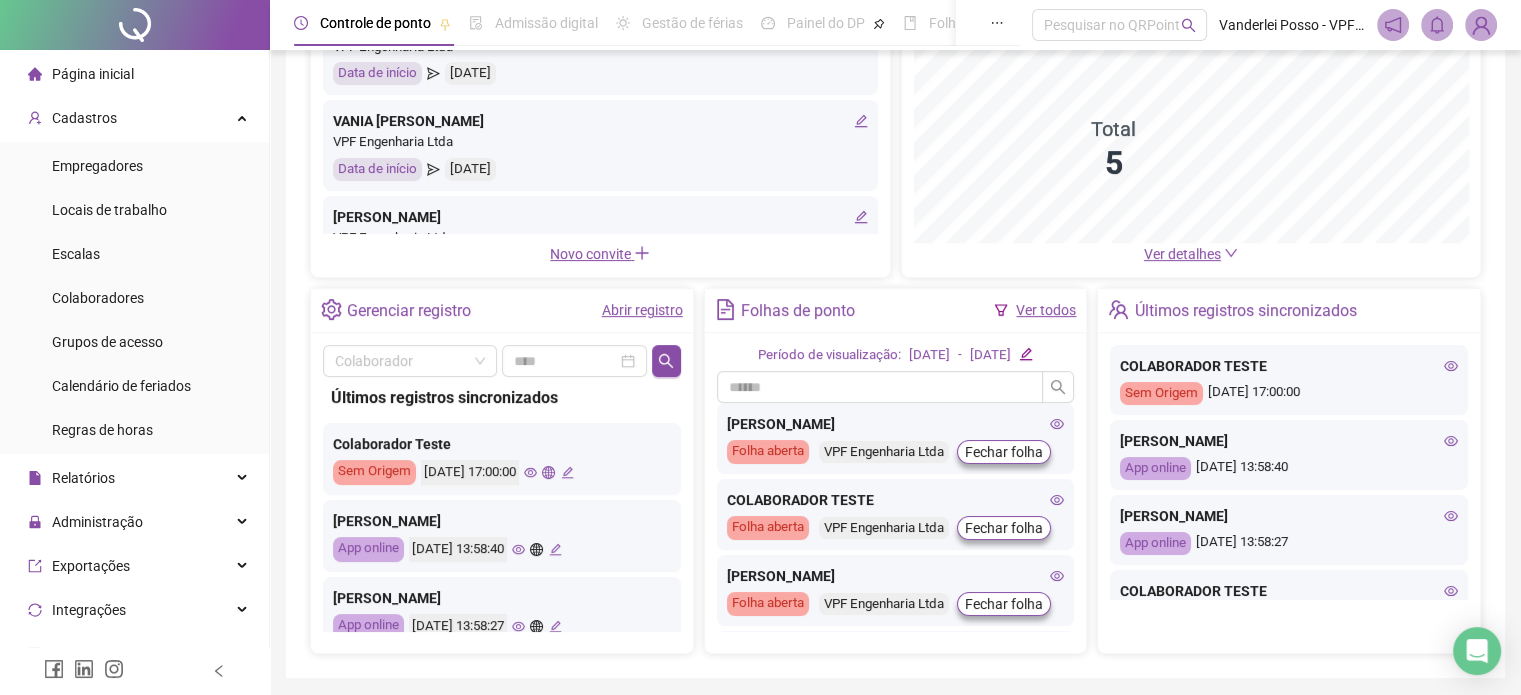 click on "Ver detalhes" at bounding box center [1191, 254] 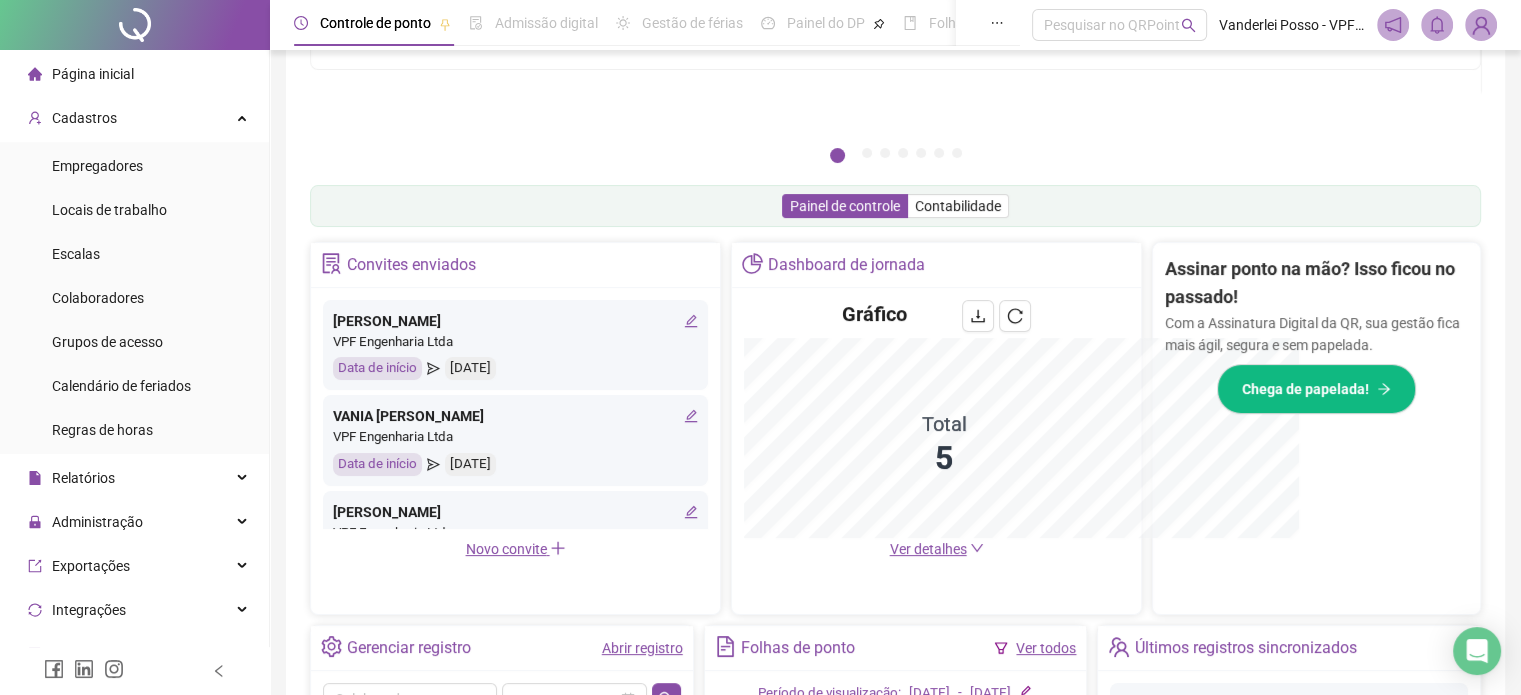 scroll, scrollTop: 494, scrollLeft: 0, axis: vertical 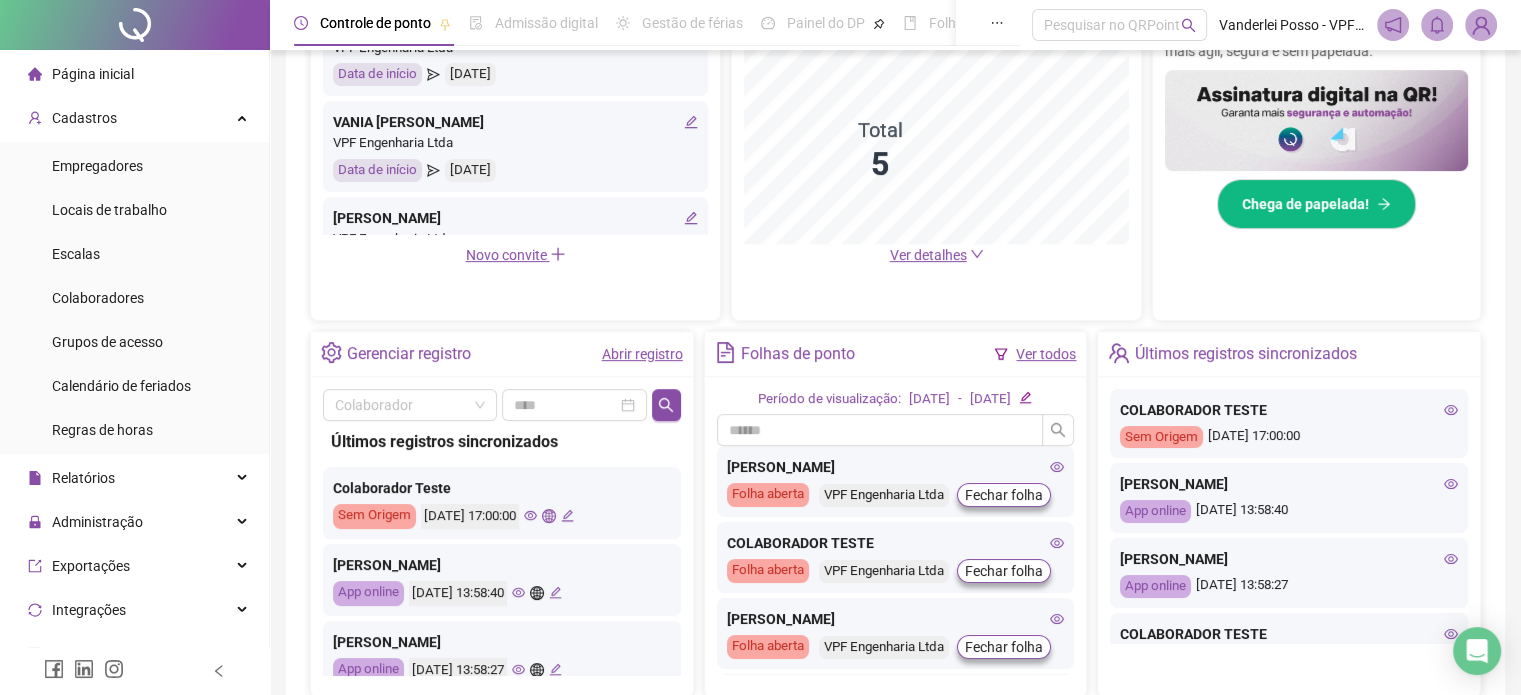 click on "Ver detalhes" at bounding box center (928, 255) 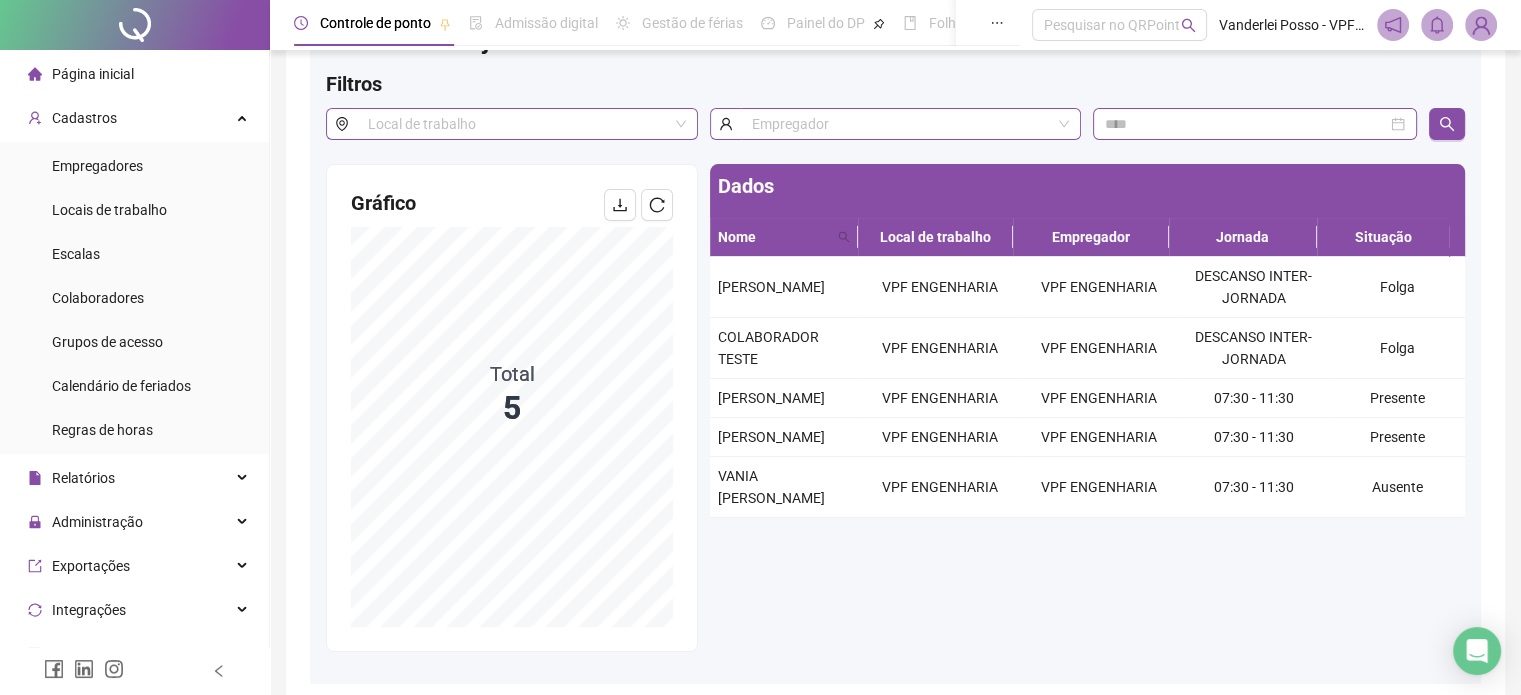 scroll, scrollTop: 178, scrollLeft: 0, axis: vertical 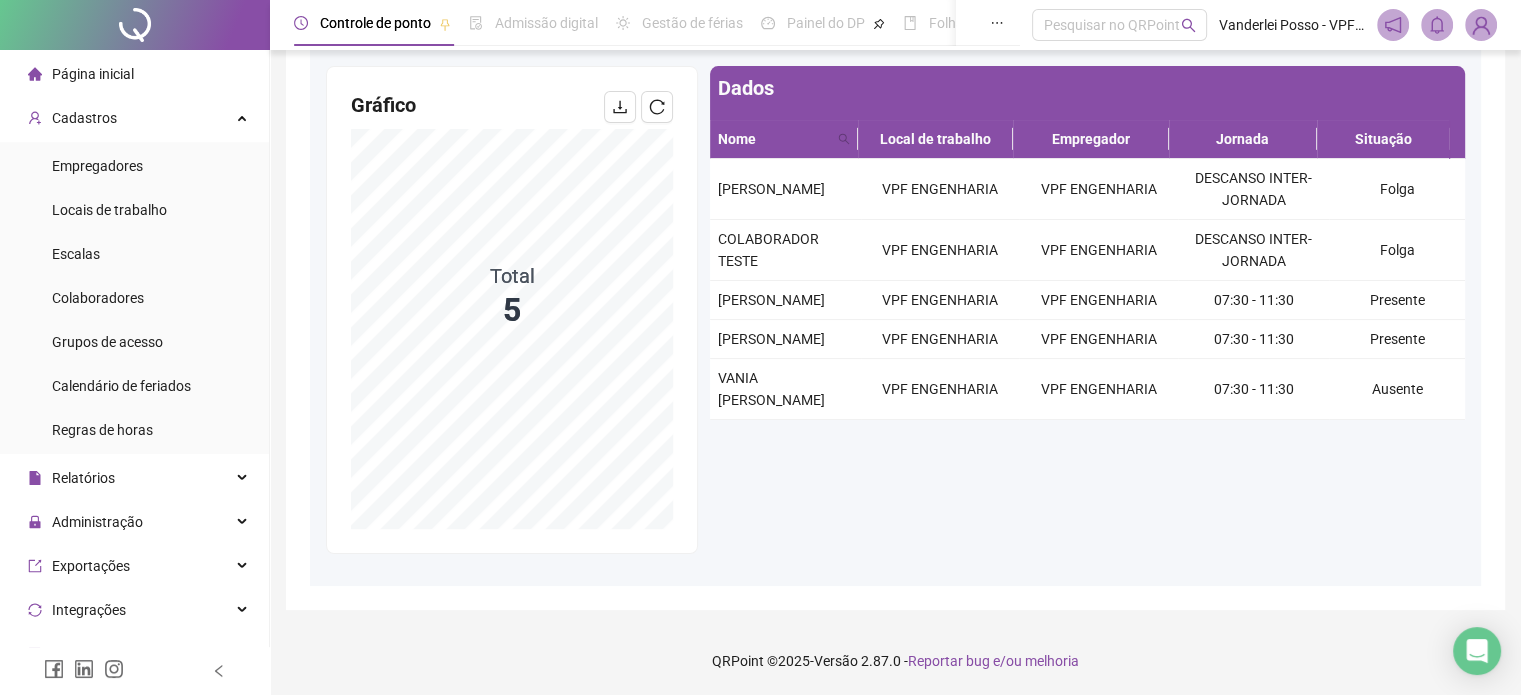 click on "Página inicial" at bounding box center (134, 74) 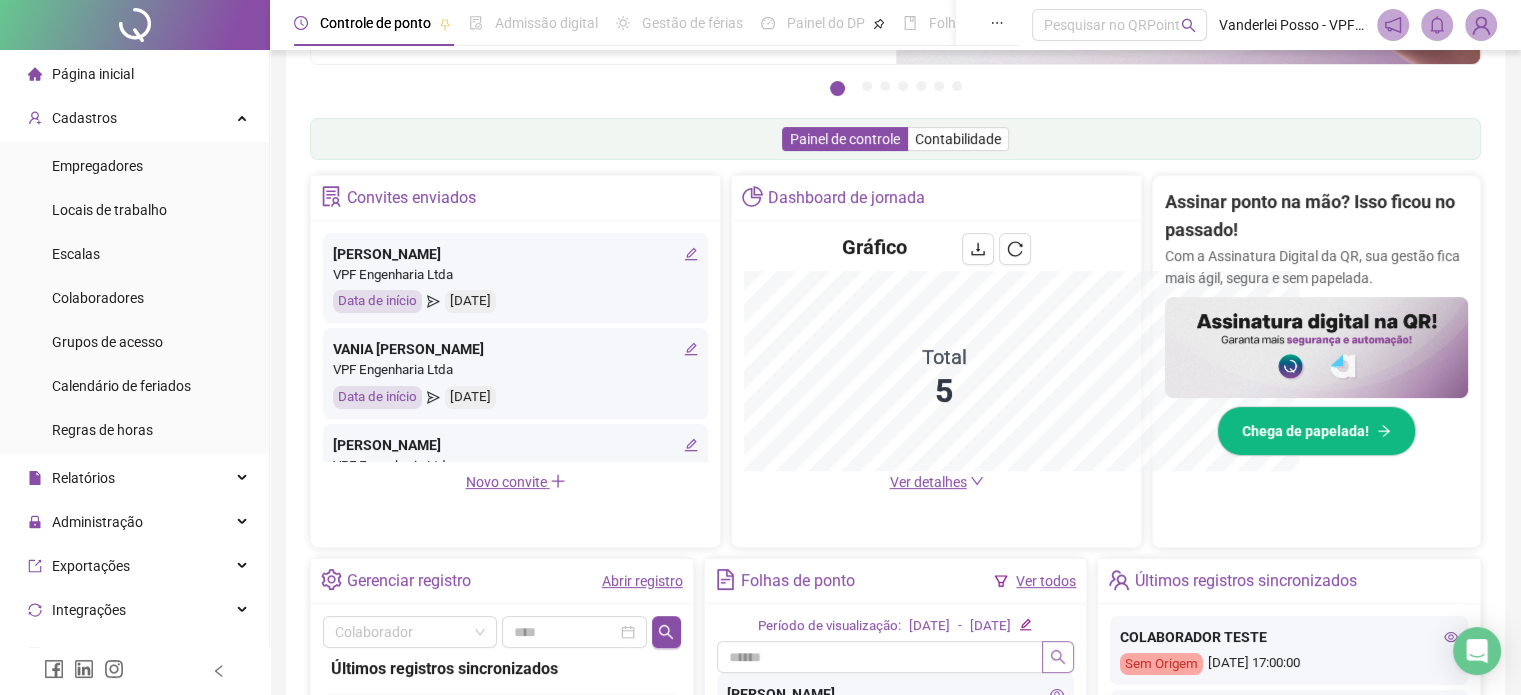scroll, scrollTop: 562, scrollLeft: 0, axis: vertical 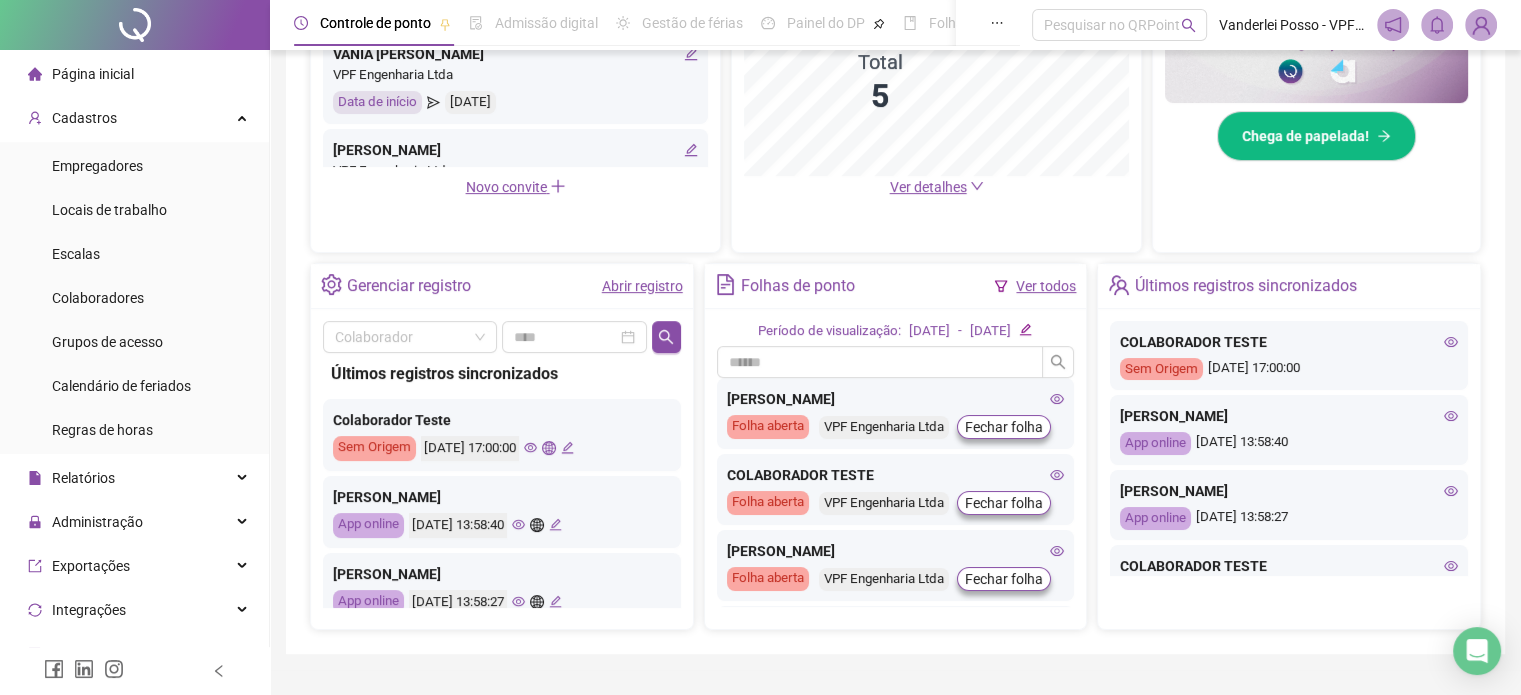click 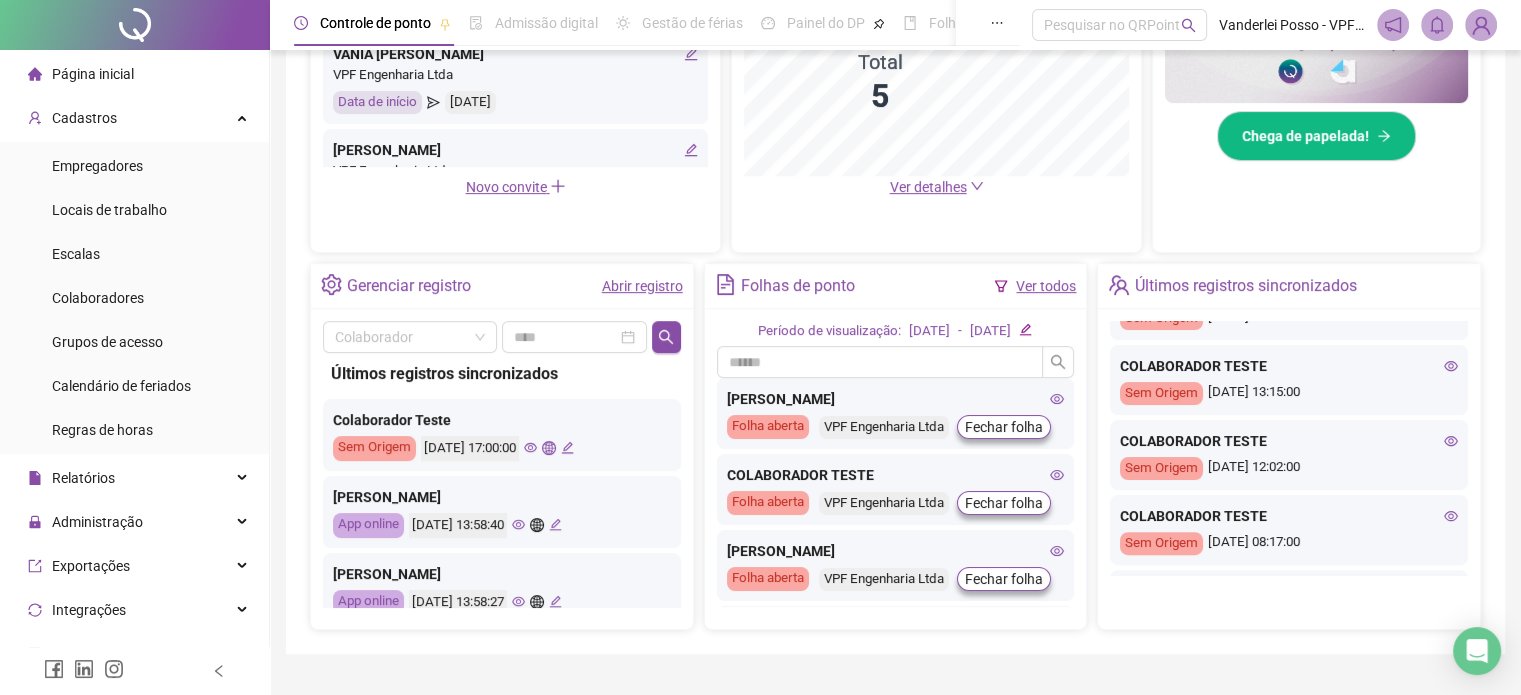 scroll, scrollTop: 864, scrollLeft: 0, axis: vertical 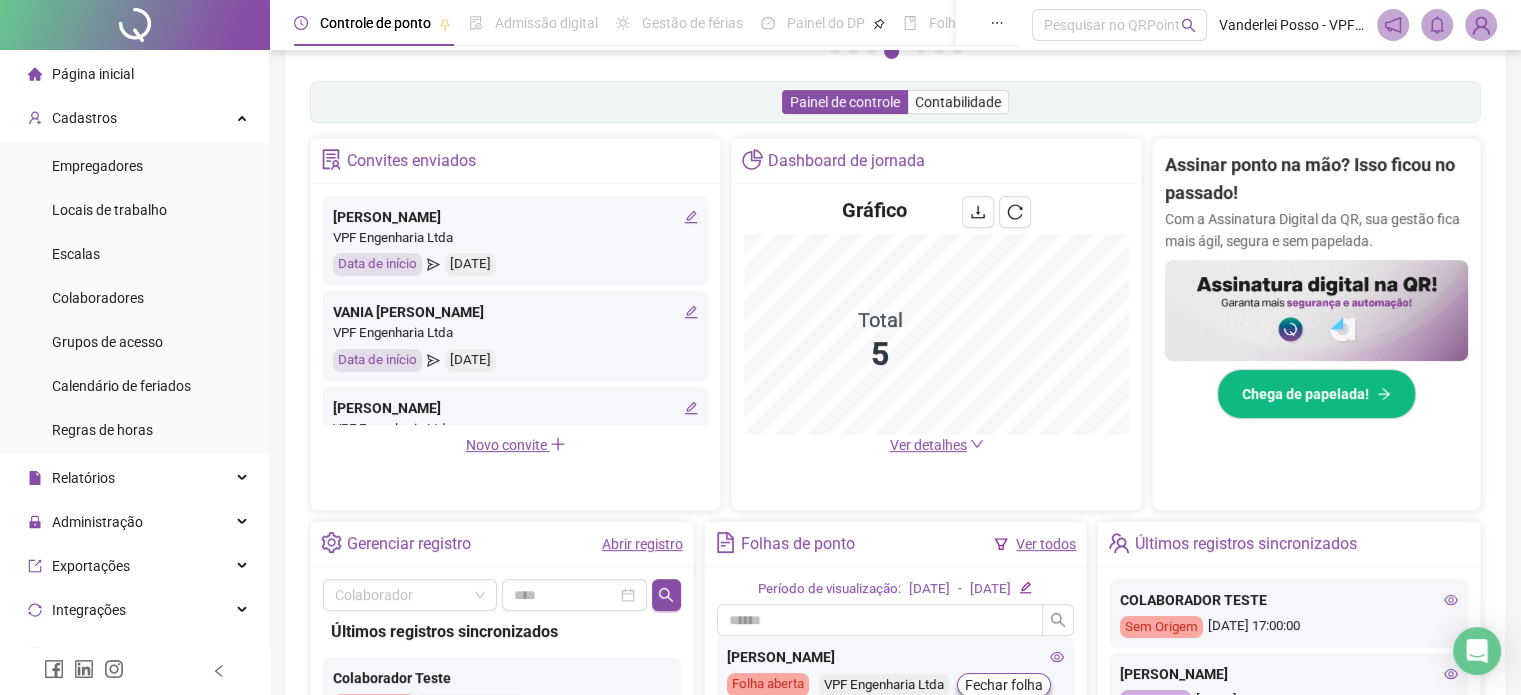 click on "Ver detalhes" at bounding box center [928, 445] 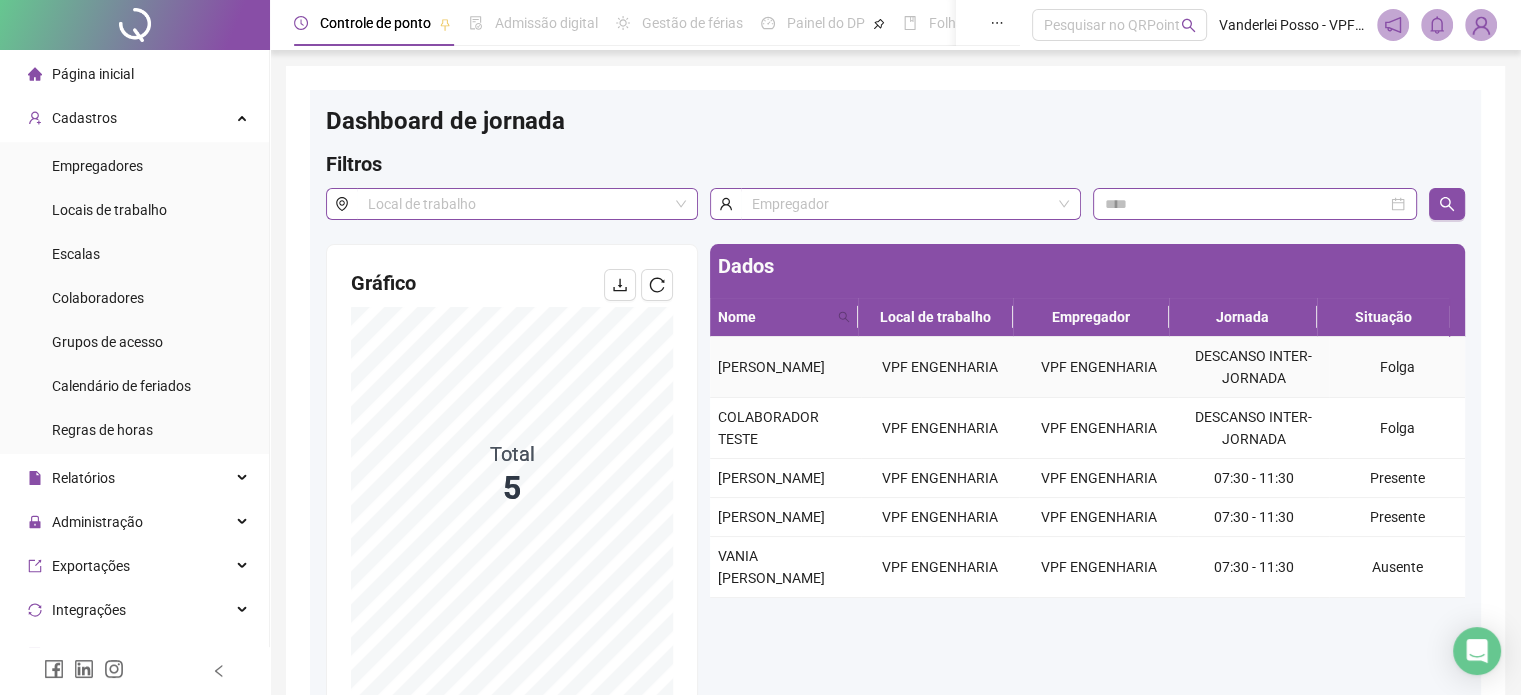 click on "ANNA ALICE" at bounding box center [771, 367] 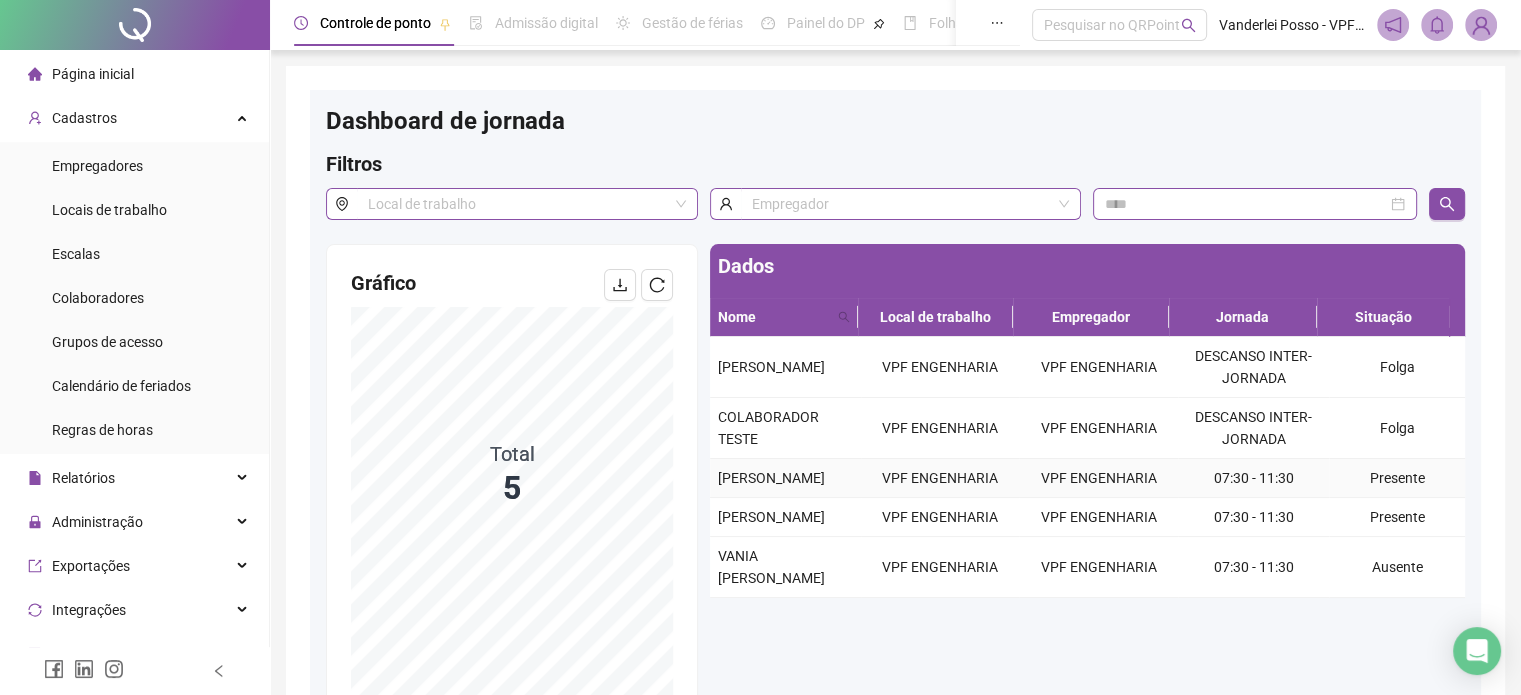 click on "Presente" at bounding box center [1397, 478] 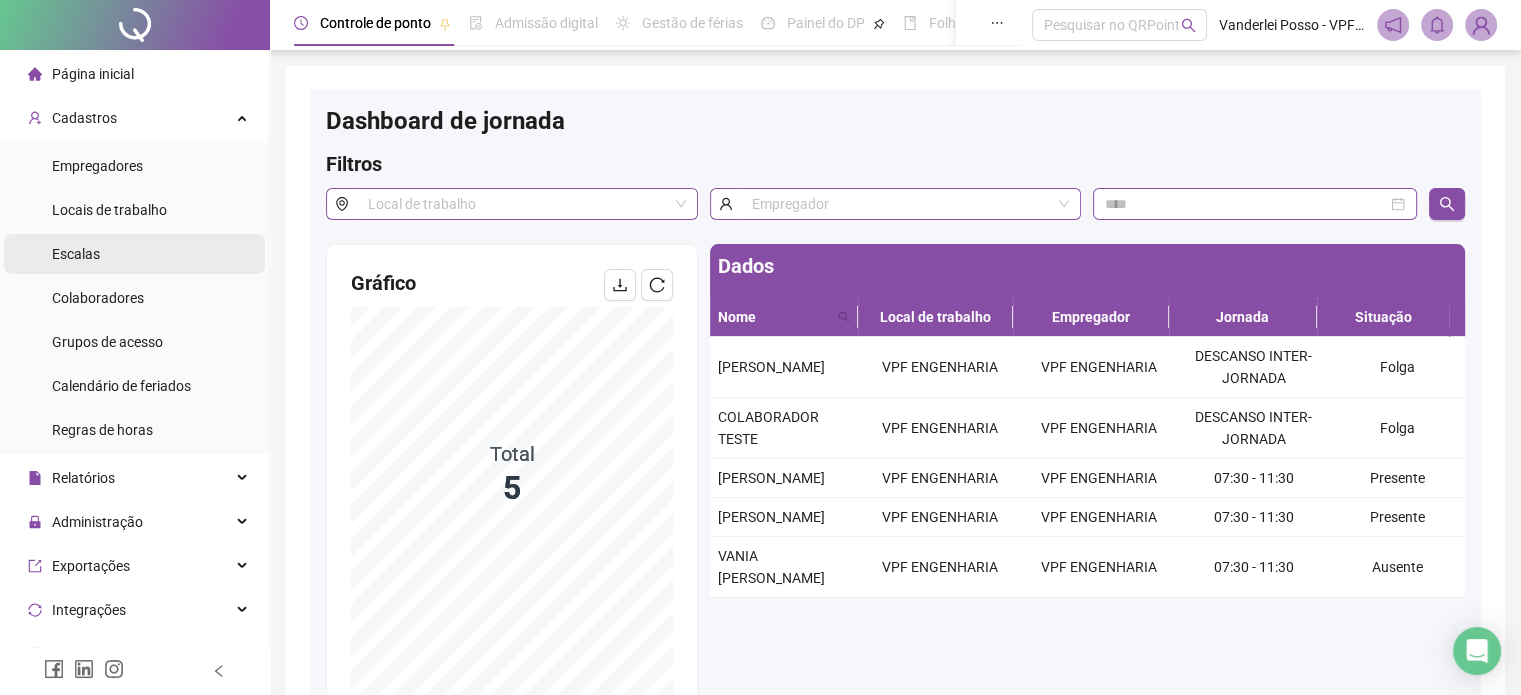 click on "Escalas" at bounding box center (76, 254) 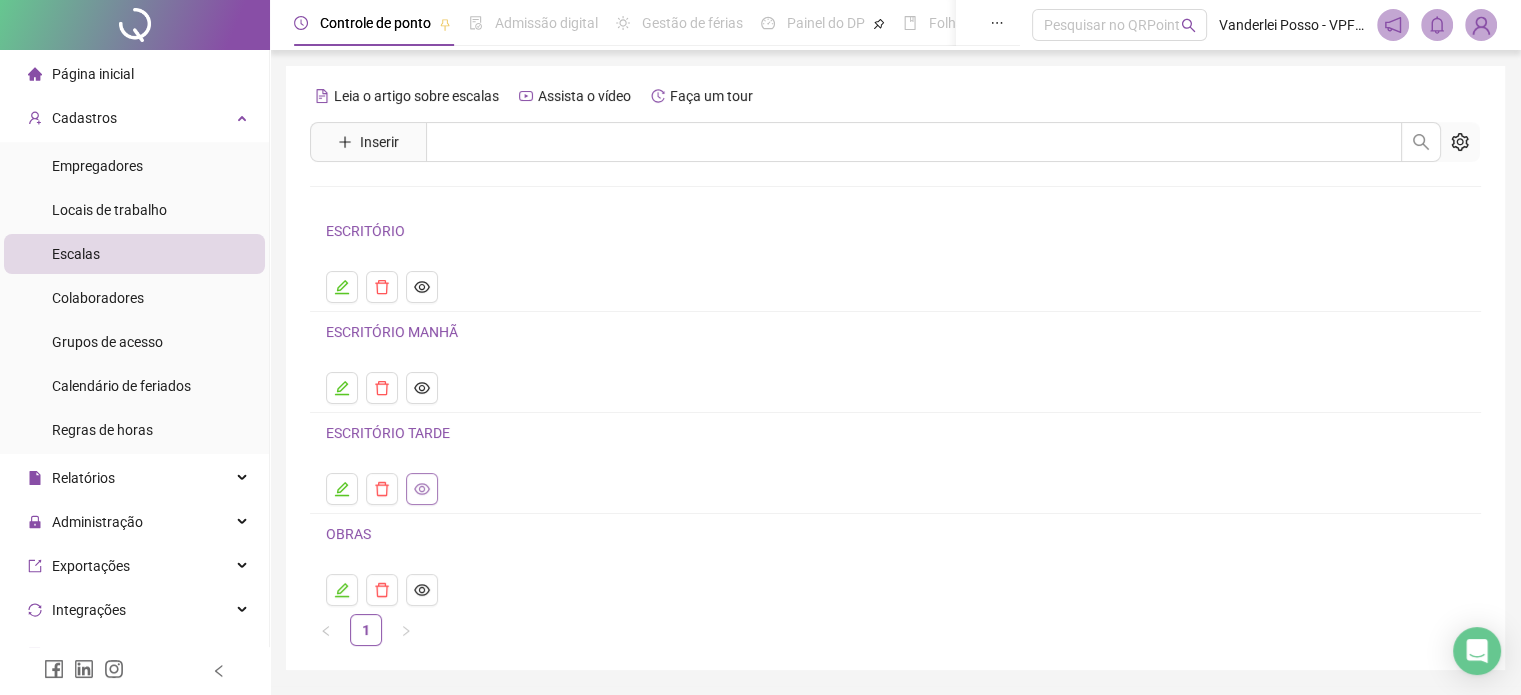click 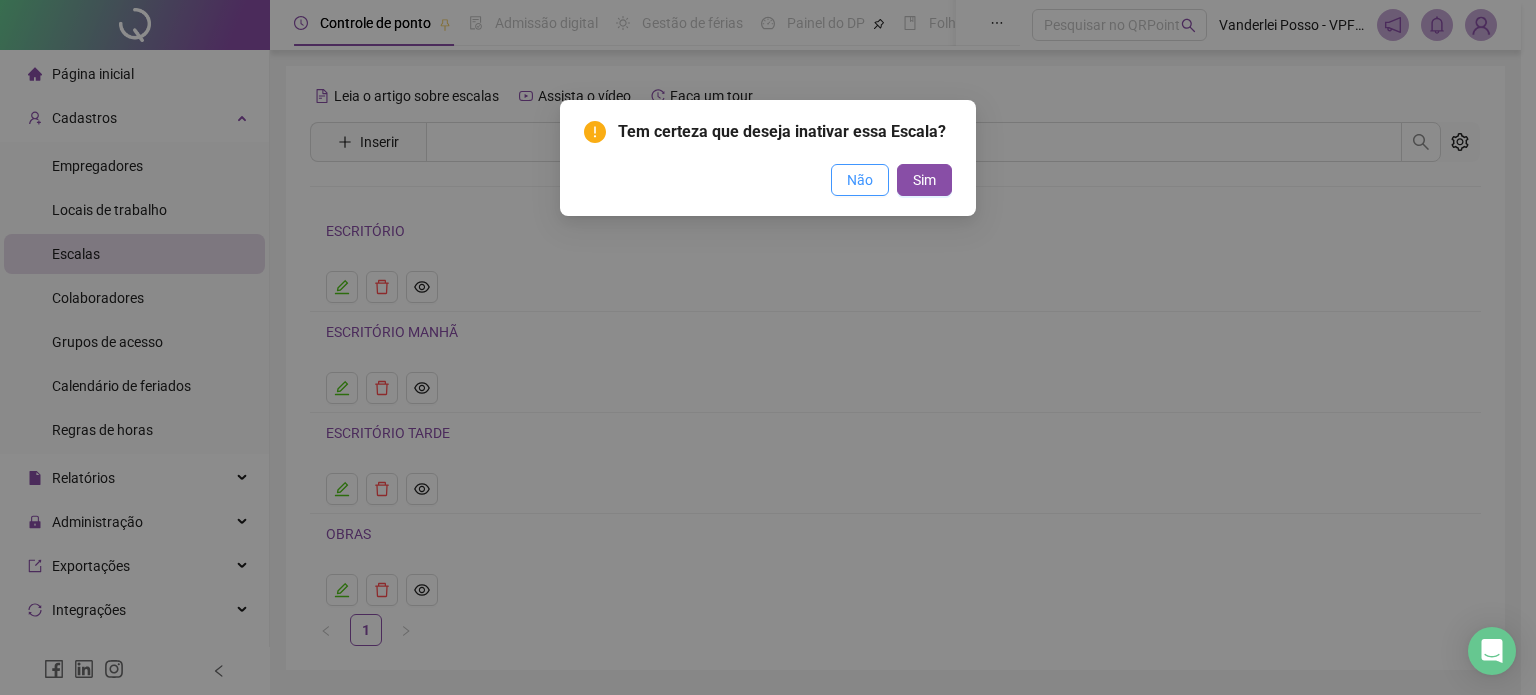 click on "Não" at bounding box center (860, 180) 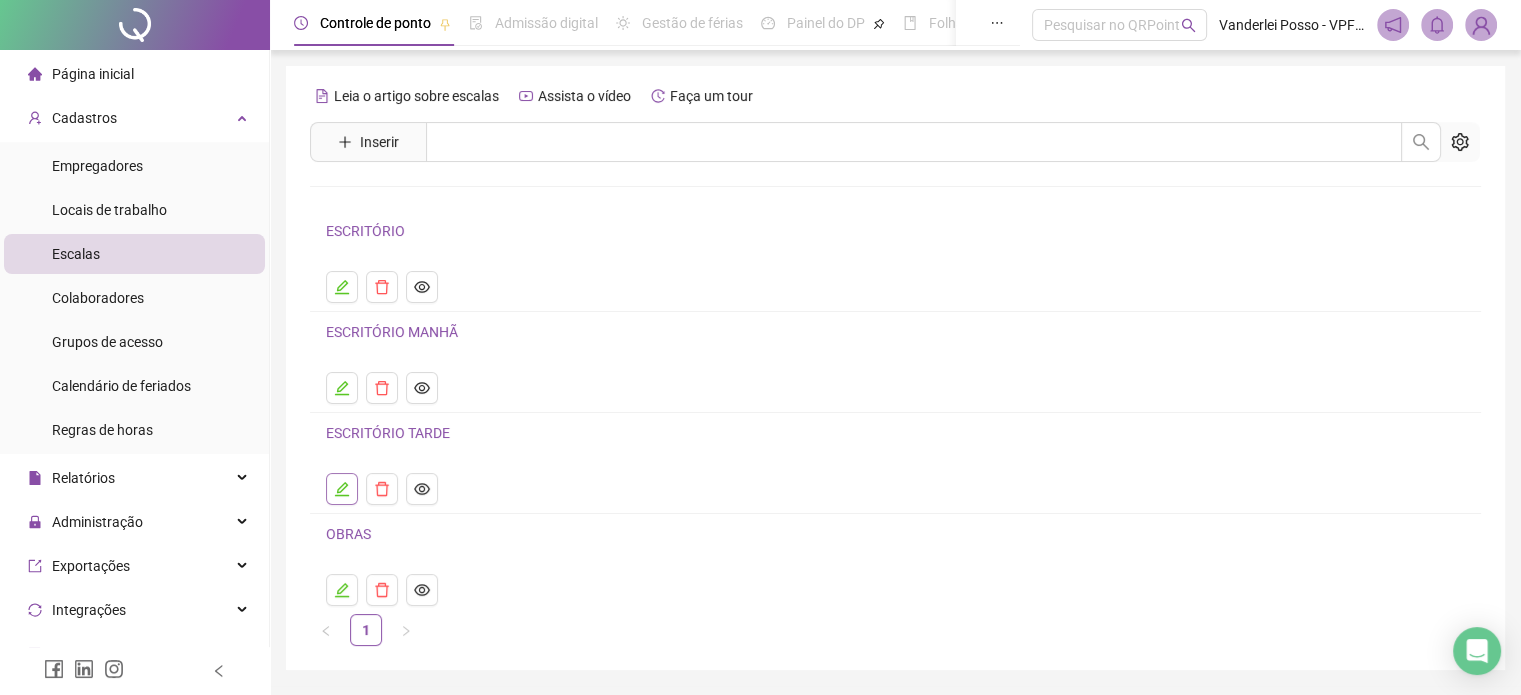 click 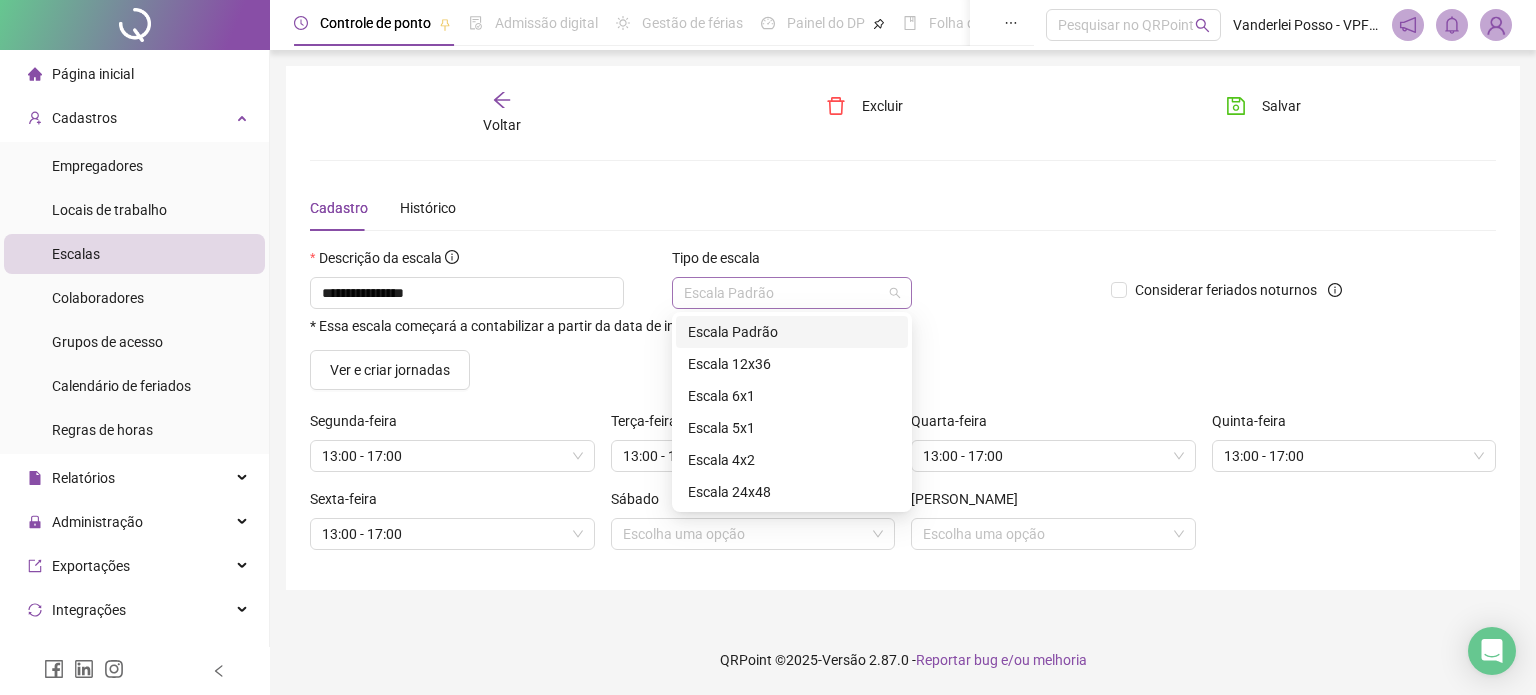 click on "Escala Padrão" at bounding box center [792, 293] 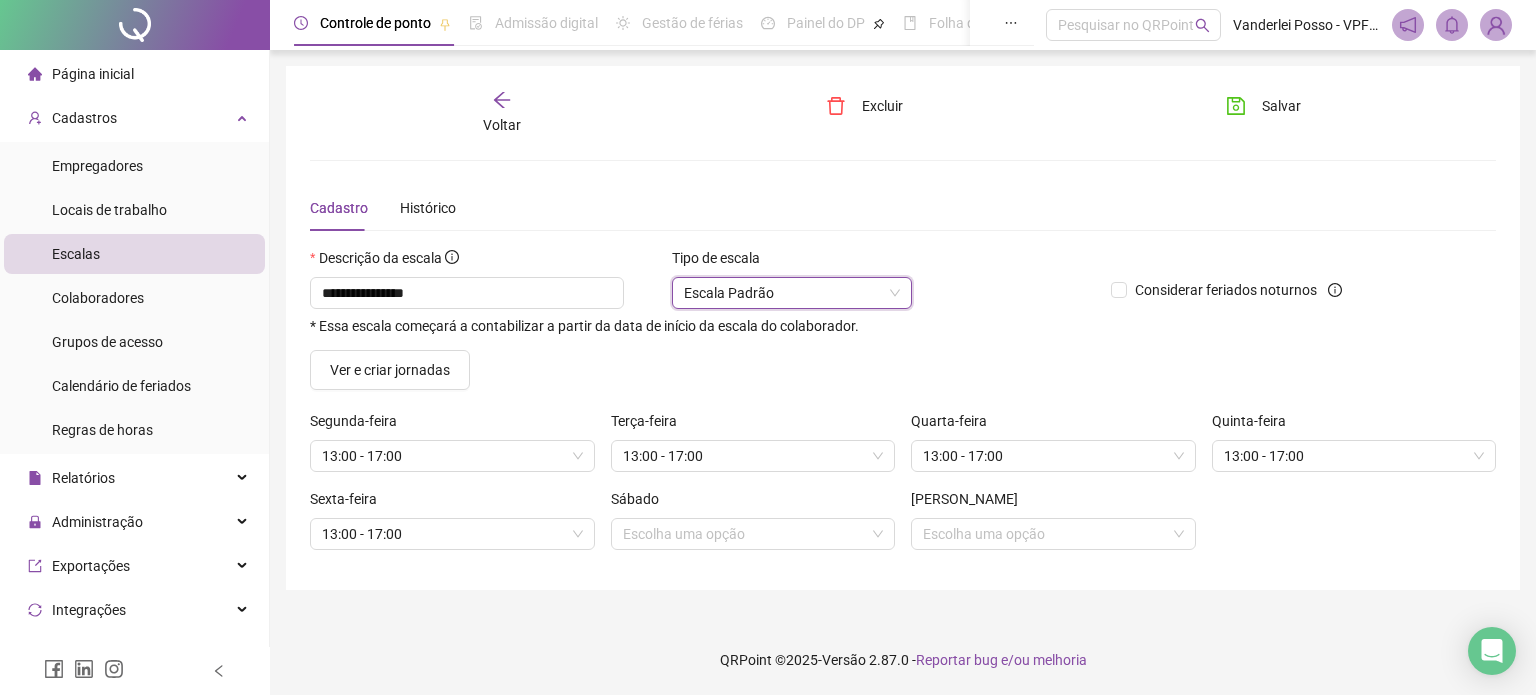 click on "Escala Padrão" at bounding box center (792, 293) 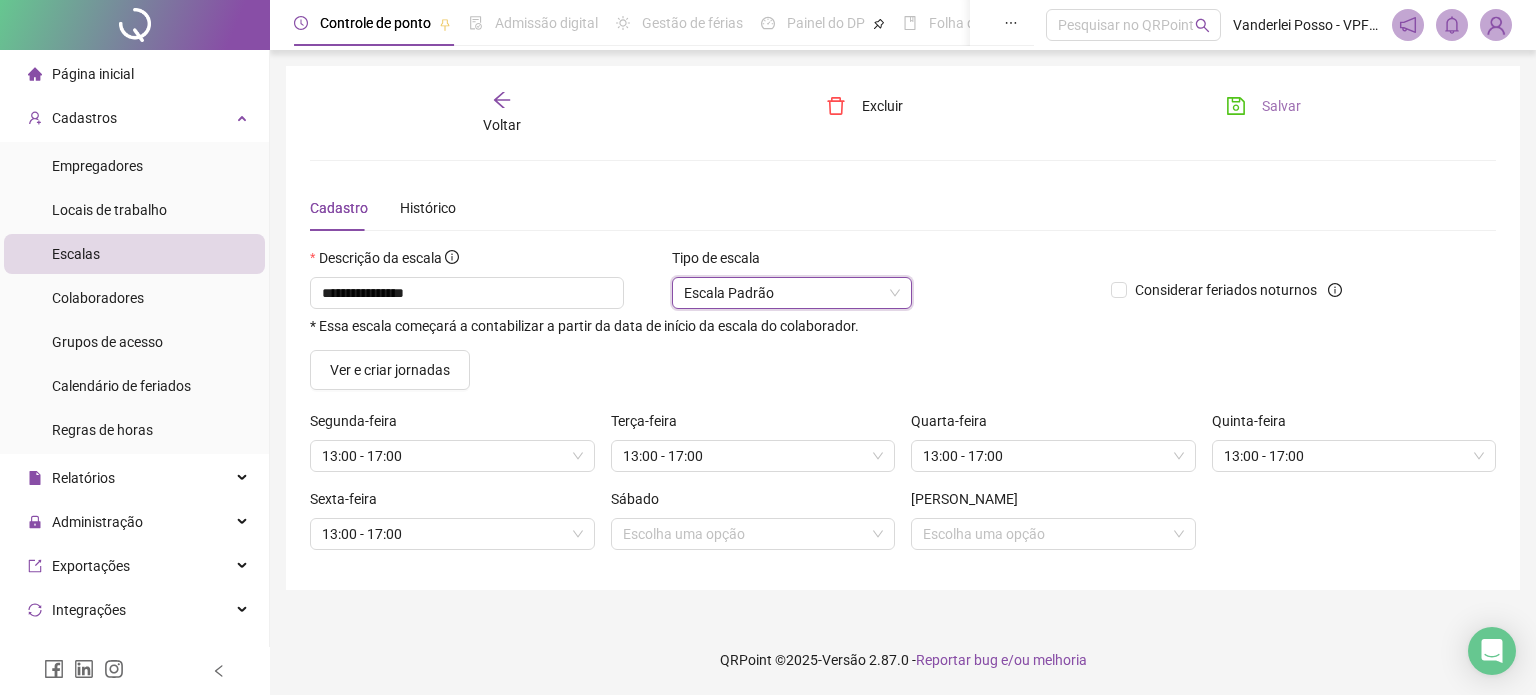 click on "Salvar" at bounding box center [1263, 106] 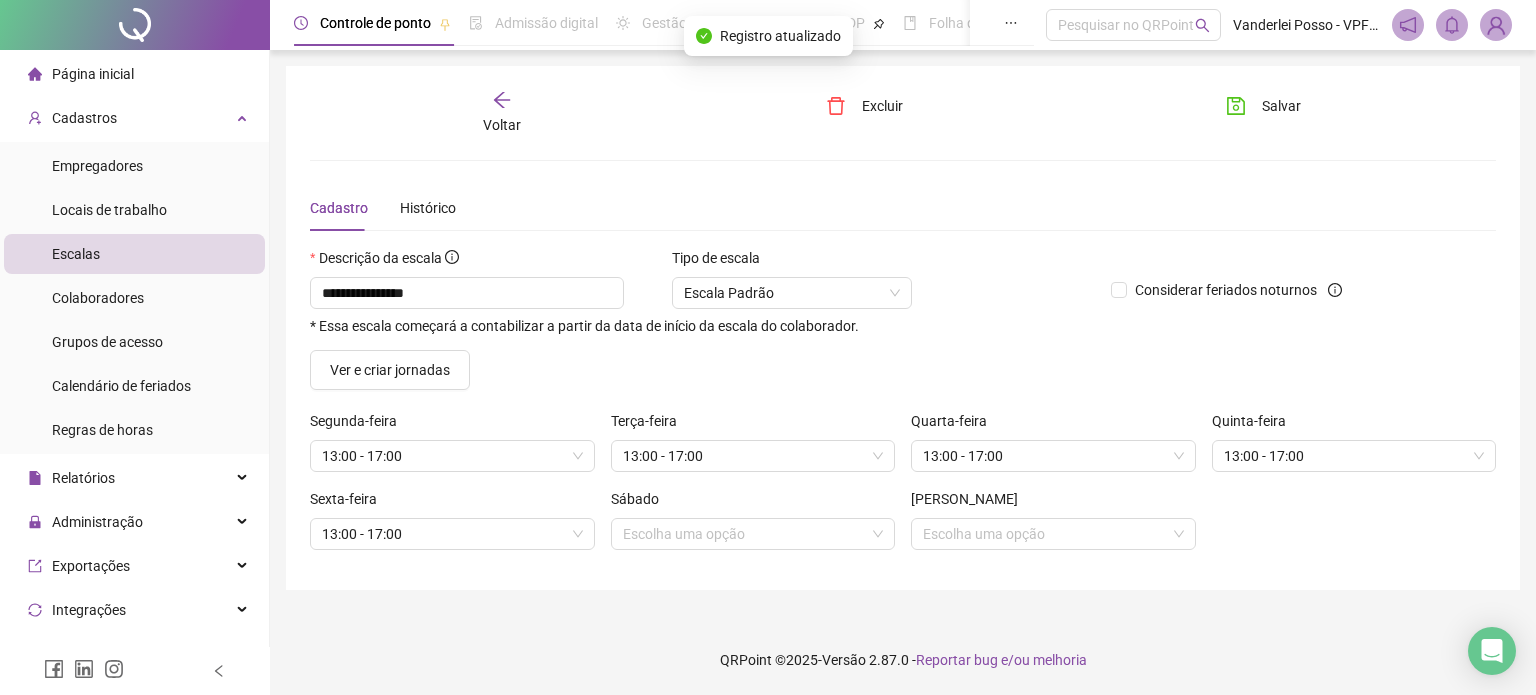 click on "Voltar" at bounding box center [502, 113] 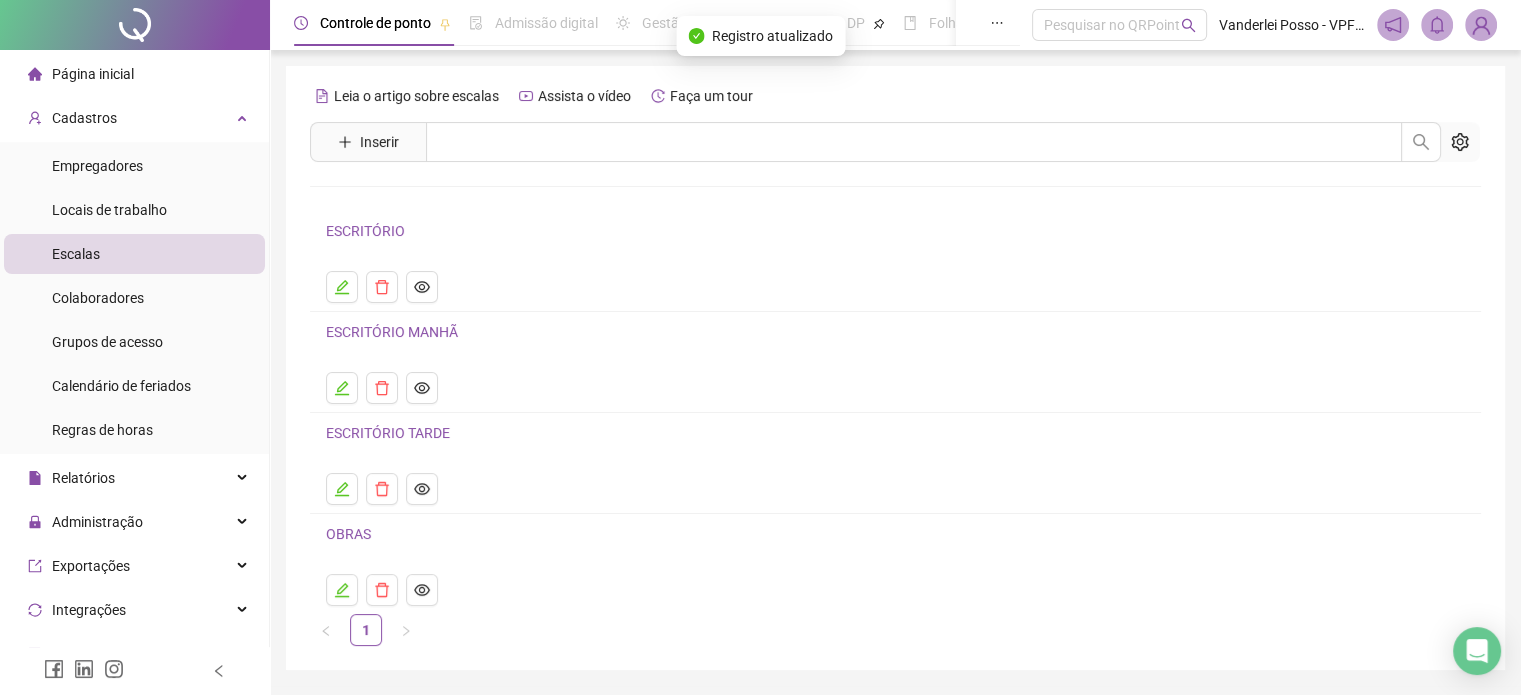 click on "Página inicial" at bounding box center (81, 74) 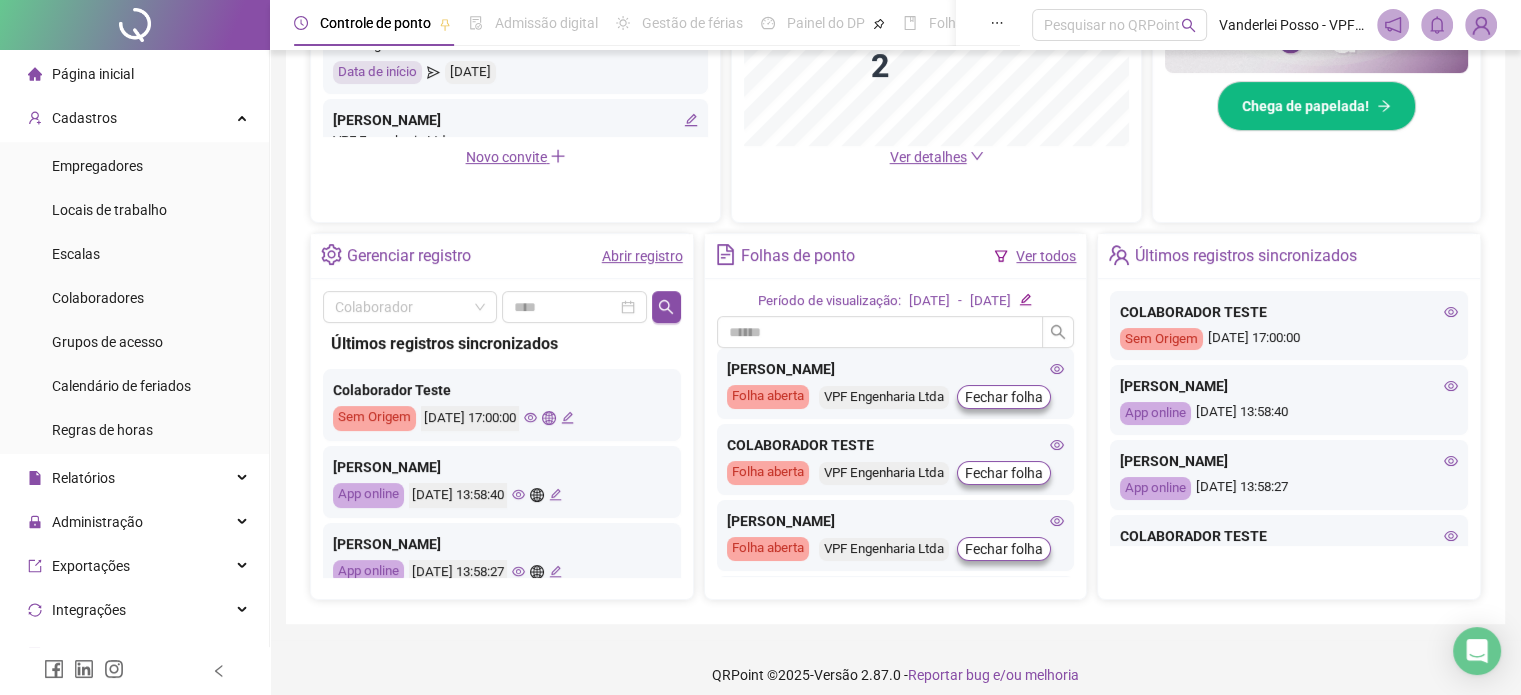 scroll, scrollTop: 600, scrollLeft: 0, axis: vertical 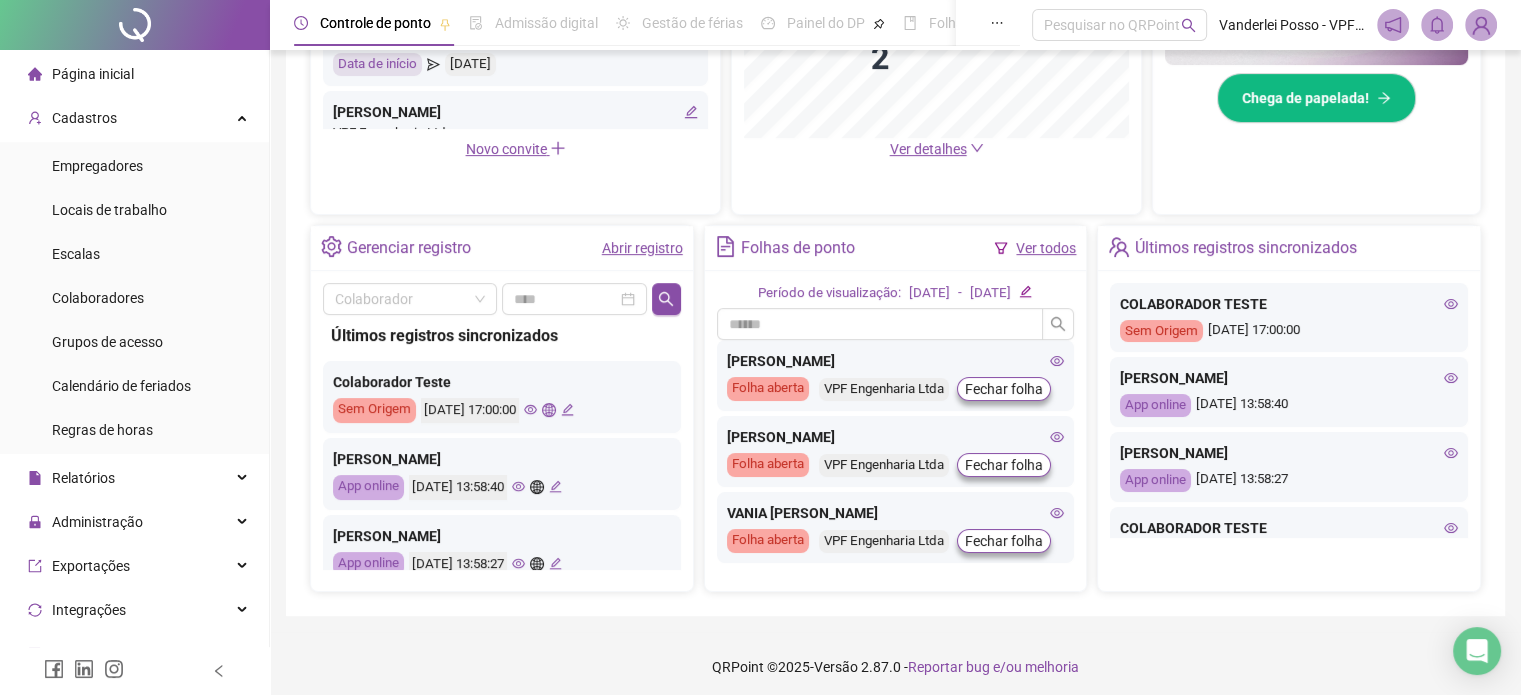 click 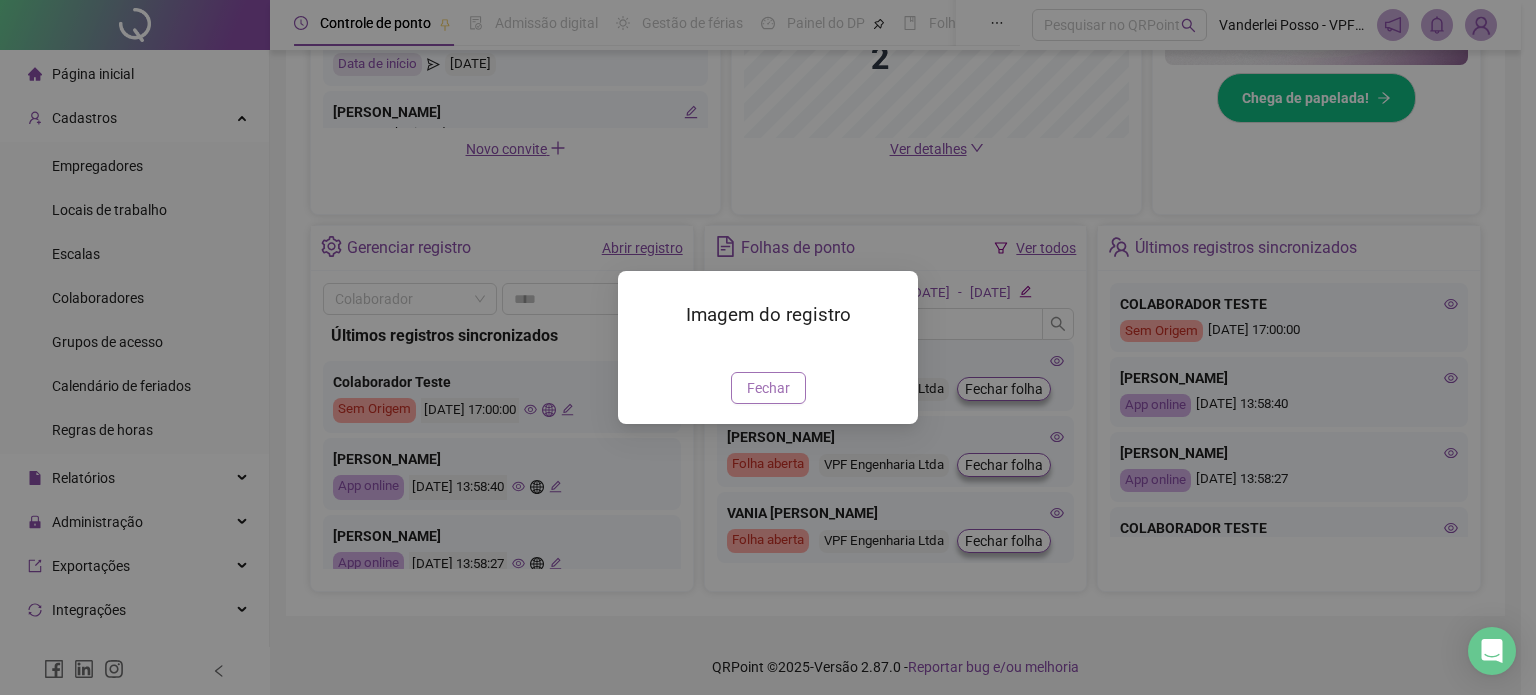 click on "Fechar" at bounding box center (768, 388) 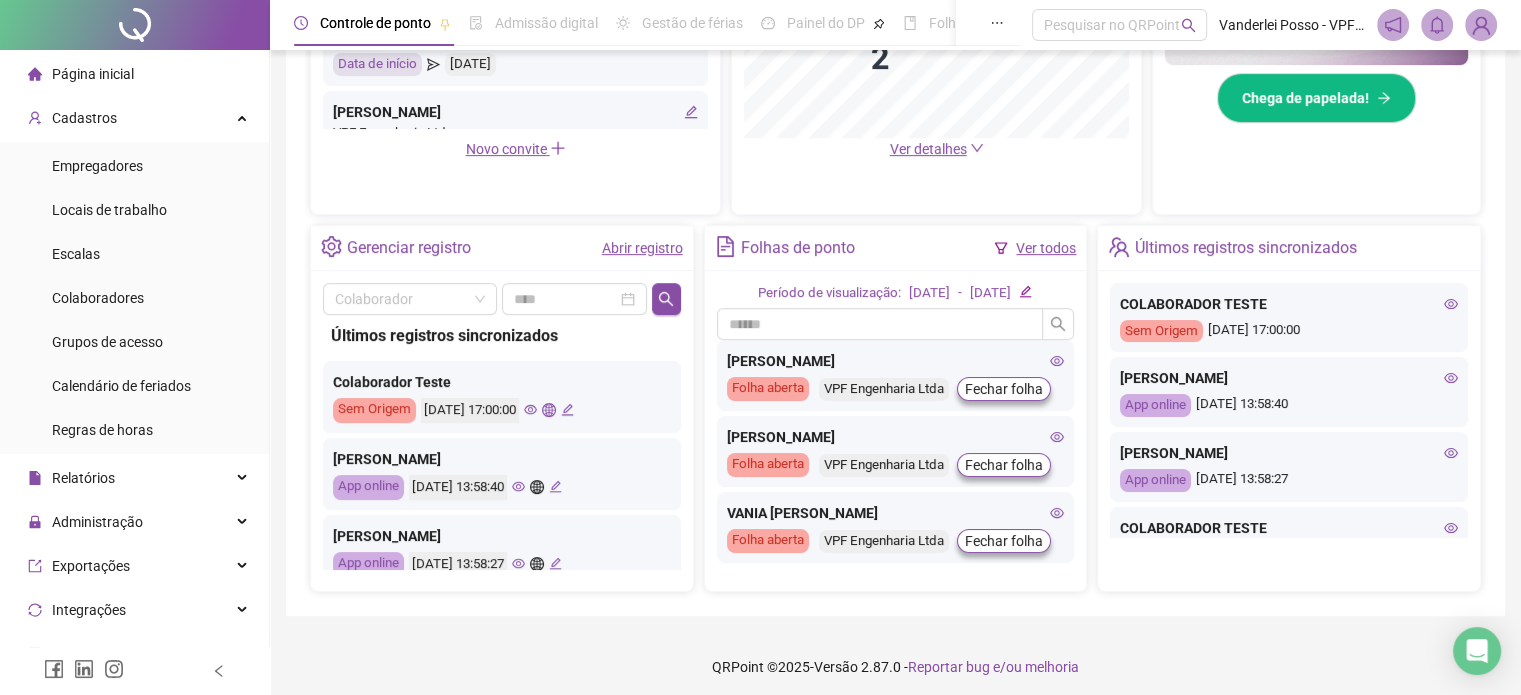 click 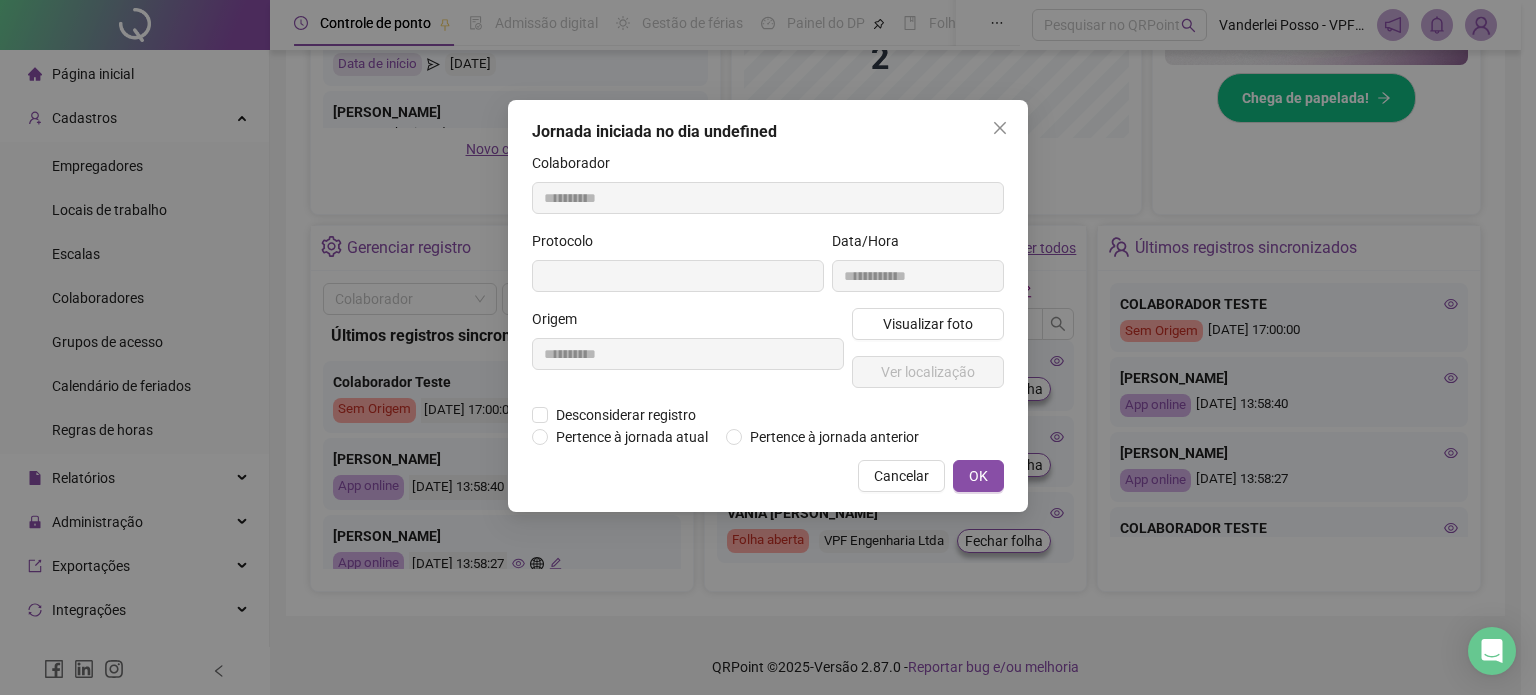 type on "**********" 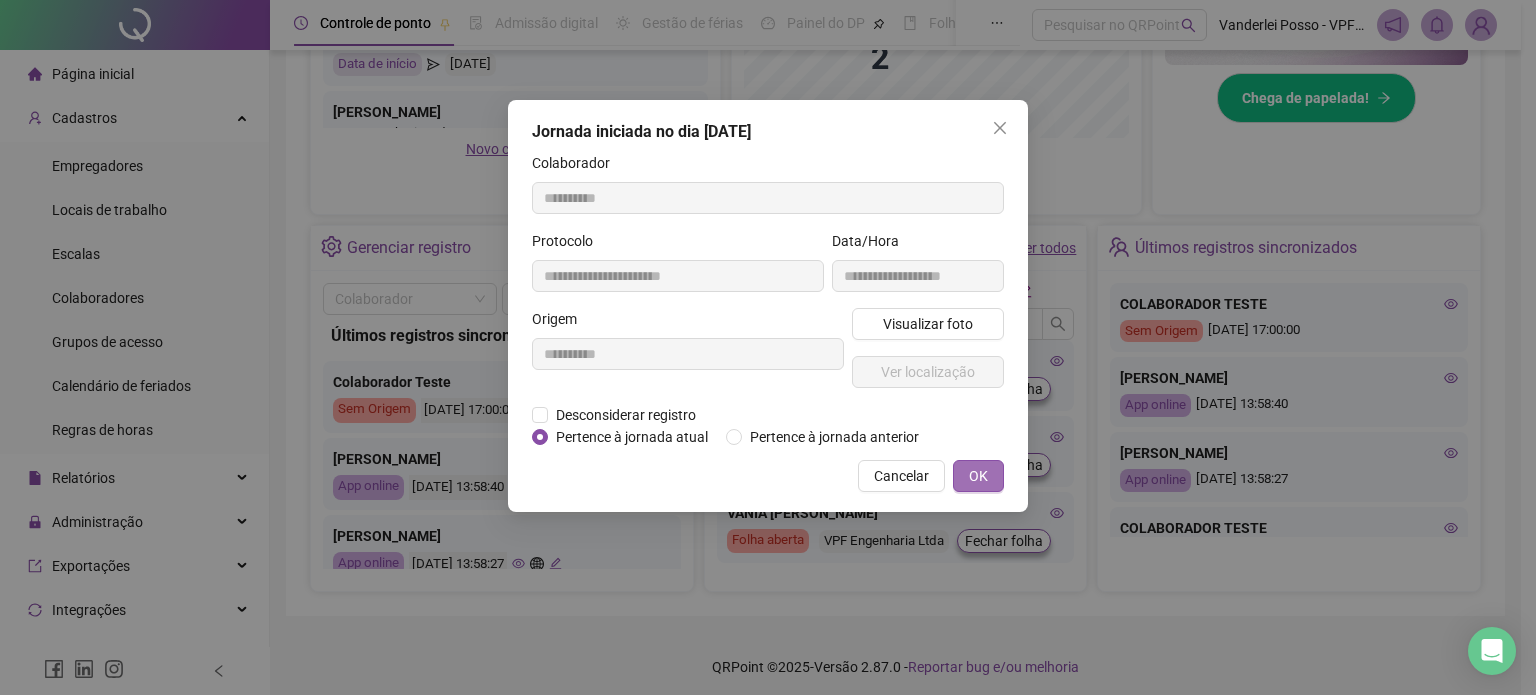 click on "OK" at bounding box center [978, 476] 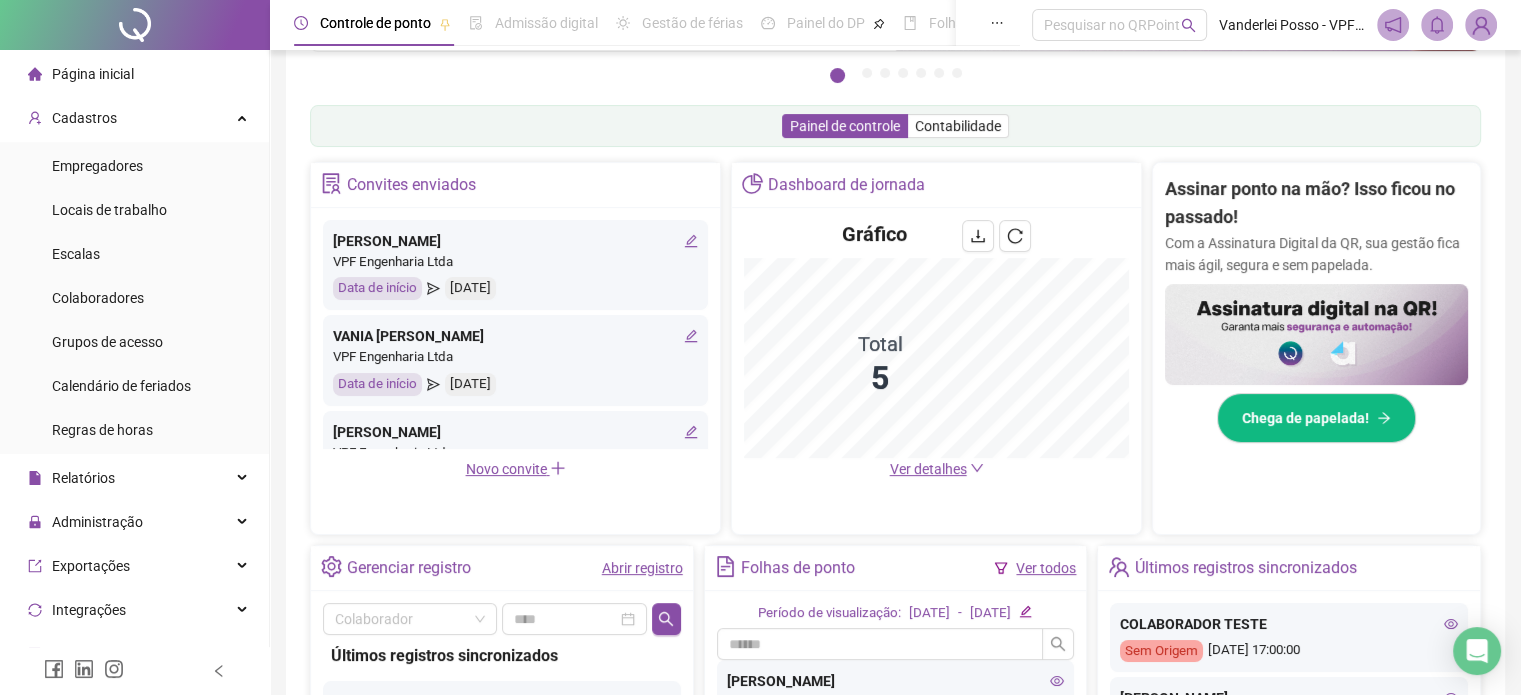 scroll, scrollTop: 300, scrollLeft: 0, axis: vertical 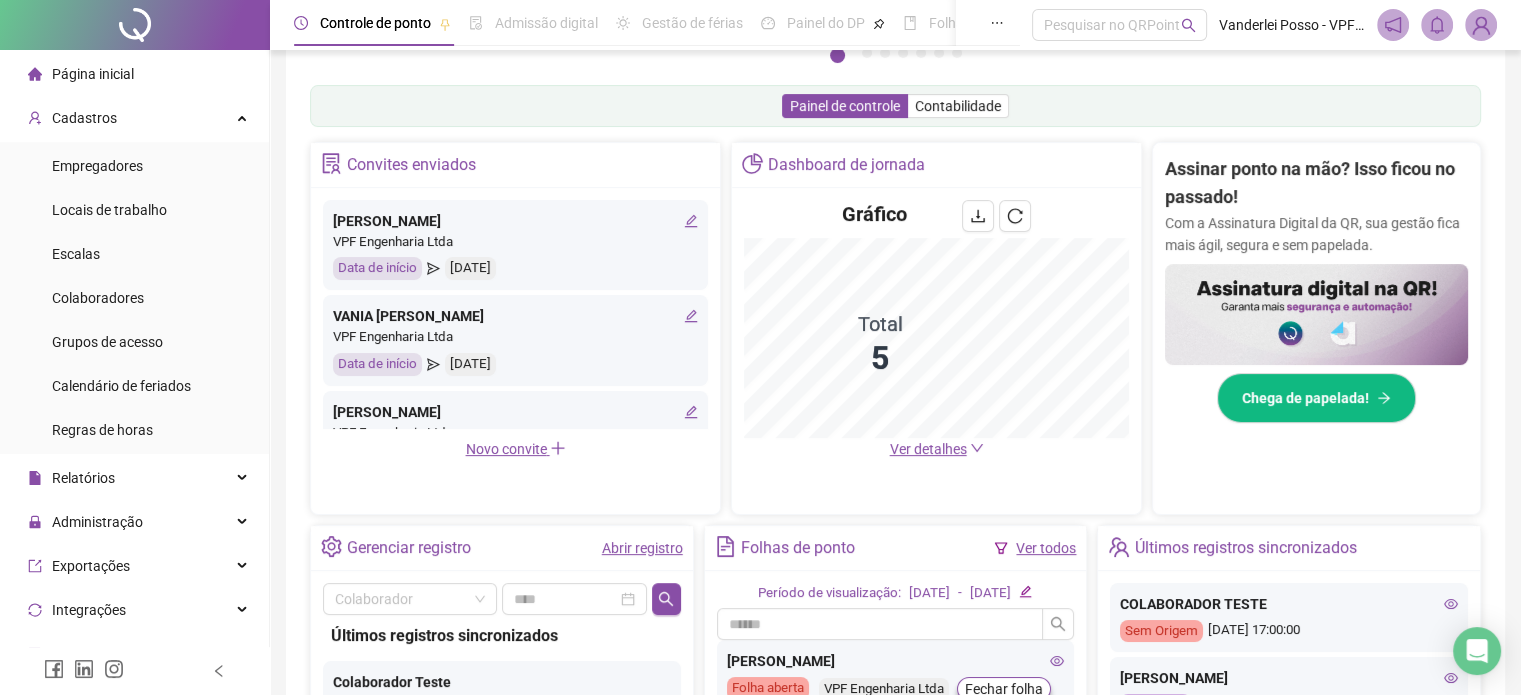 click on "Ver detalhes" at bounding box center (928, 449) 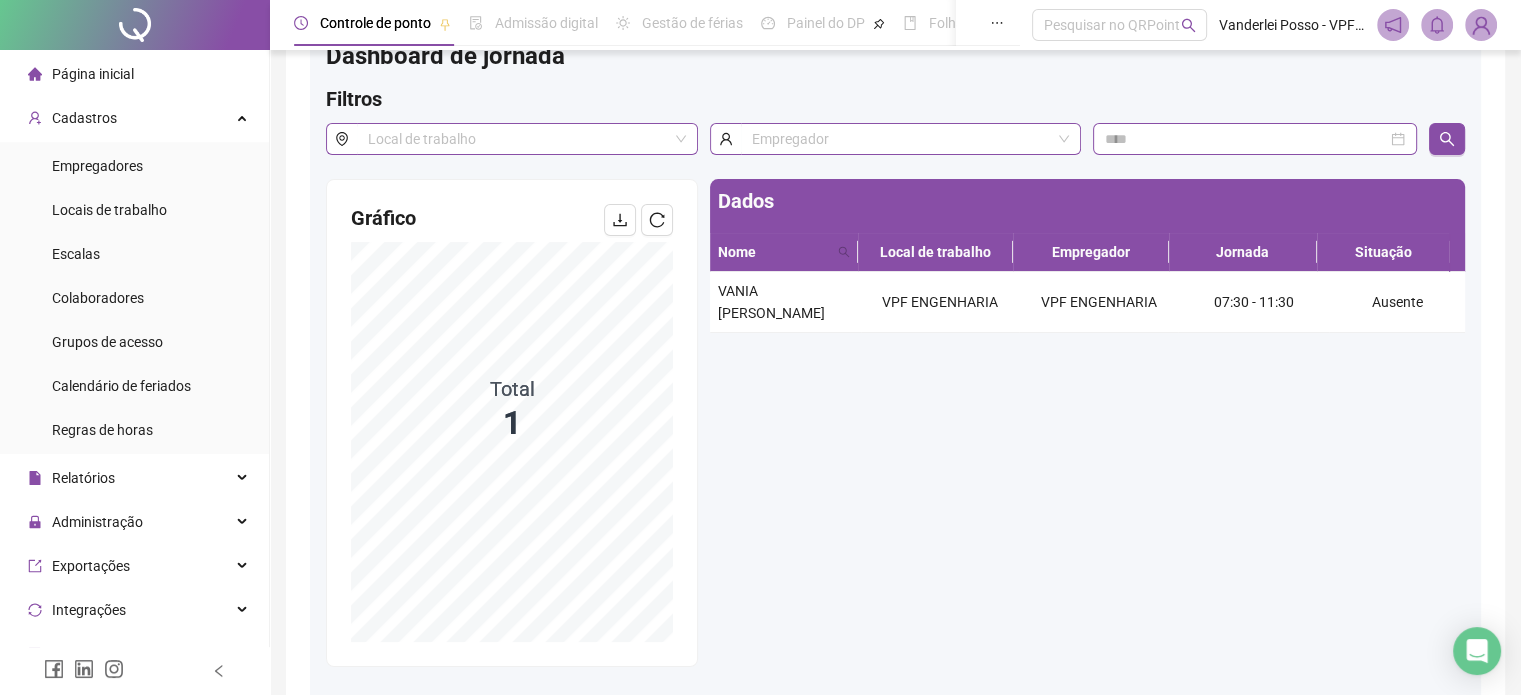scroll, scrollTop: 100, scrollLeft: 0, axis: vertical 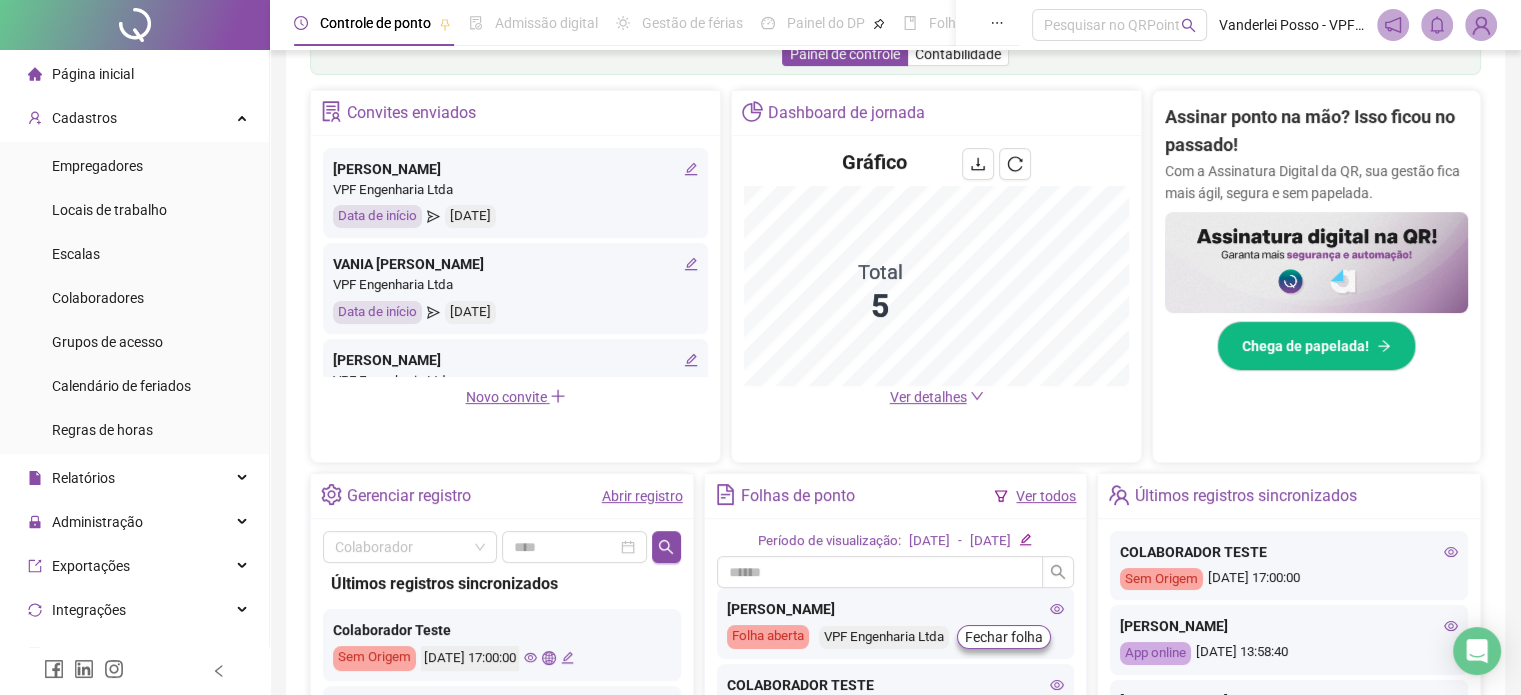 click on "Ver detalhes" at bounding box center [928, 397] 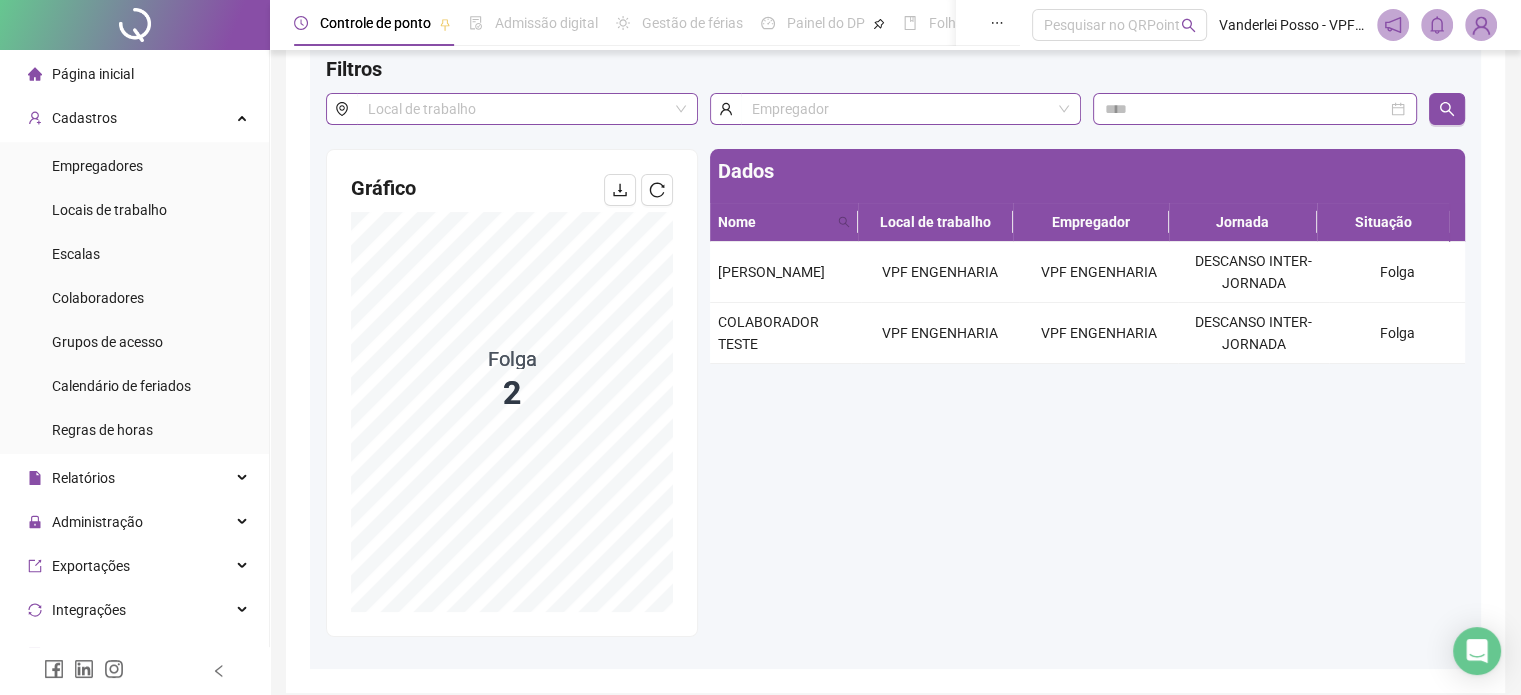 scroll, scrollTop: 178, scrollLeft: 0, axis: vertical 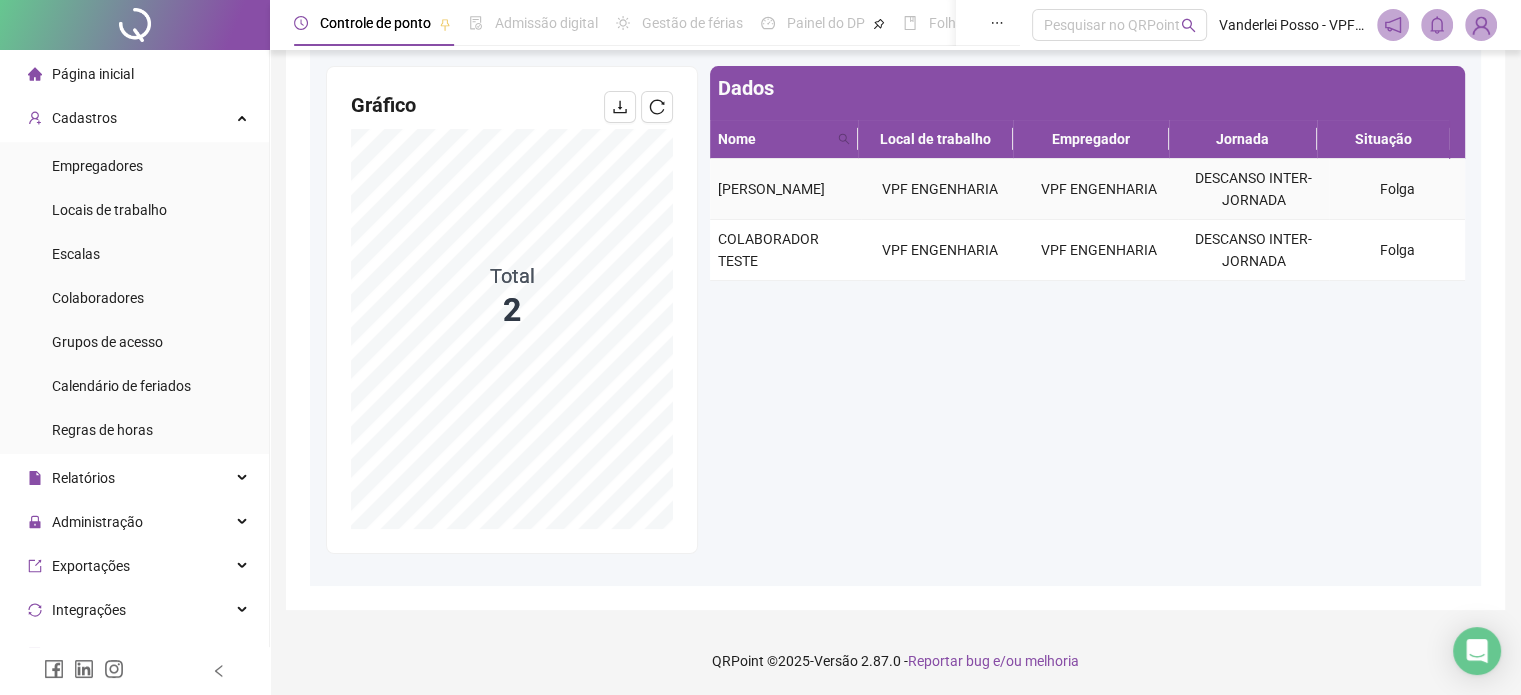 click on "Folga" at bounding box center [1397, 189] 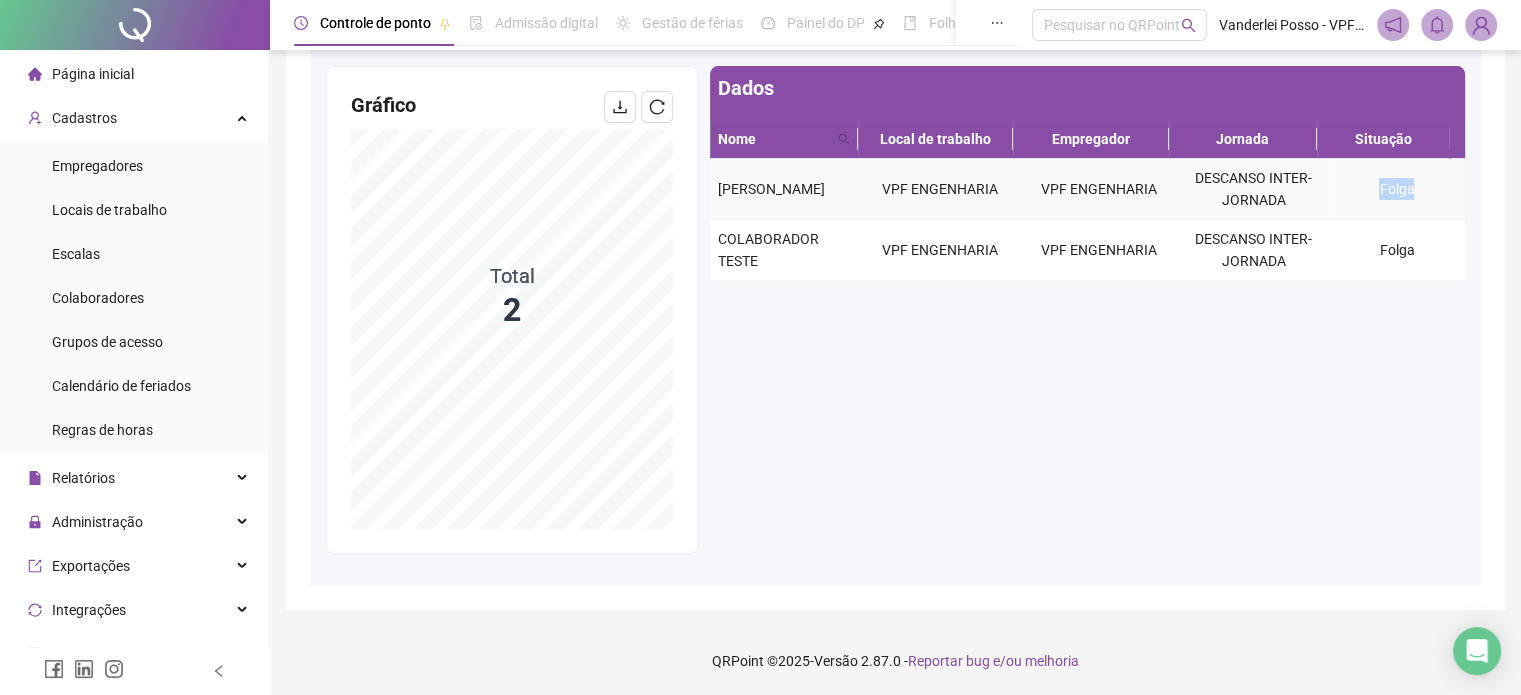 click on "Folga" at bounding box center (1397, 189) 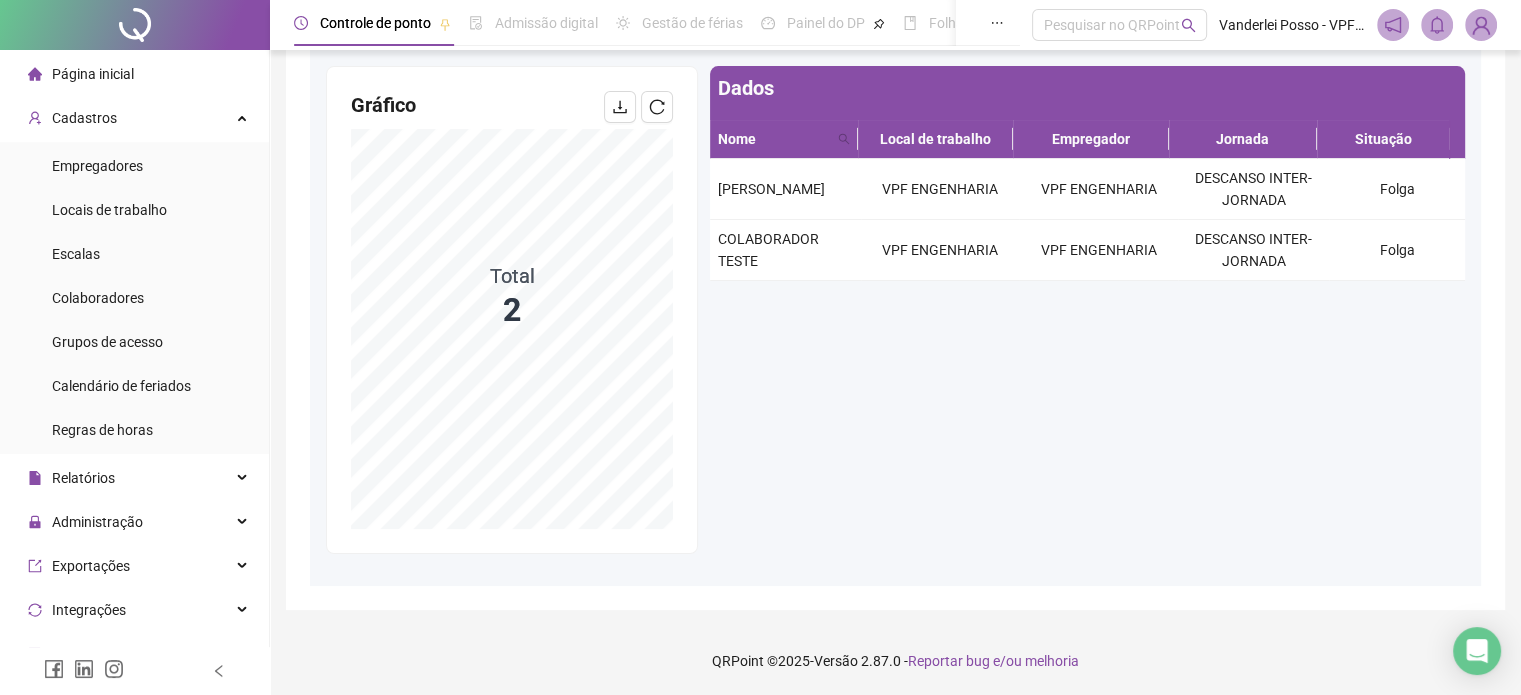 click on "Dados Nome Local de trabalho Empregador Jornada Situação           ANNA ALICE VPF ENGENHARIA VPF ENGENHARIA DESCANSO INTER-JORNADA Folga COLABORADOR TESTE VPF ENGENHARIA VPF ENGENHARIA DESCANSO INTER-JORNADA Folga" at bounding box center [1087, 310] 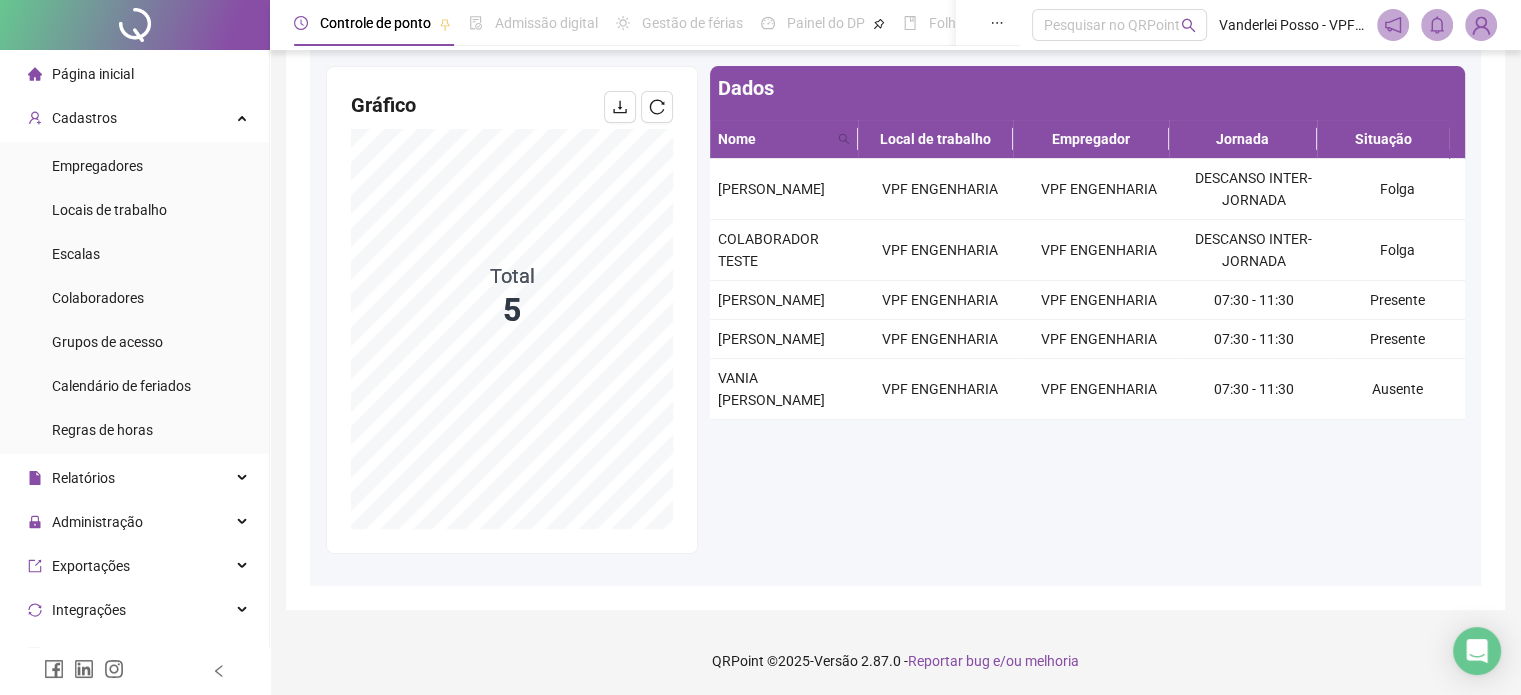click on "Página inicial" at bounding box center (134, 74) 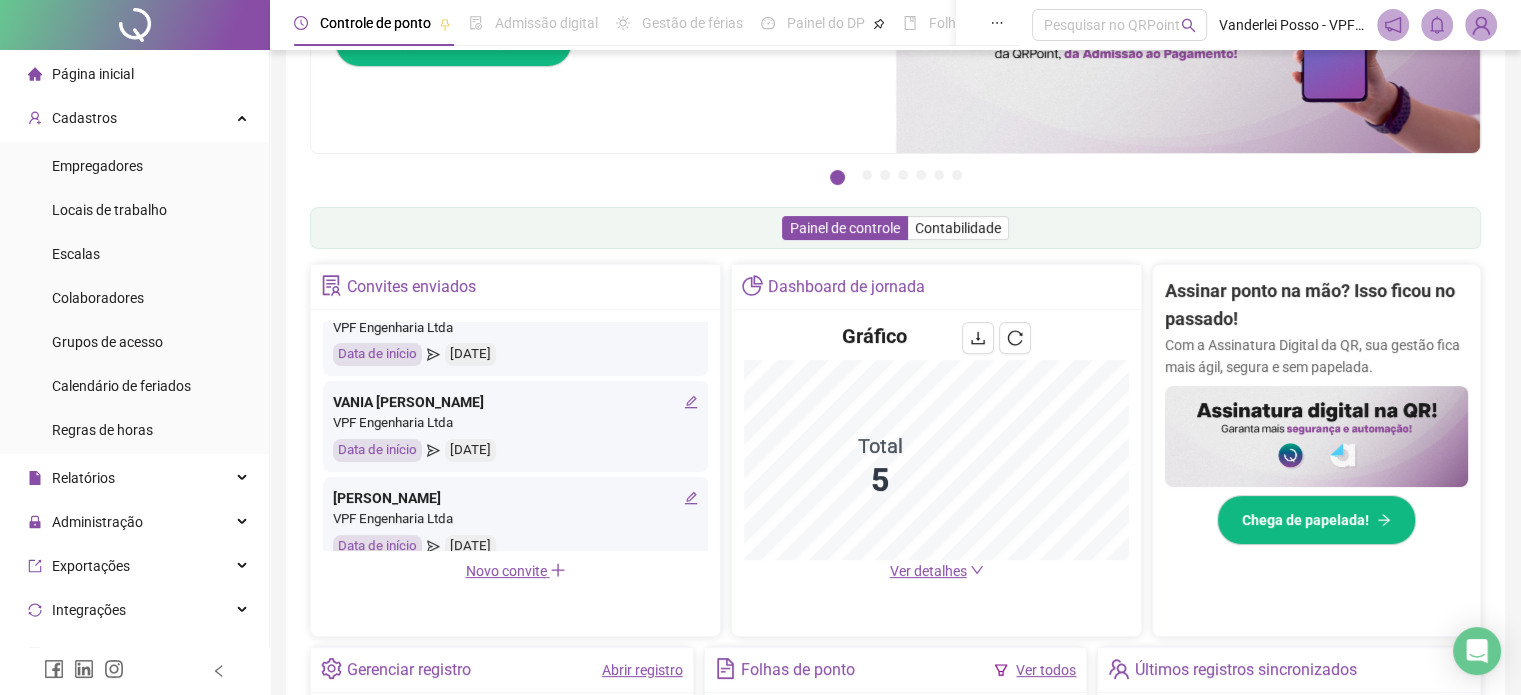 scroll, scrollTop: 54, scrollLeft: 0, axis: vertical 